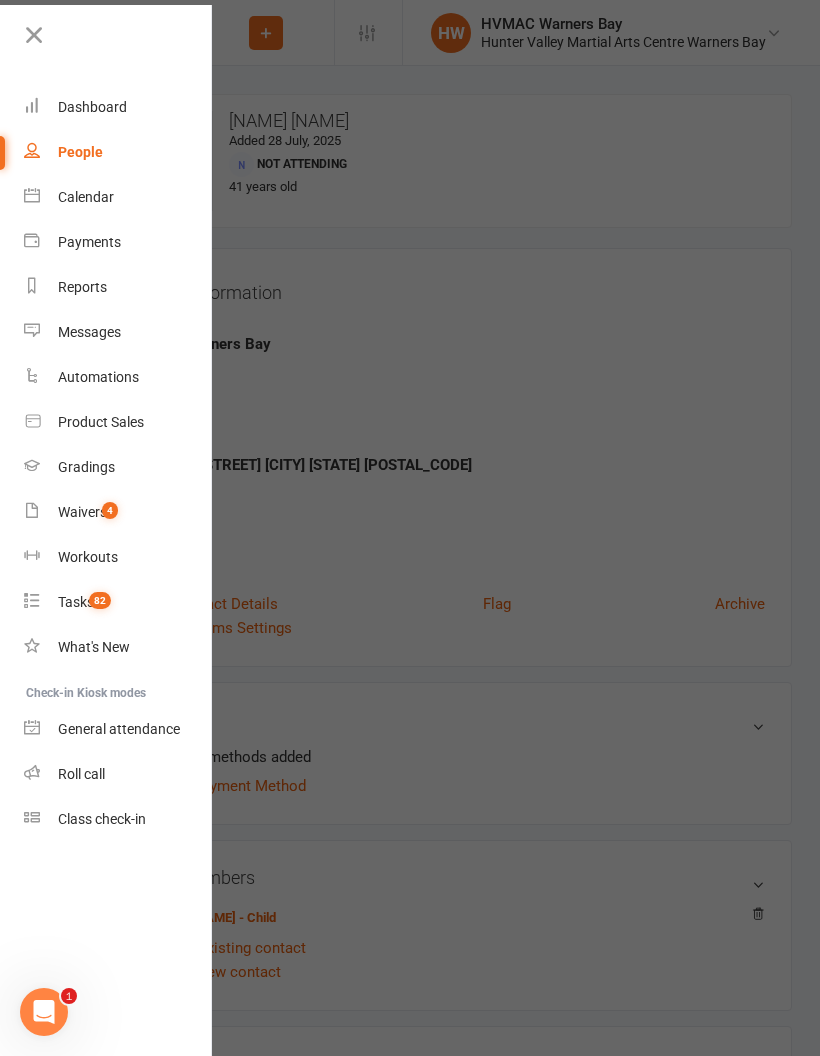 scroll, scrollTop: 866, scrollLeft: 0, axis: vertical 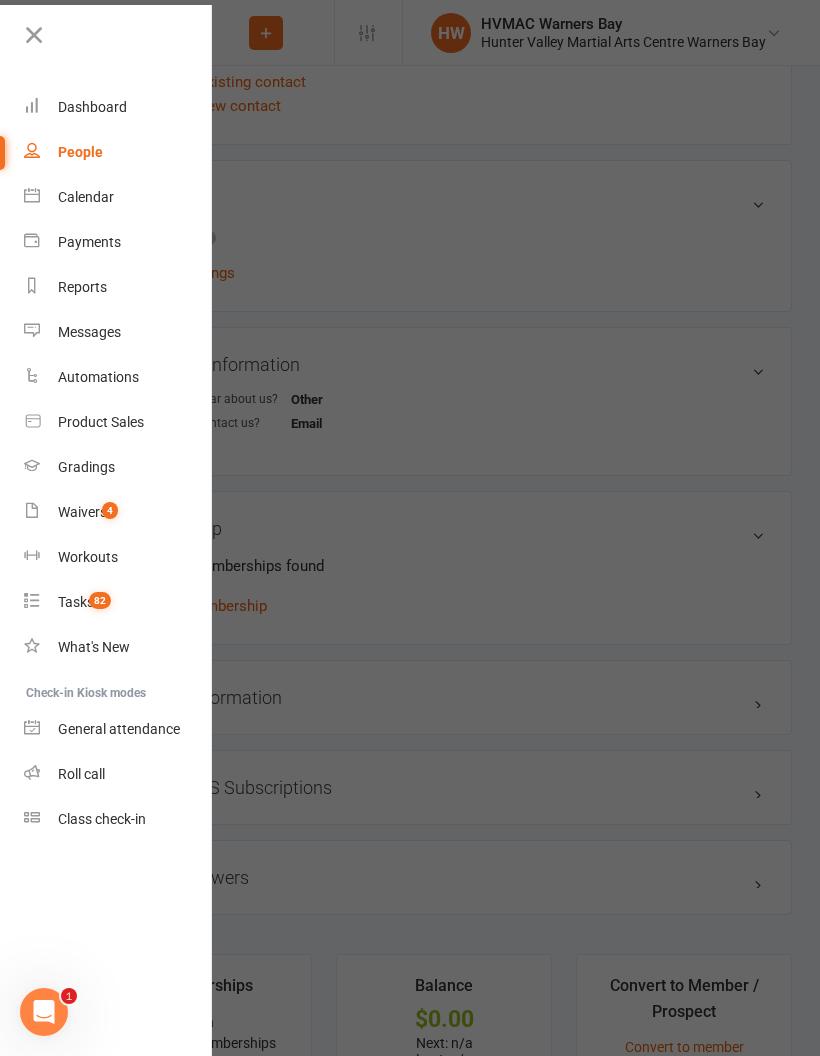 click on "Calendar" at bounding box center (86, 197) 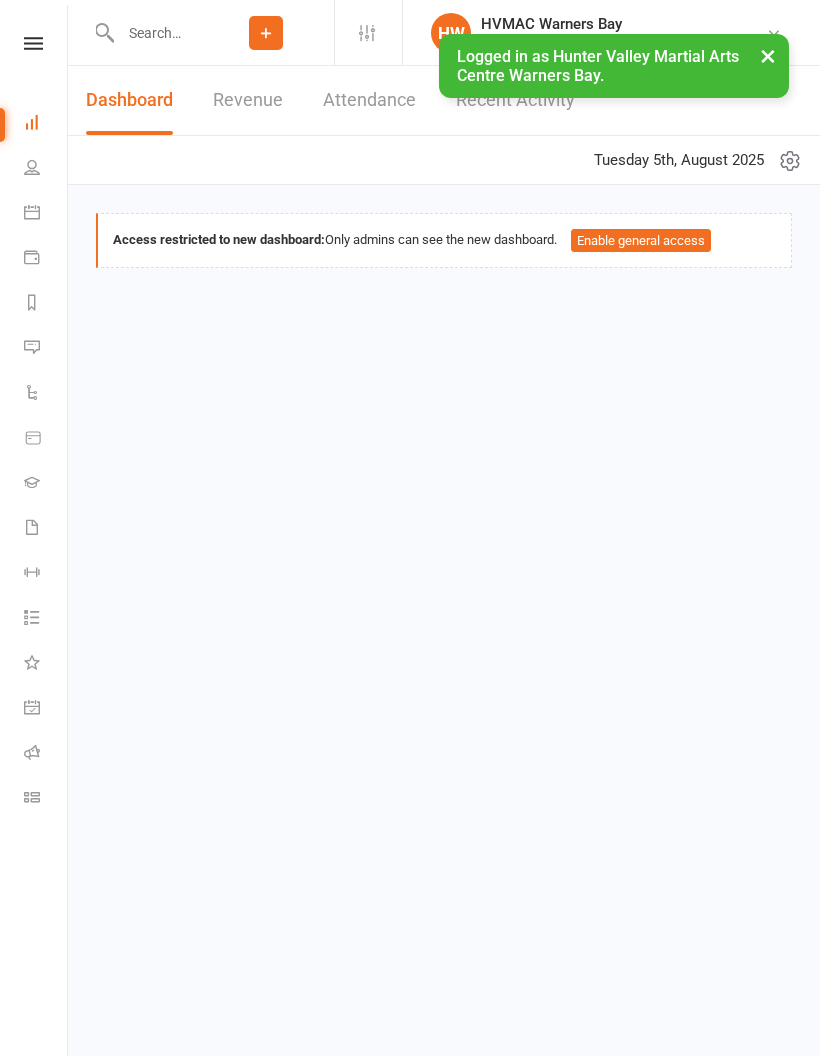 scroll, scrollTop: 0, scrollLeft: 0, axis: both 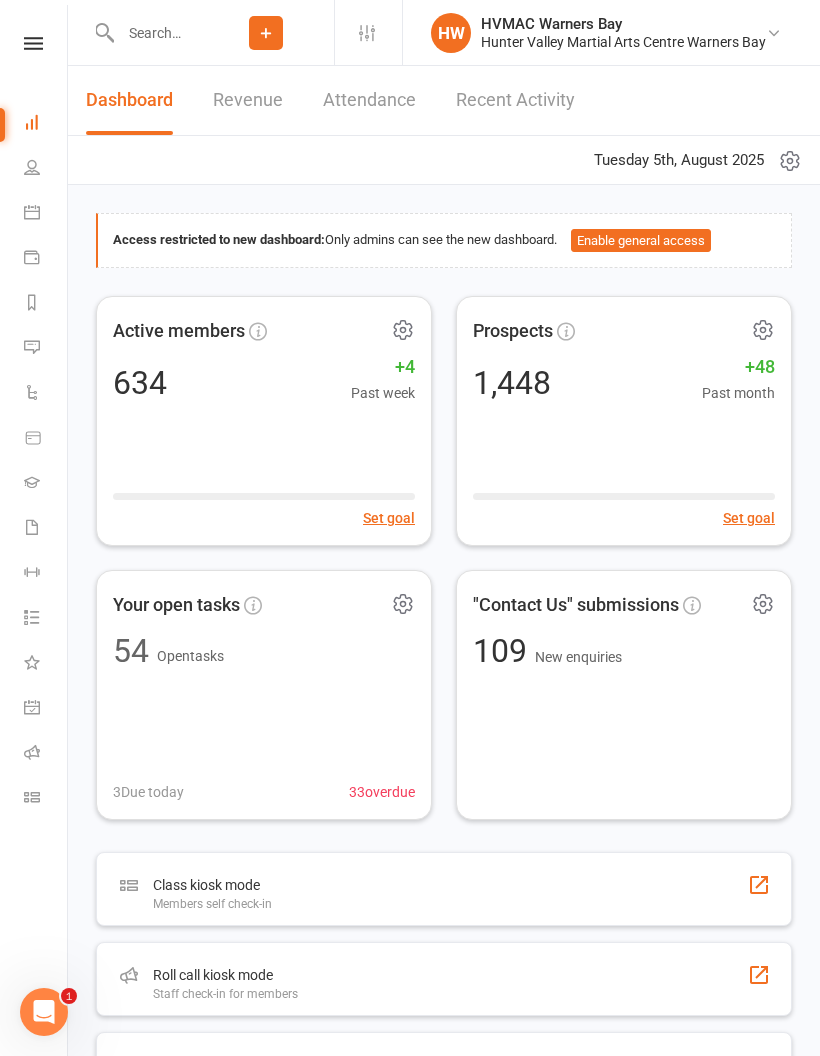 click at bounding box center [33, 43] 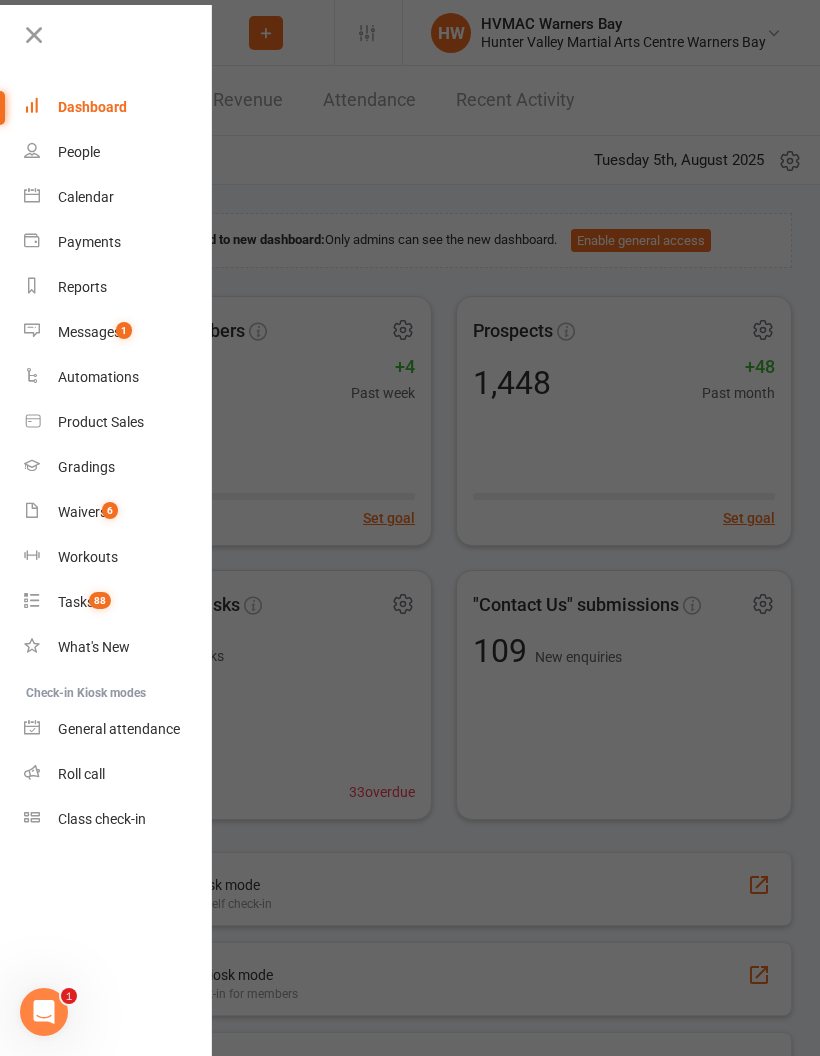 click on "Calendar" at bounding box center (86, 197) 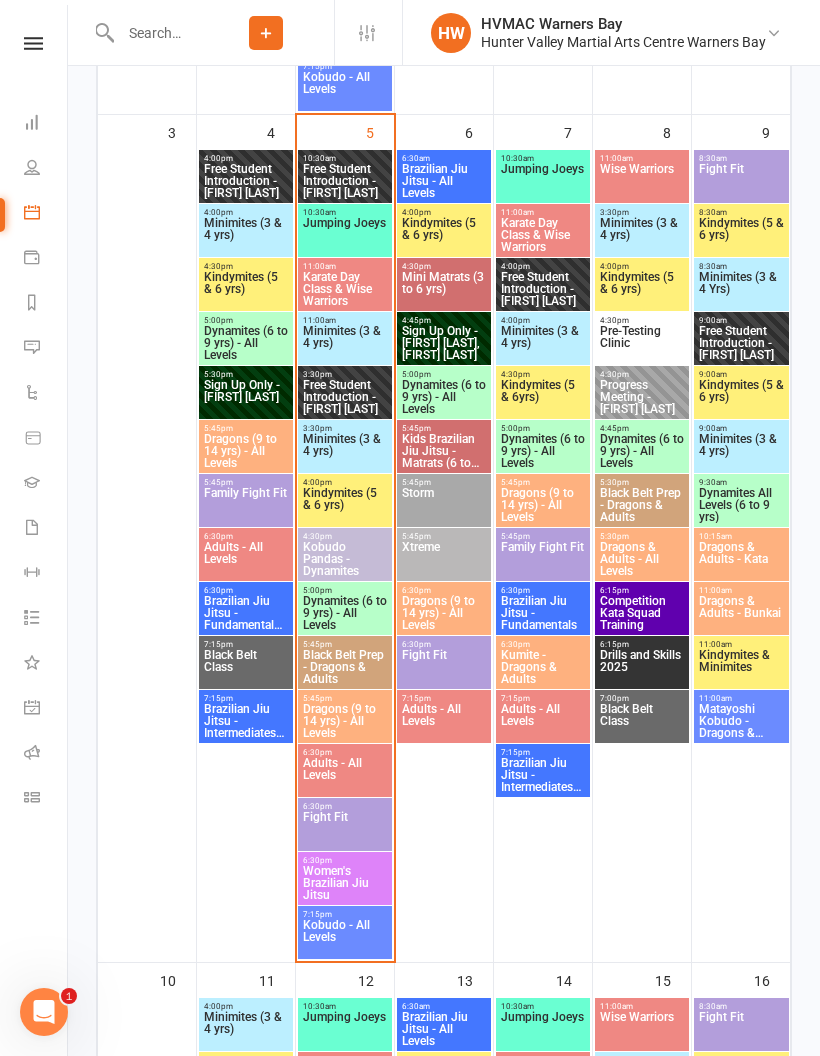 scroll, scrollTop: 1522, scrollLeft: 0, axis: vertical 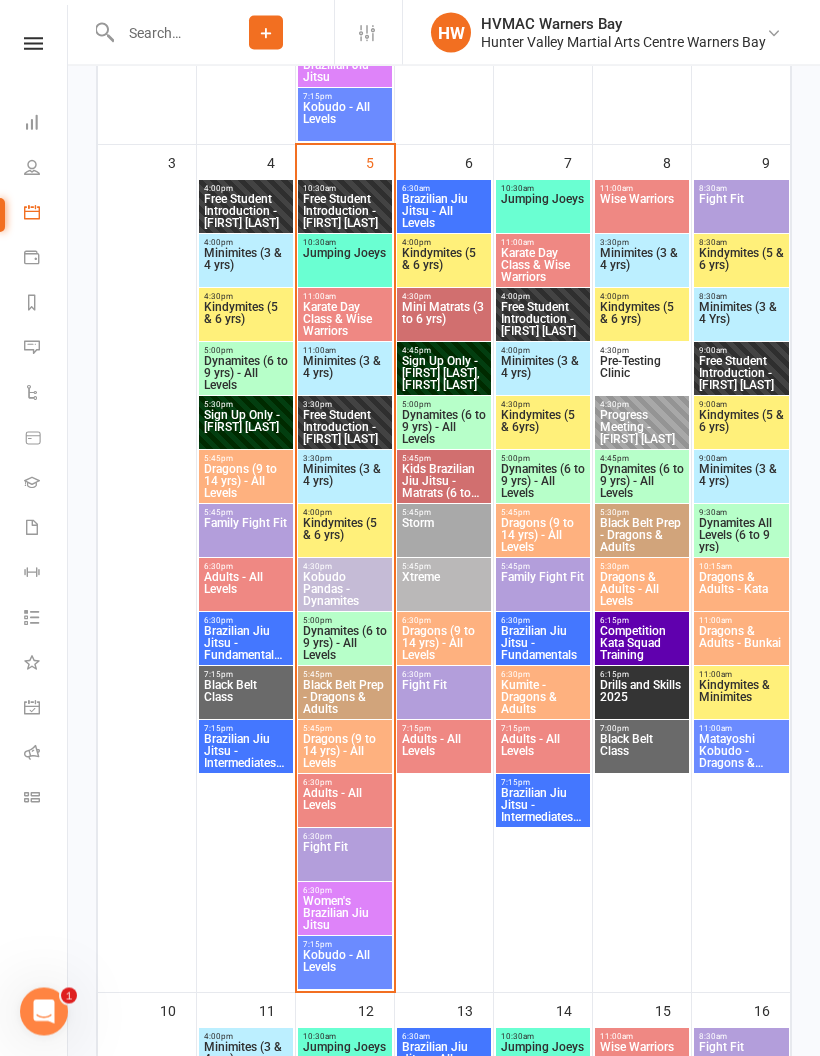 click on "Free Student Introduction - [FIRST] [LAST]" at bounding box center [345, 212] 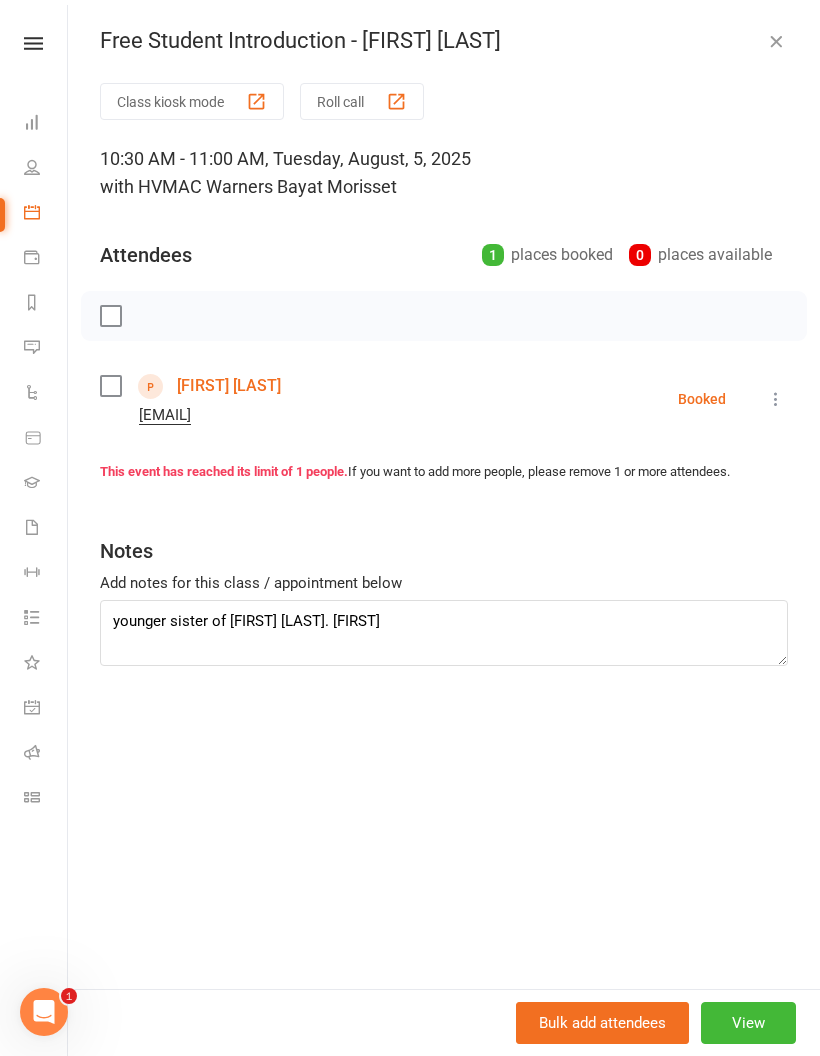 click at bounding box center [776, 41] 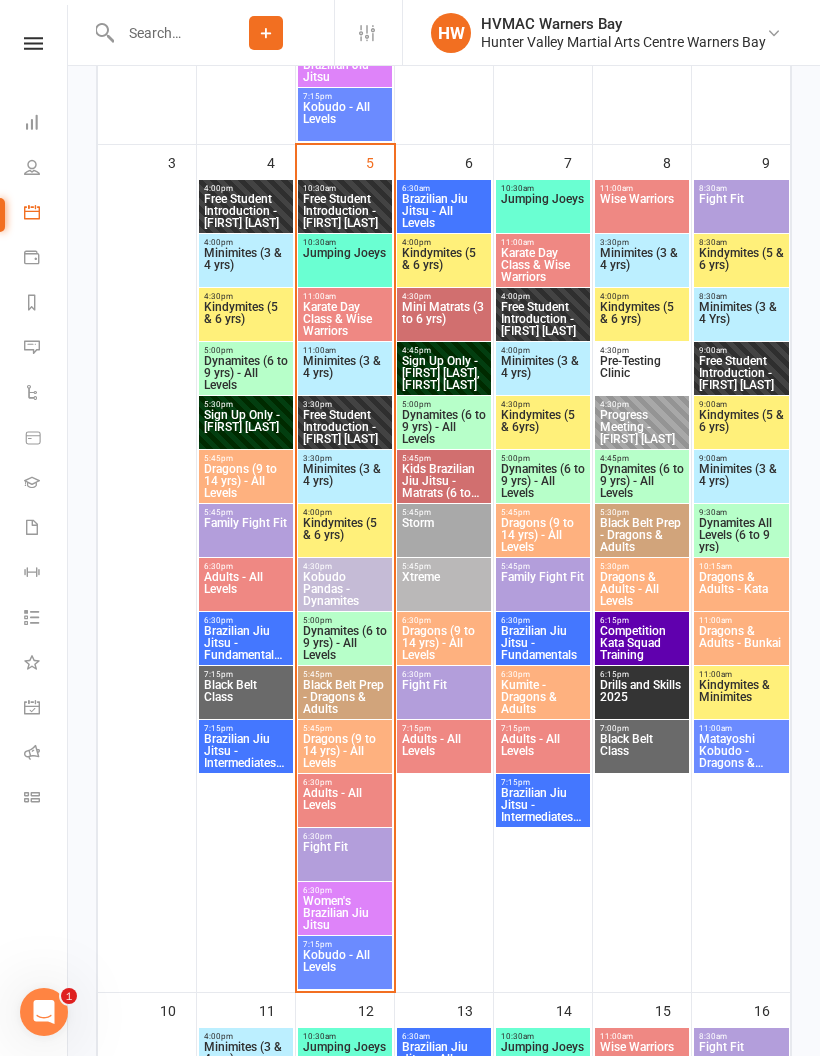 click on "Free Student Introduction - [FIRST] [LAST]" at bounding box center (345, 427) 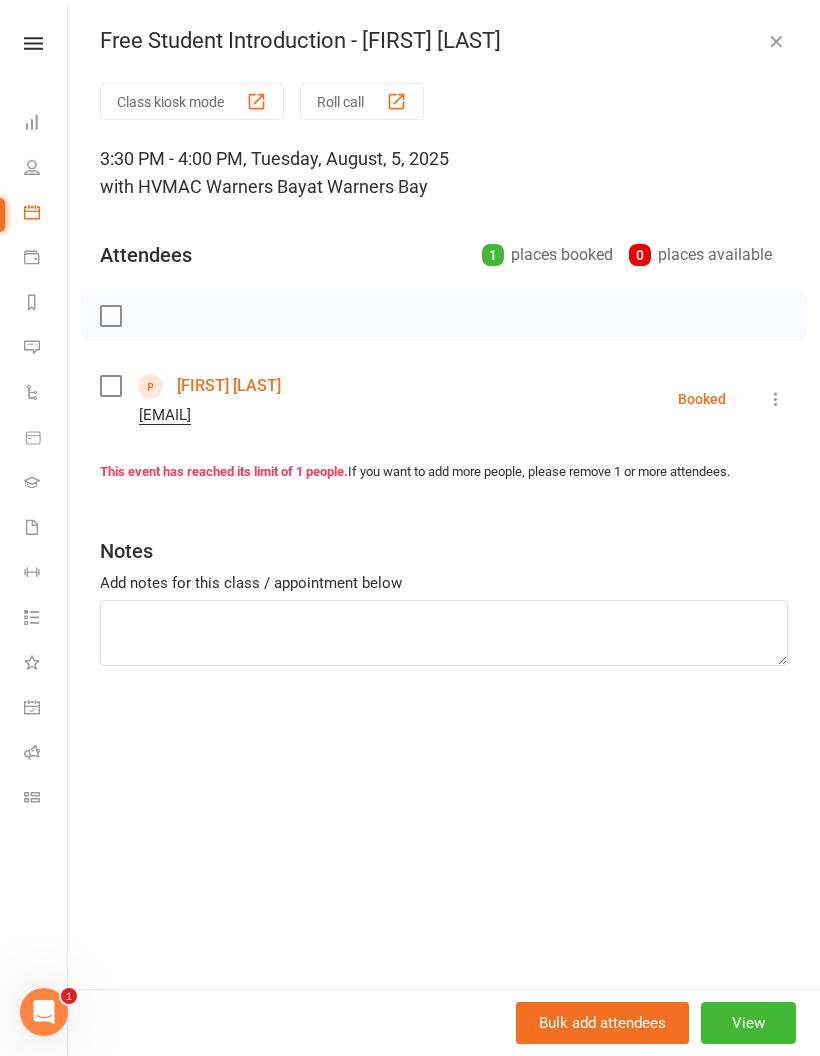 click at bounding box center (776, 41) 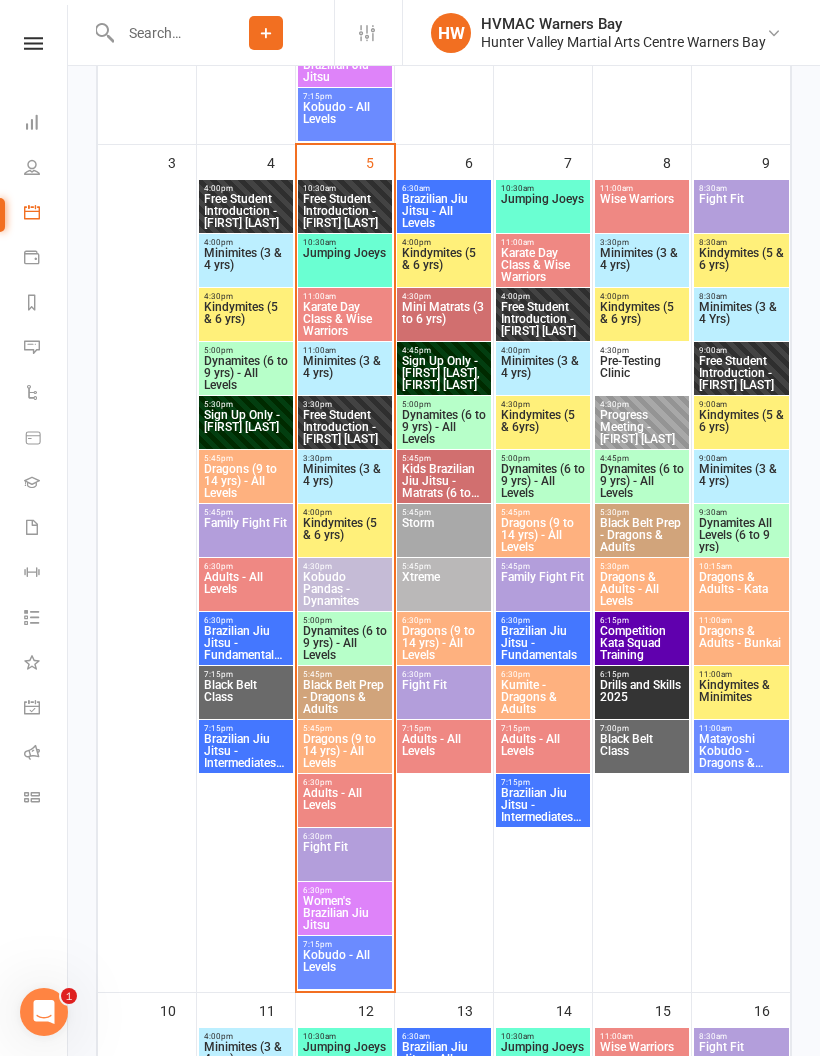 click on "Minimites (3 & 4 yrs)" at bounding box center (345, 481) 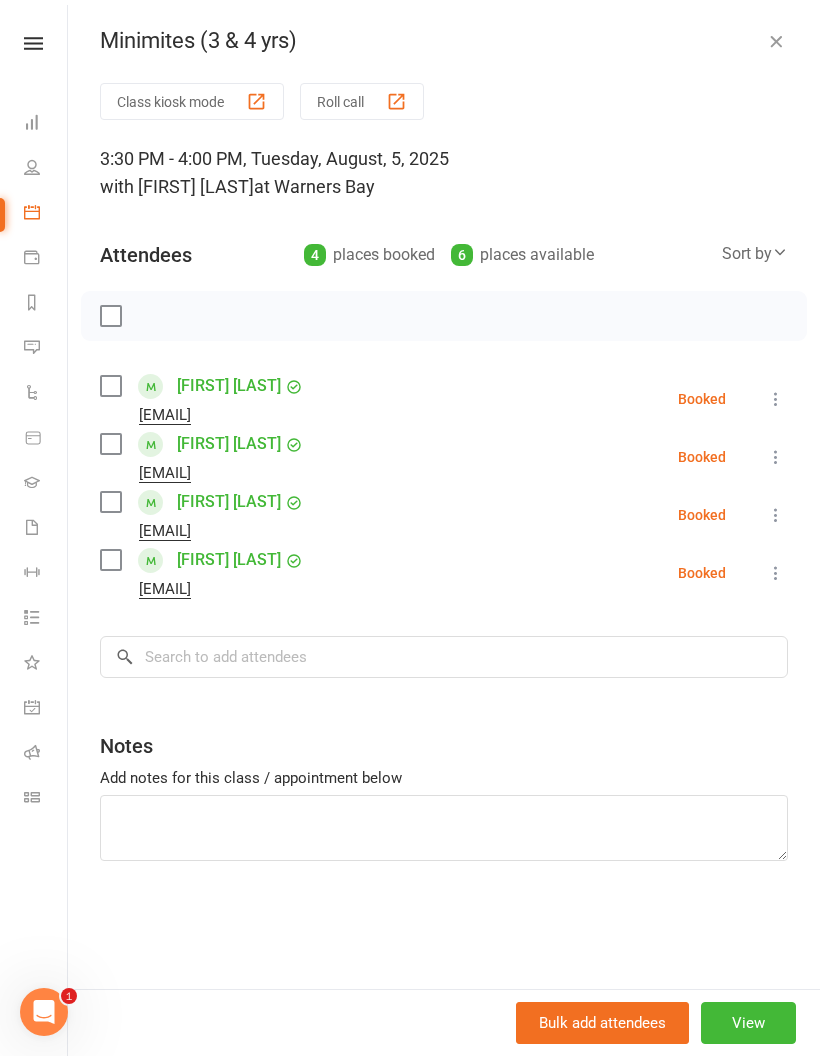 click at bounding box center [776, 41] 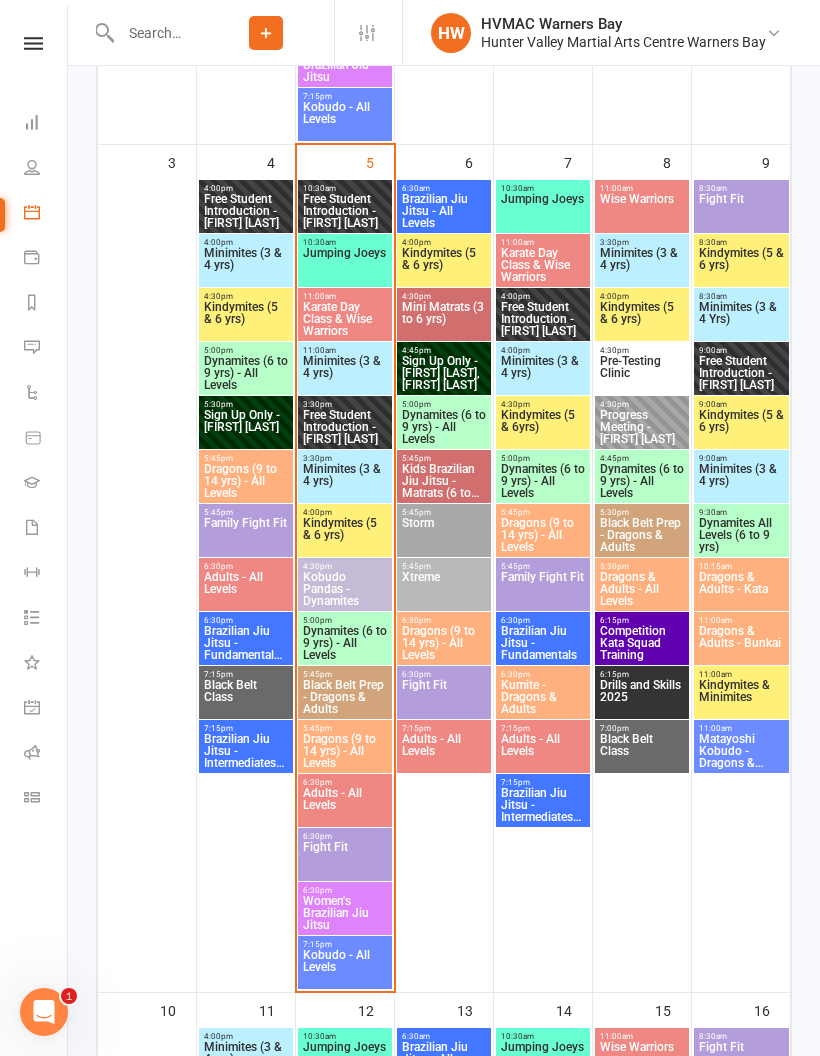 click on "Free Student Introduction - [FIRST] [LAST]" at bounding box center (345, 211) 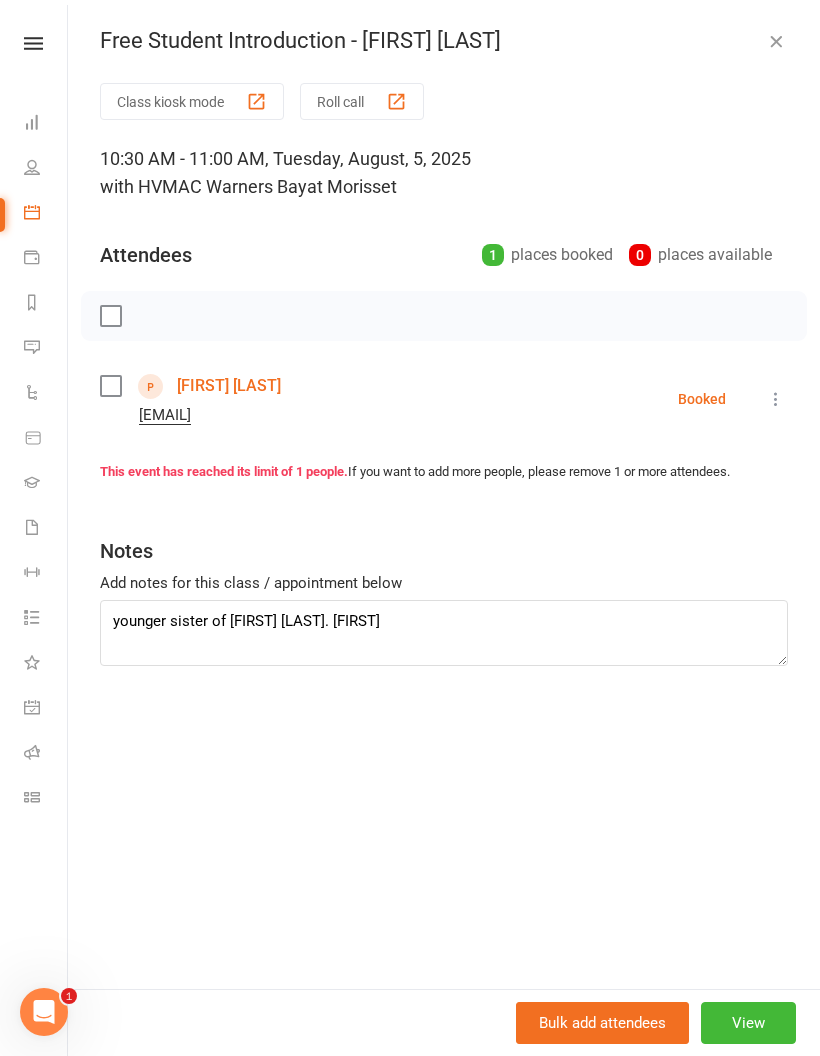 click on "[FIRST] [LAST]" at bounding box center (229, 386) 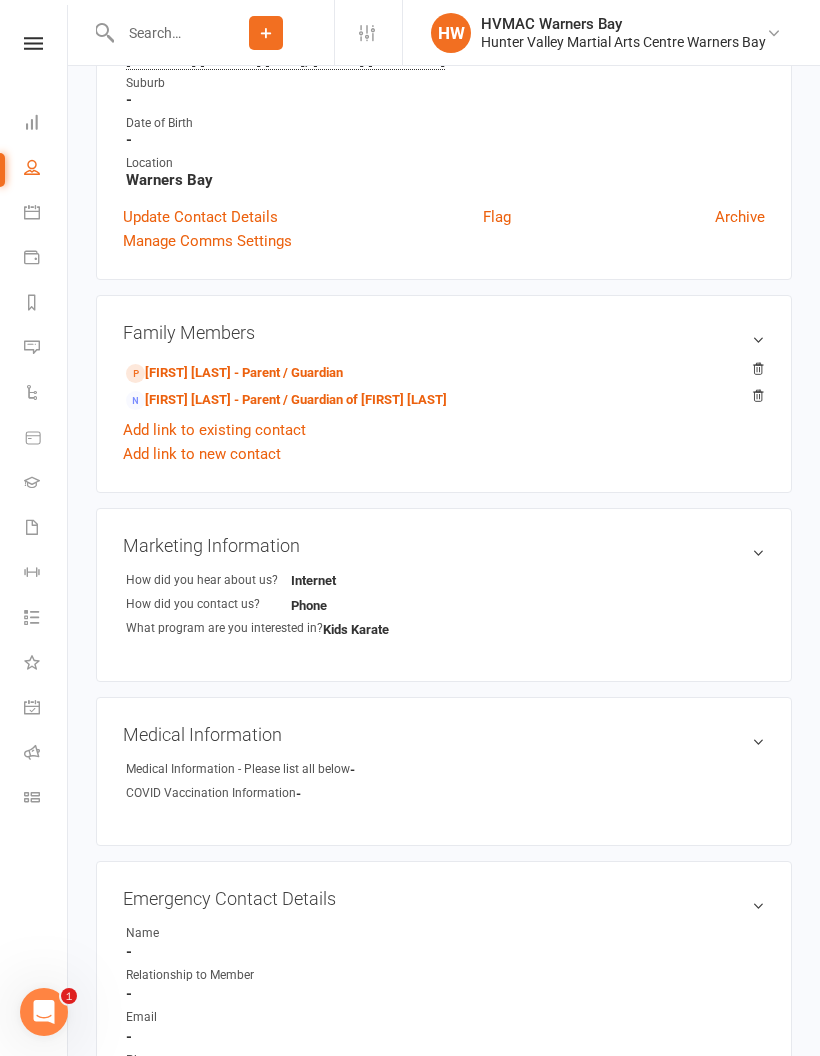 scroll, scrollTop: 404, scrollLeft: 0, axis: vertical 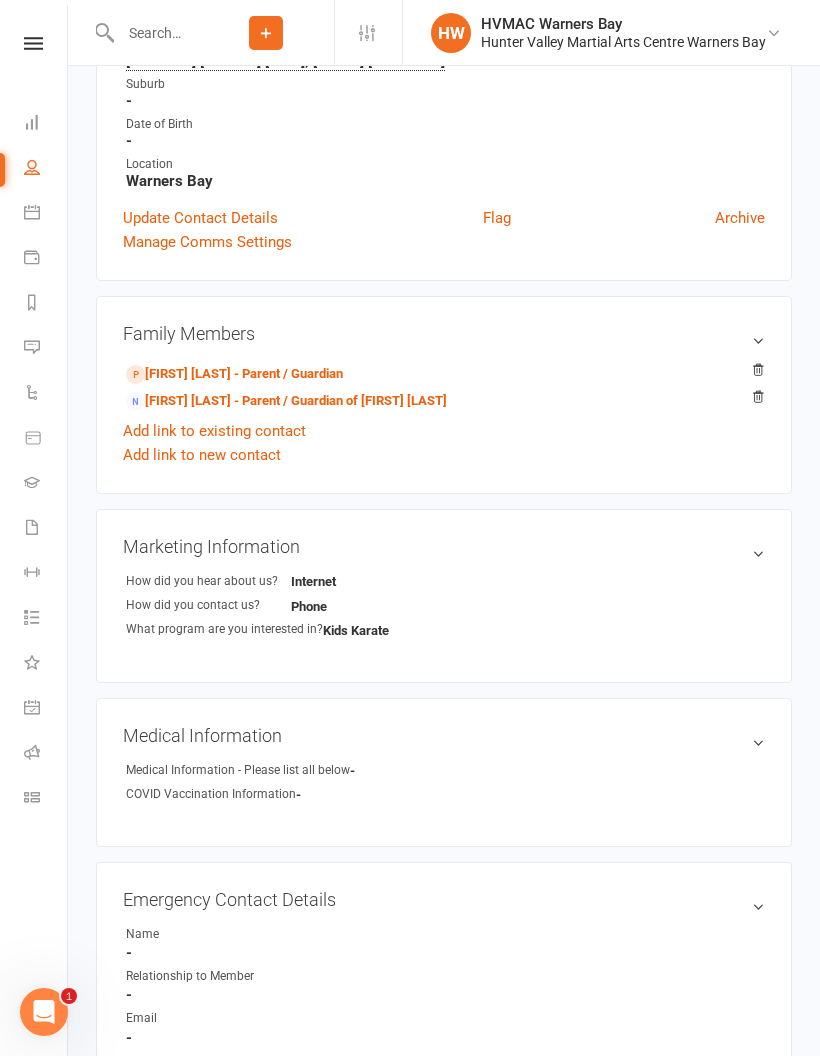click on "[FIRST] [LAST] - Parent / Guardian of [FIRST] [LAST]" at bounding box center (286, 401) 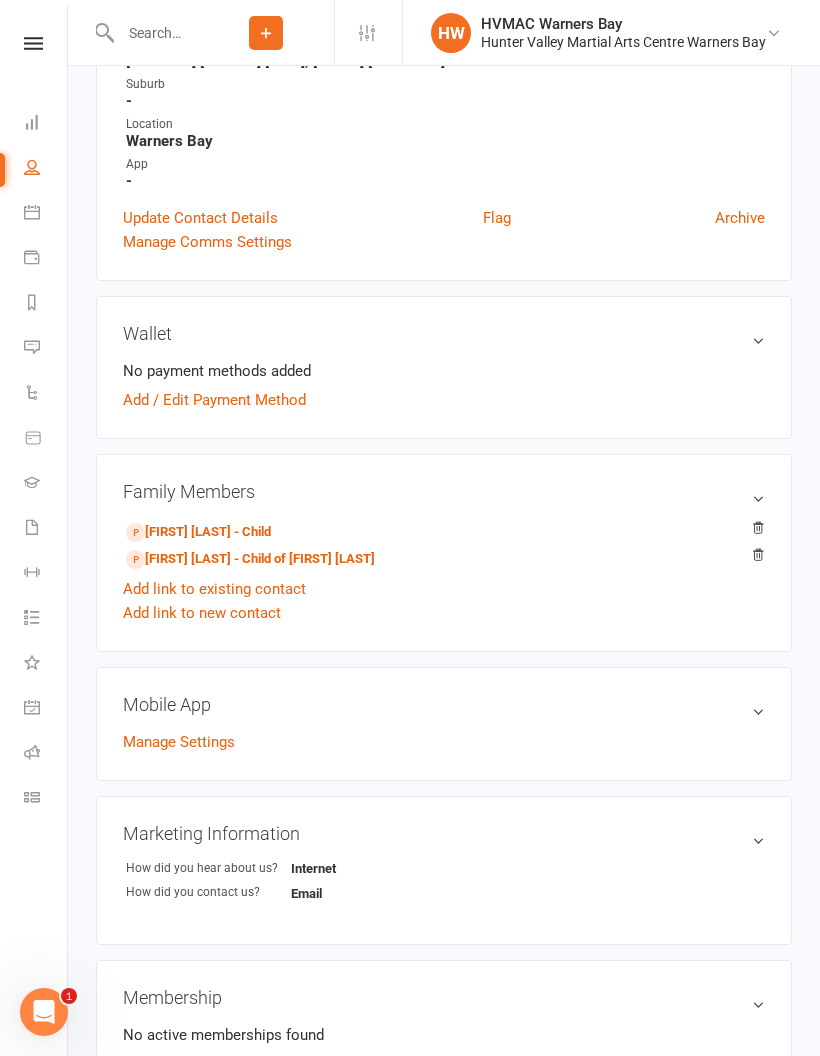scroll, scrollTop: 0, scrollLeft: 0, axis: both 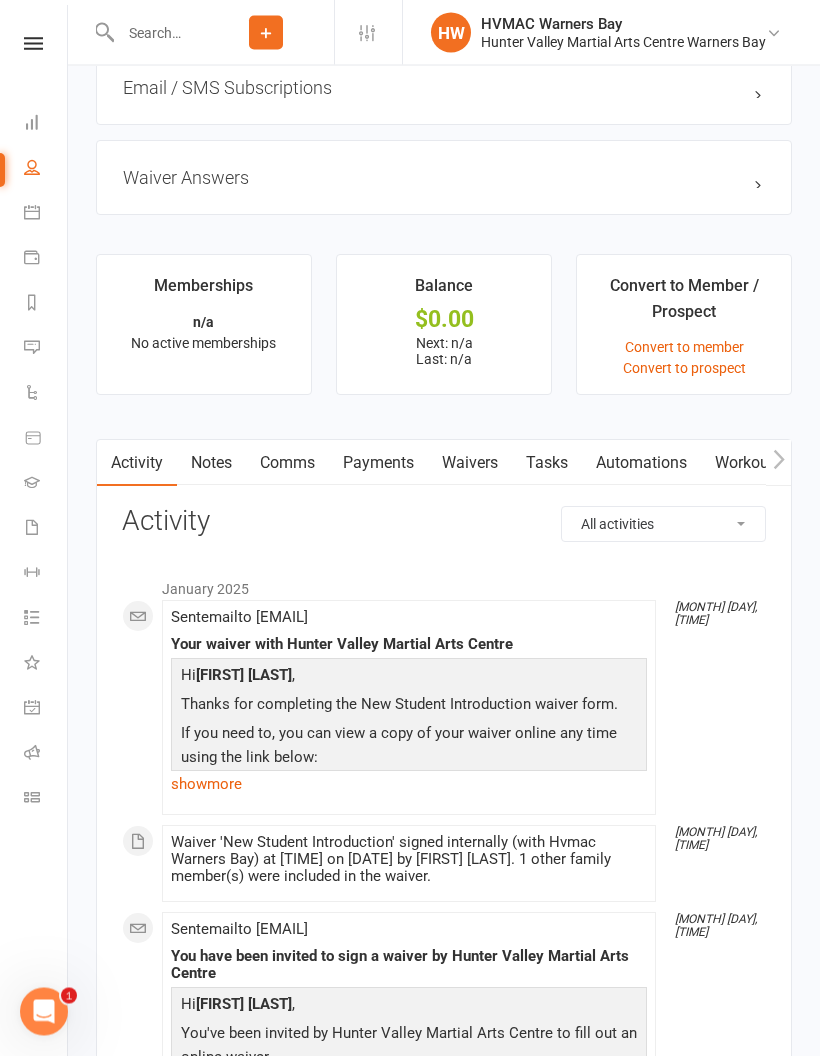 click on "Waivers" at bounding box center [470, 464] 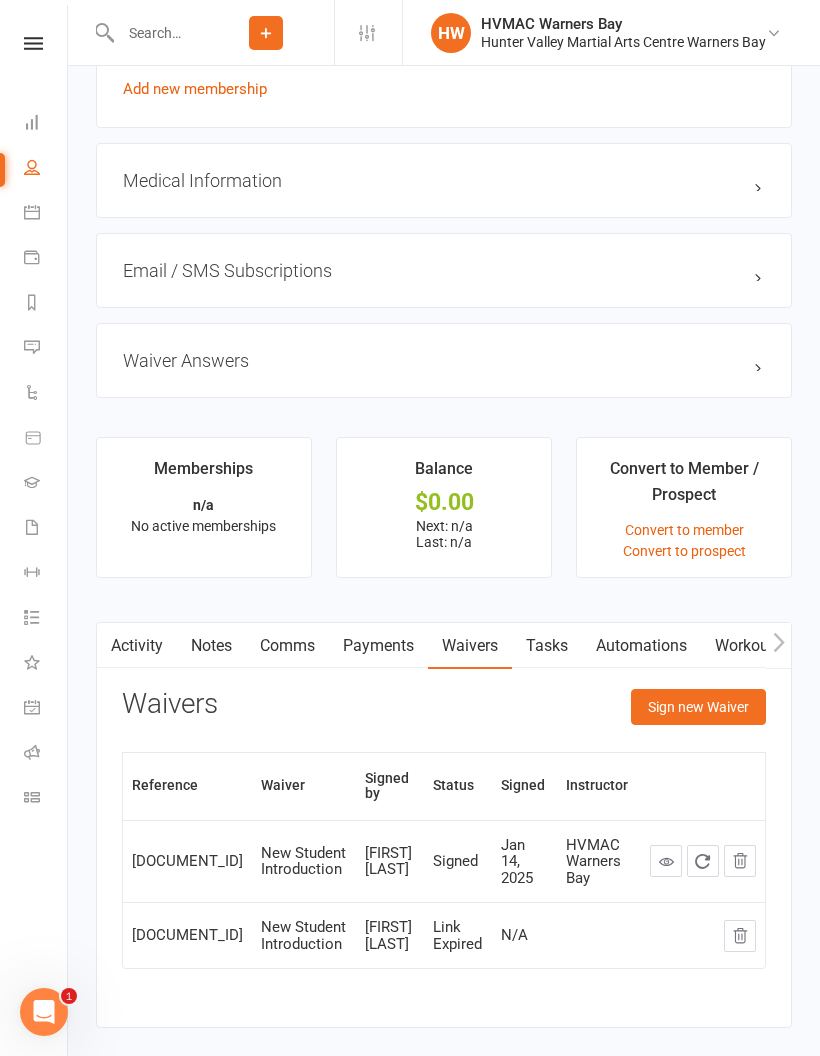 click on "Sign new Waiver" at bounding box center [698, 707] 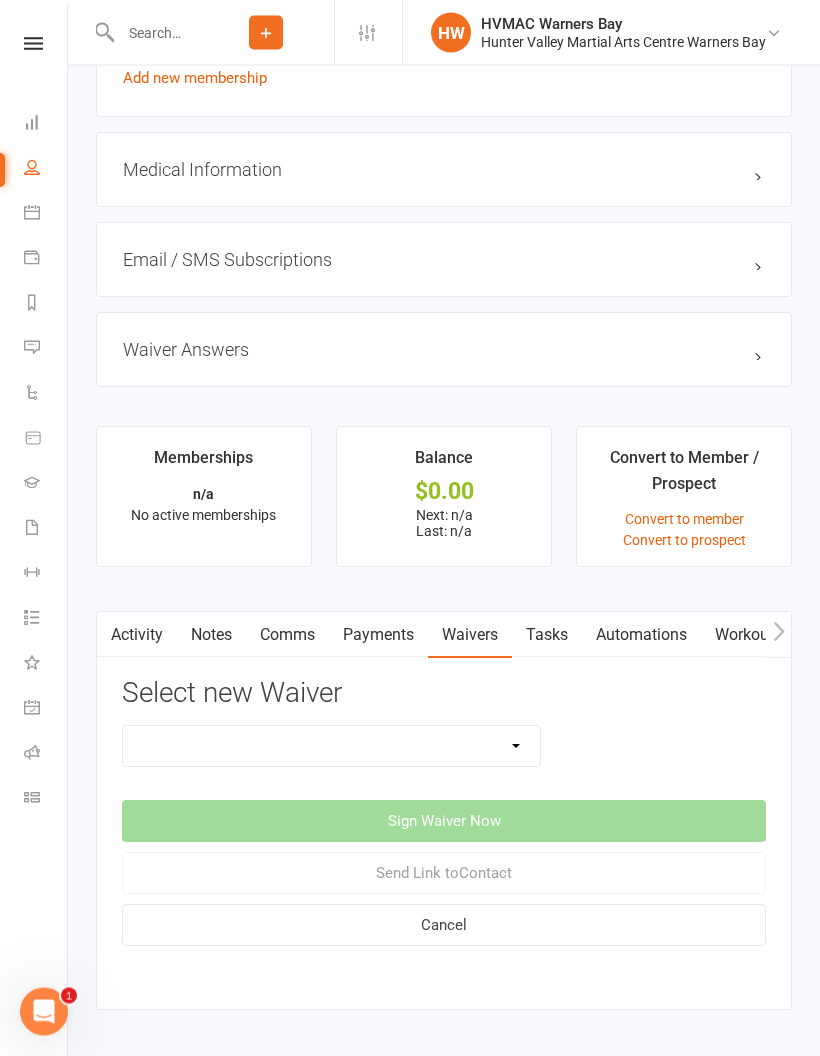 scroll, scrollTop: 1439, scrollLeft: 0, axis: vertical 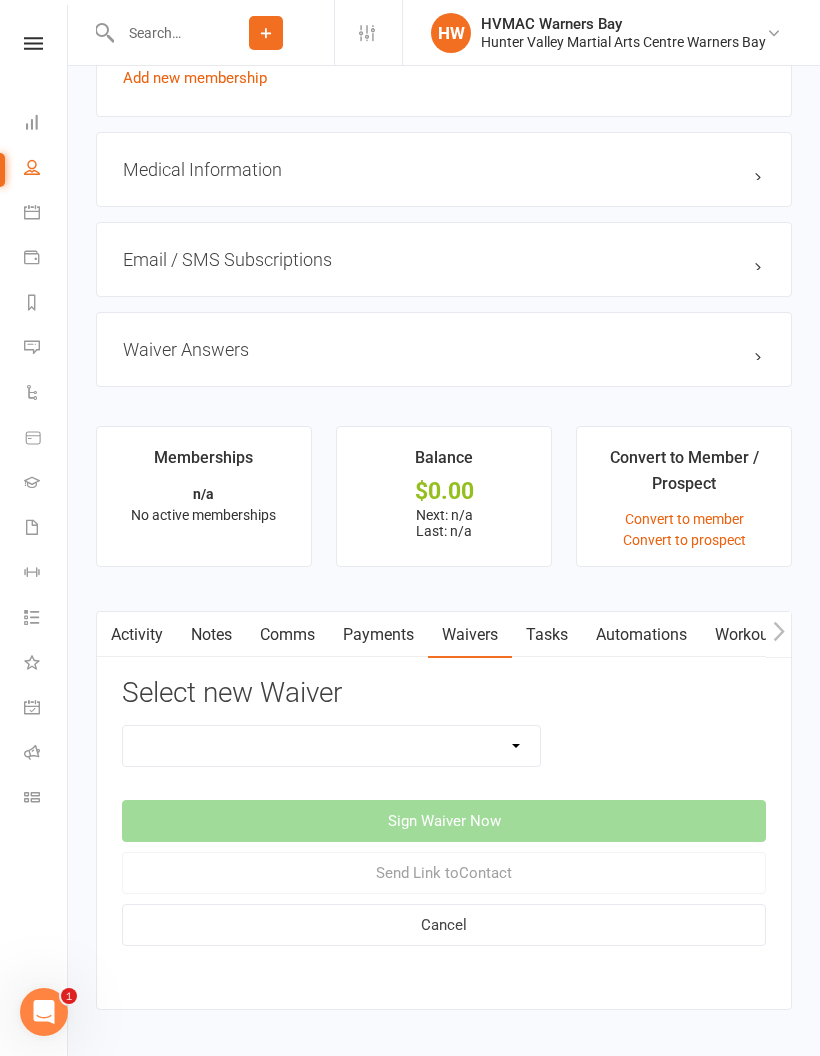 click on "Waivers" at bounding box center [470, 635] 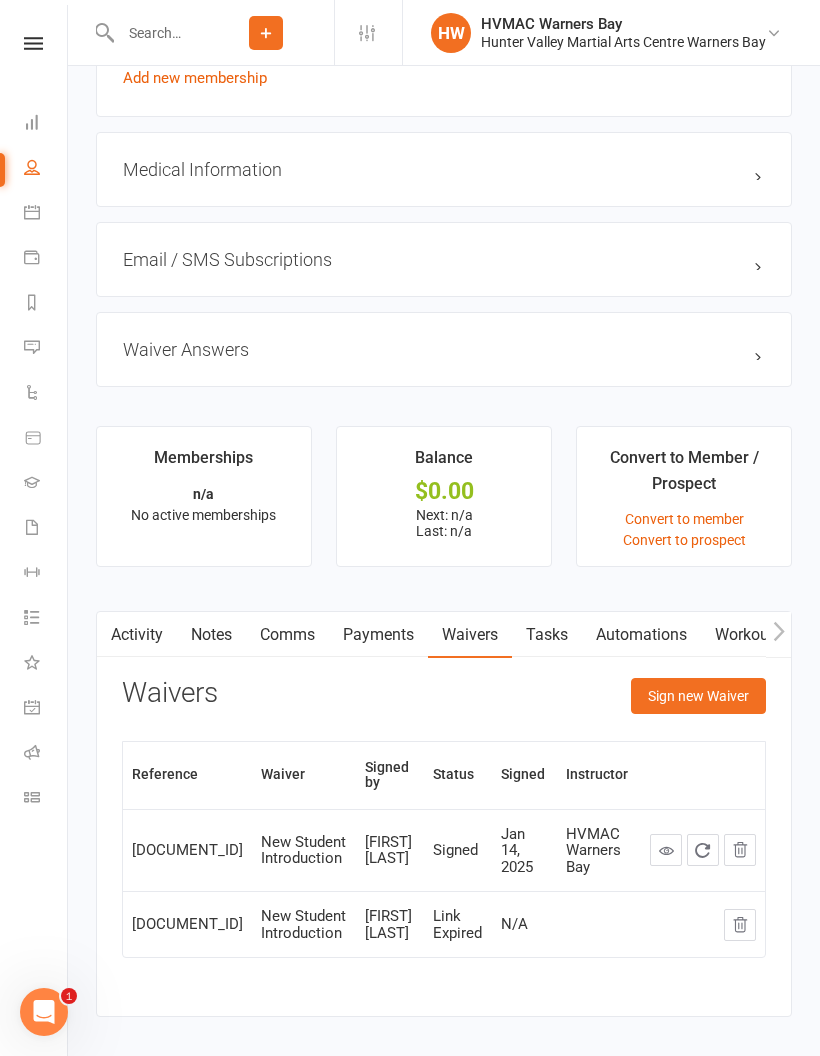 scroll, scrollTop: 1428, scrollLeft: 0, axis: vertical 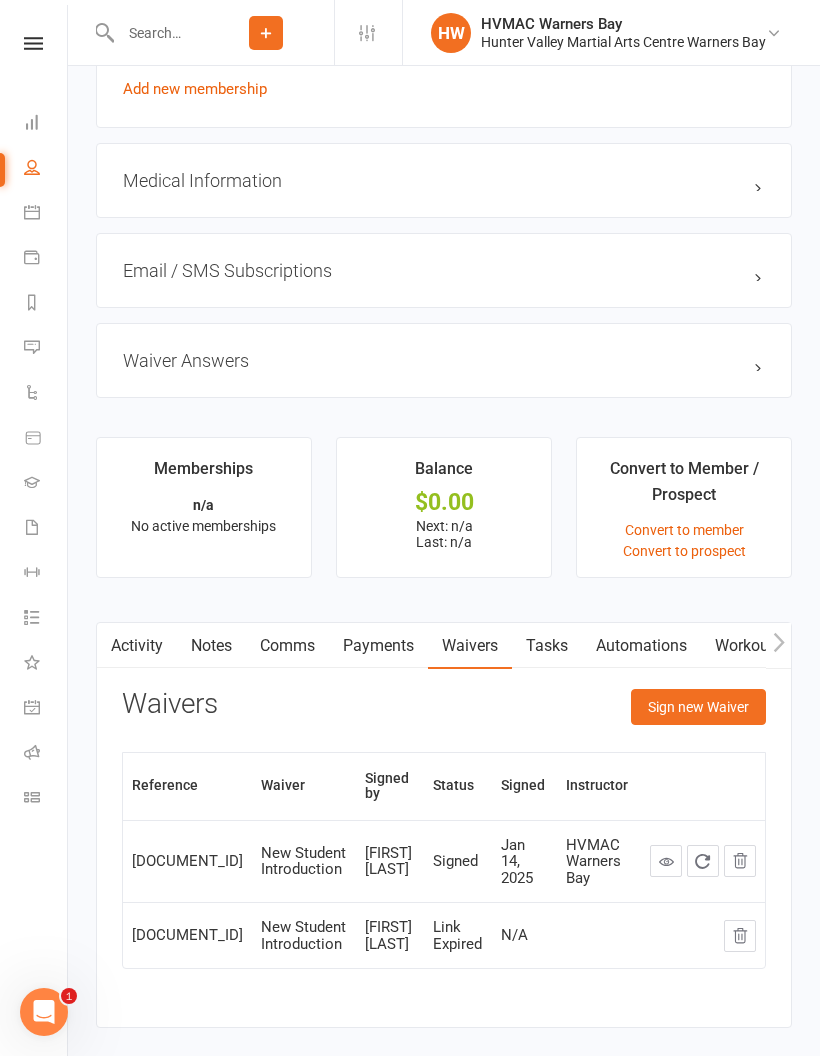 click at bounding box center [666, 861] 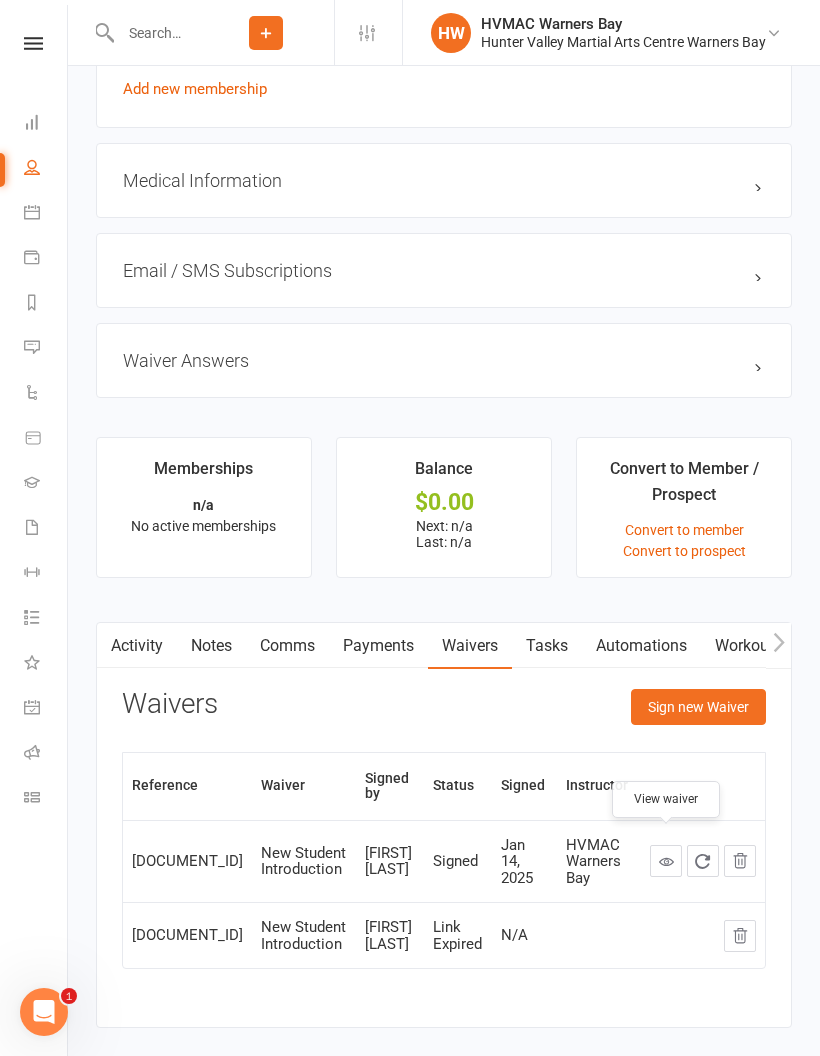 scroll, scrollTop: 1508, scrollLeft: 0, axis: vertical 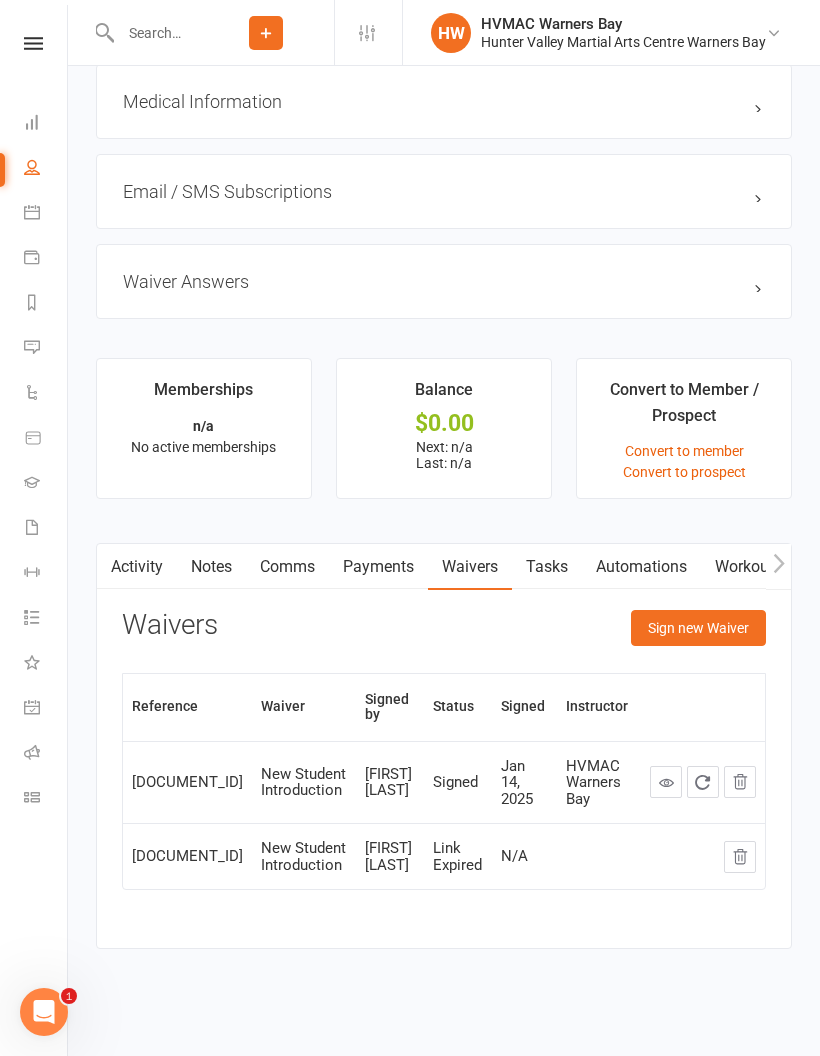 click on "Sign new Waiver" at bounding box center [698, 628] 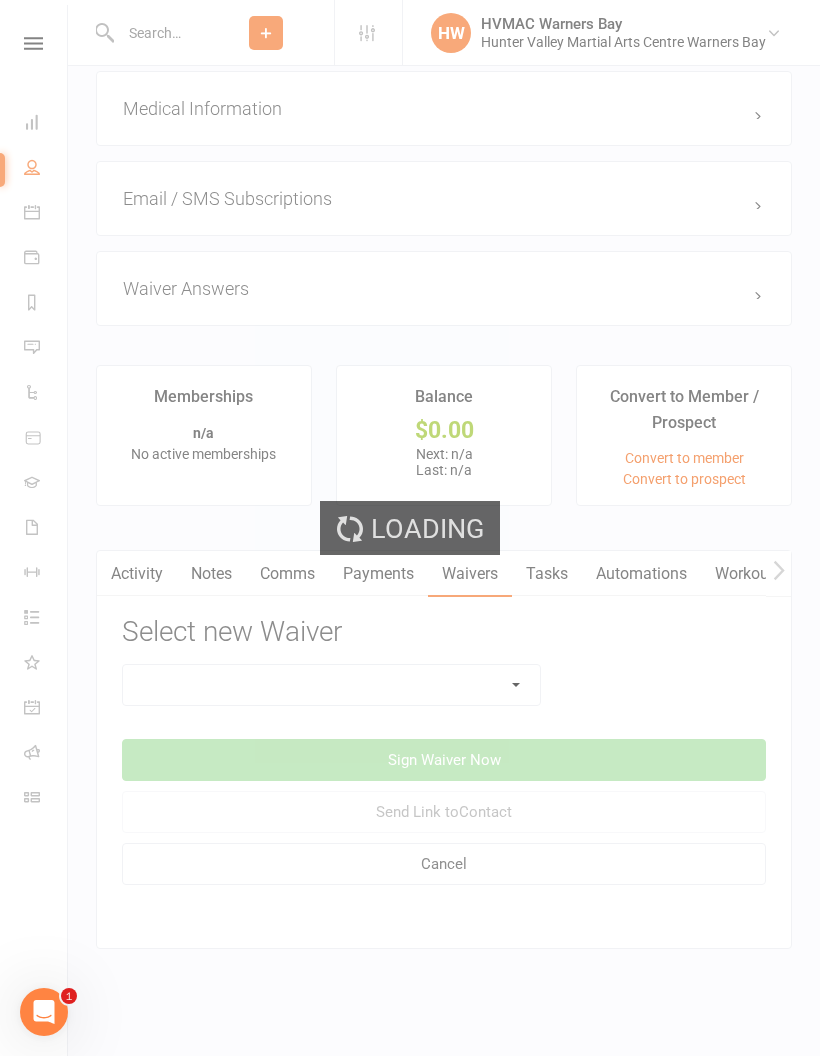 scroll, scrollTop: 1519, scrollLeft: 0, axis: vertical 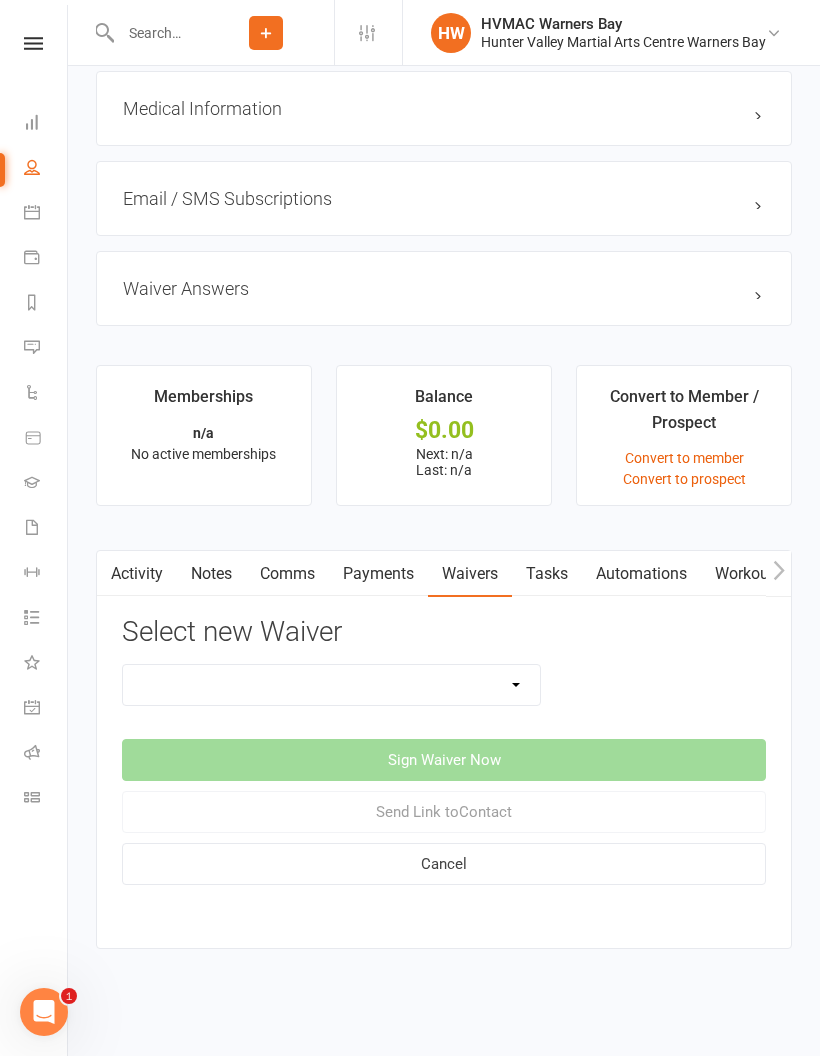click on "Cancellation Form Cancellation Form - Kinder Kicks Fitness Challenge Goals Assessment Hold Form Membership Downgrade Form Membership Form Membership Form - Black Belt Membership Form - Brazilian Jiu Jitsu Membership Form - Family Membership Form - Fight Fit Membership Form - Kinder Kicks Membership Form - Kinder Kicks (PIF) Membership Form - Kindymites/Minimites Membership Form - Kobudo Membership Form - parent part payment Membership Upgrade Form 2023 New Student Introduction PIF & Lesson Block Memberships Program Goals Assessment - 1st Kyu Program Goals Assessment - Coloured Belts Special Events Update Of Payment Details" at bounding box center (331, 685) 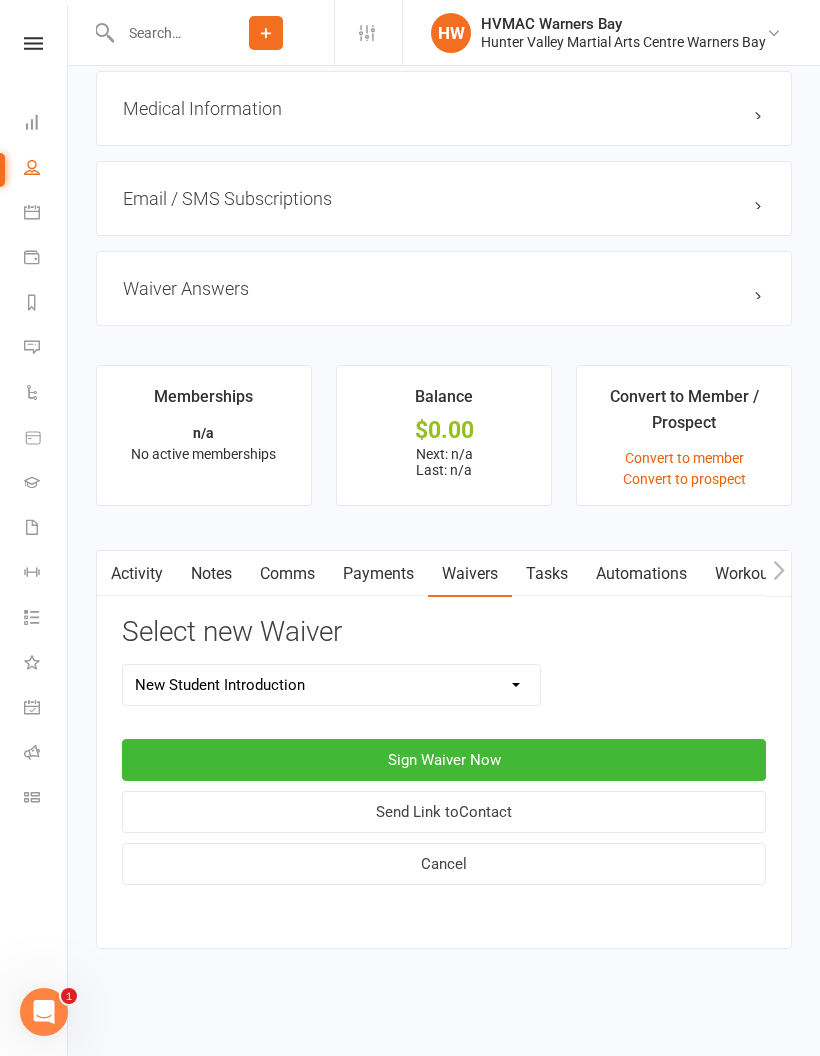 click on "Sign Waiver Now" at bounding box center (444, 760) 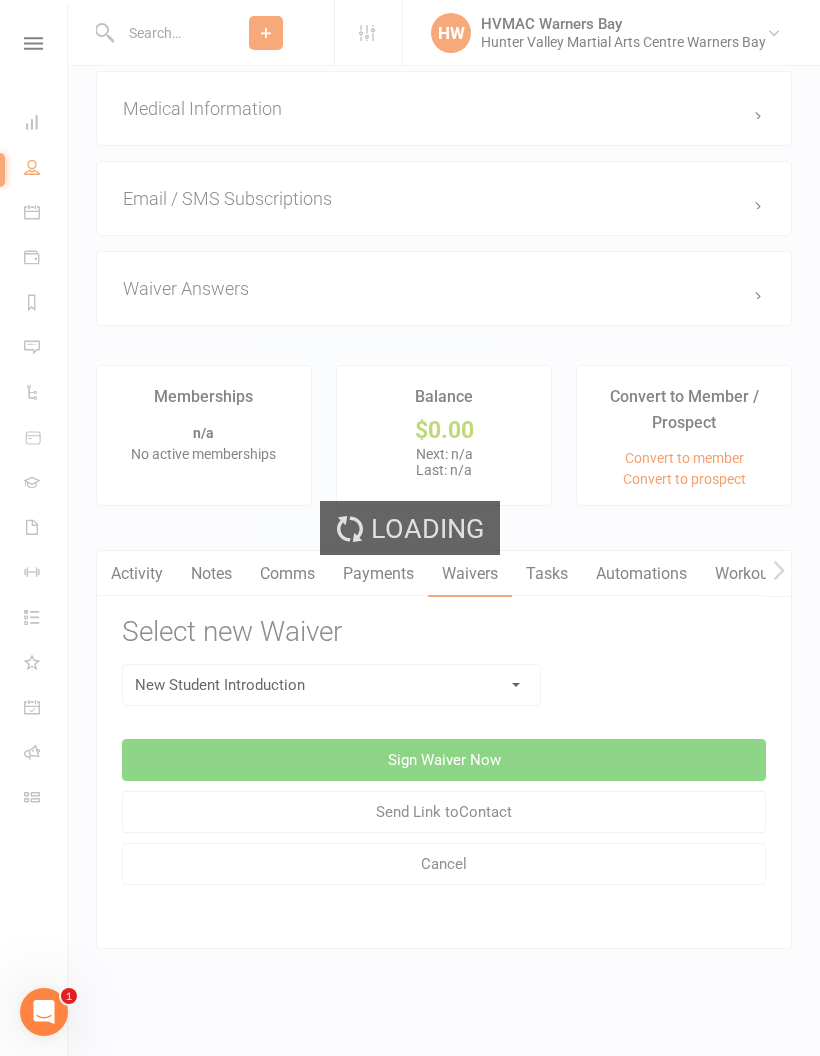 scroll, scrollTop: 0, scrollLeft: 0, axis: both 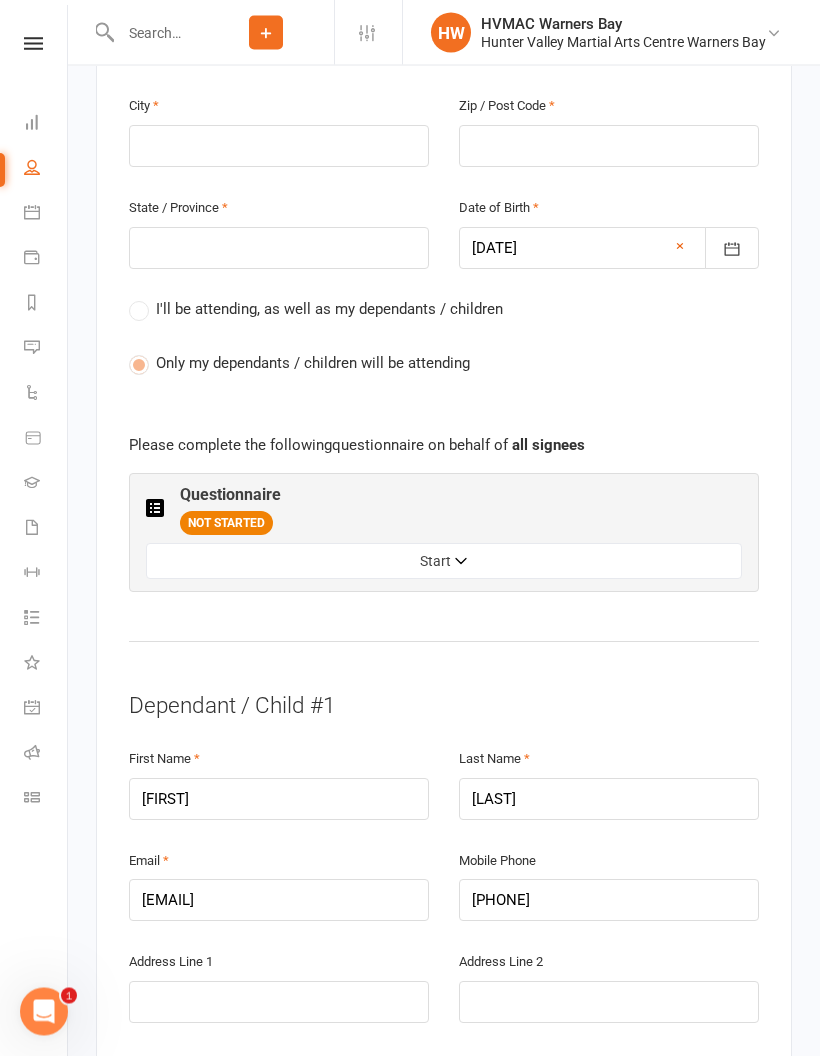 click on "Start" at bounding box center [444, 562] 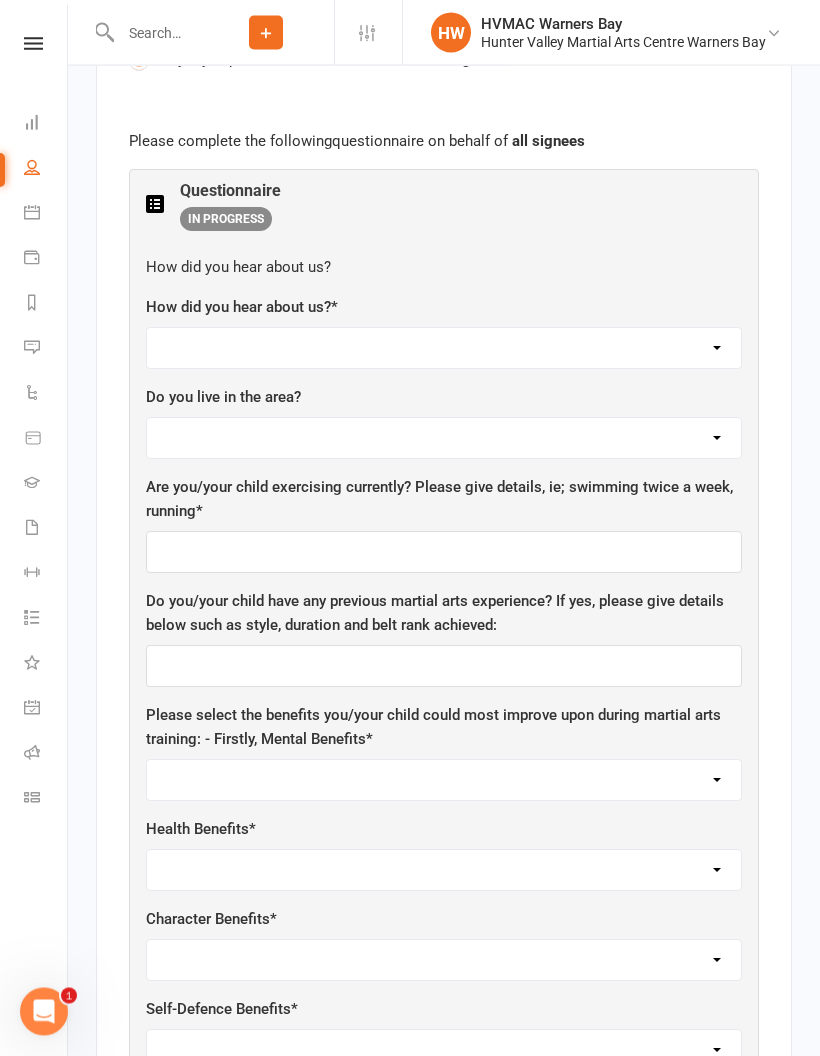 scroll, scrollTop: 1214, scrollLeft: 0, axis: vertical 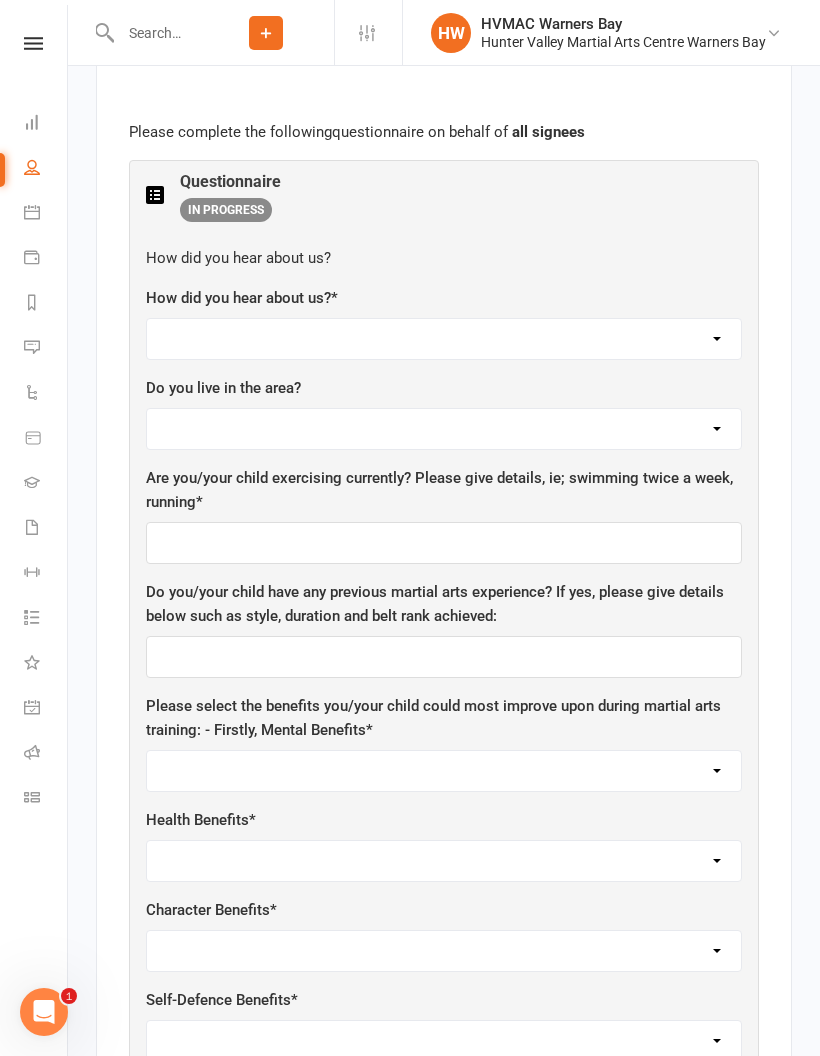 click on "Facebook Internet Referral from a friend Flyer in the mail or at the shopping mall Sign Radio Flyer from school" at bounding box center (444, 339) 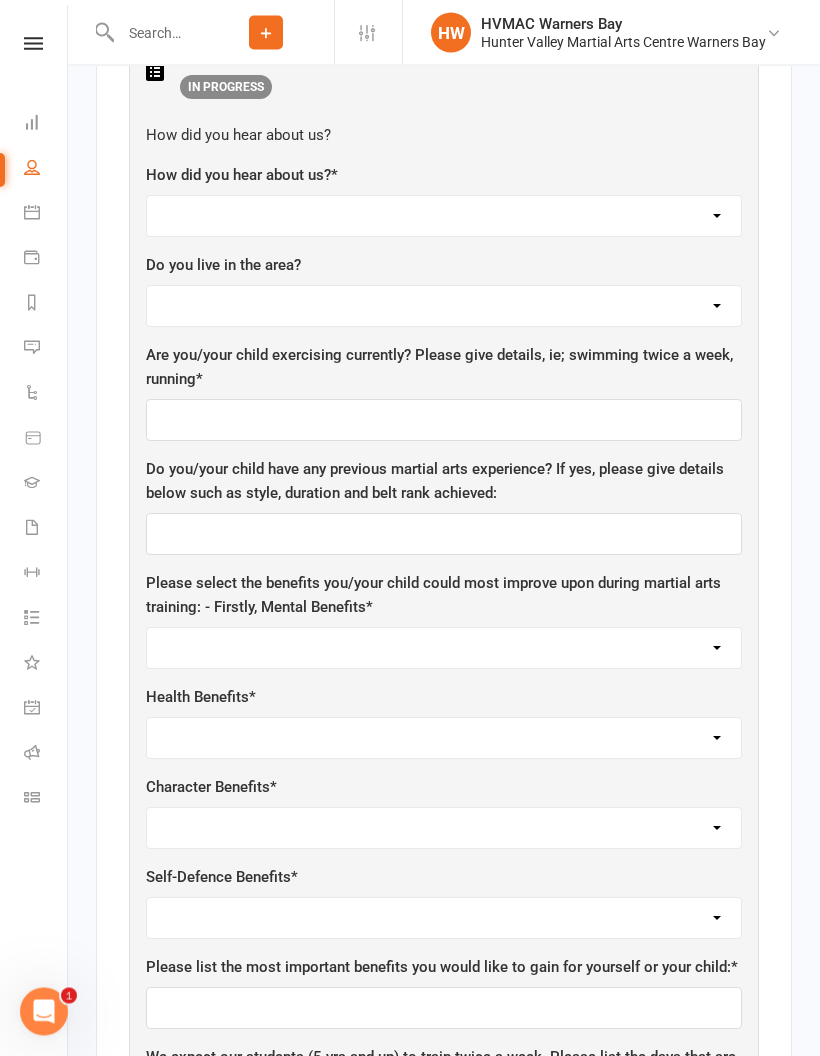 scroll, scrollTop: 1336, scrollLeft: 0, axis: vertical 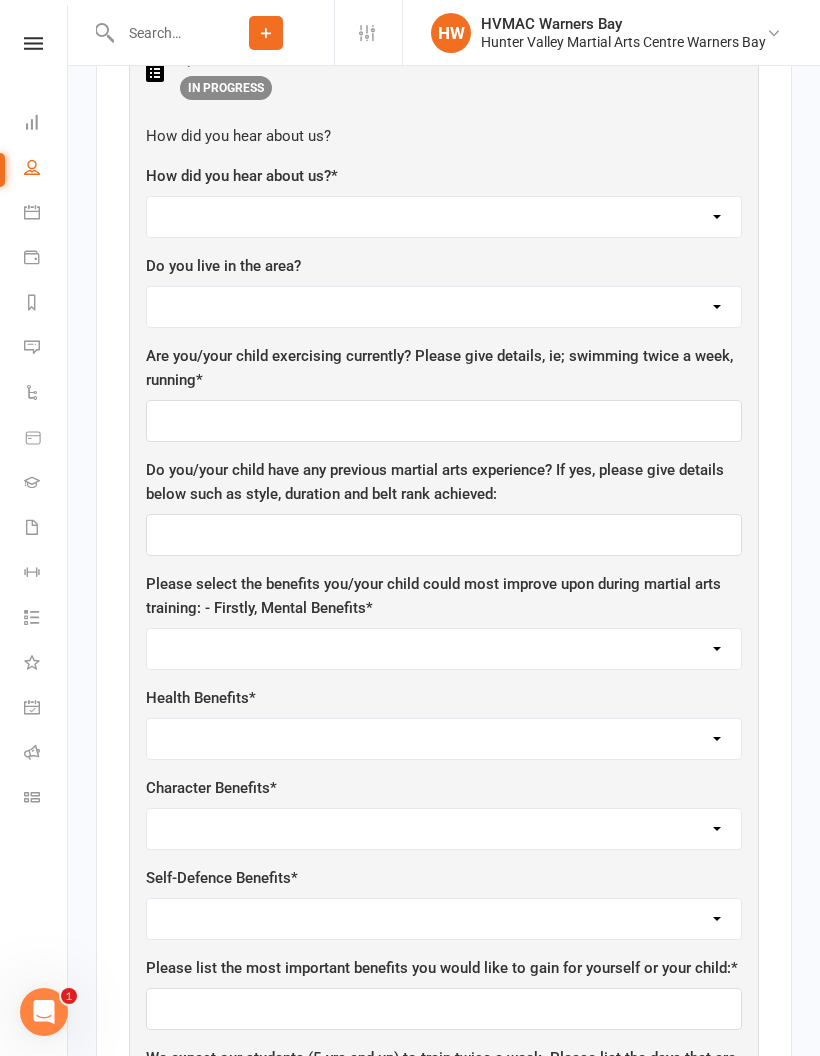 click on "Facebook Internet Referral from a friend Flyer in the mail or at the shopping mall Sign Radio Flyer from school" at bounding box center (444, 217) 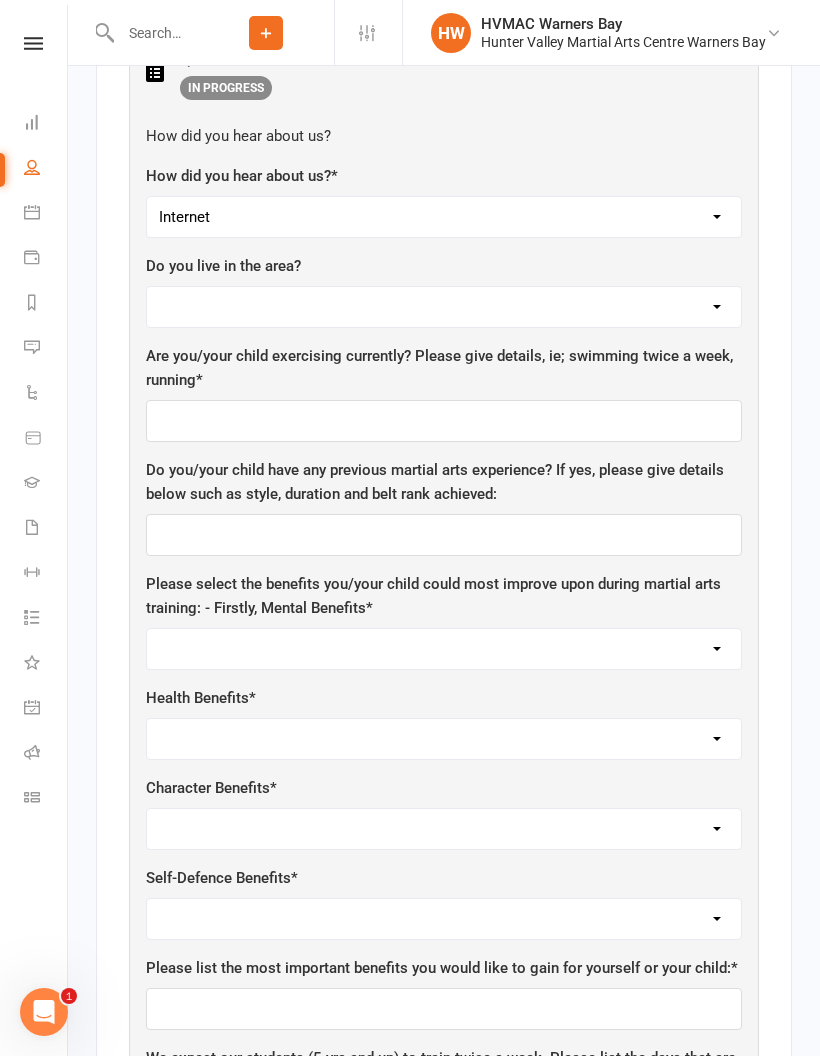 click on "Yes No" at bounding box center [444, 307] 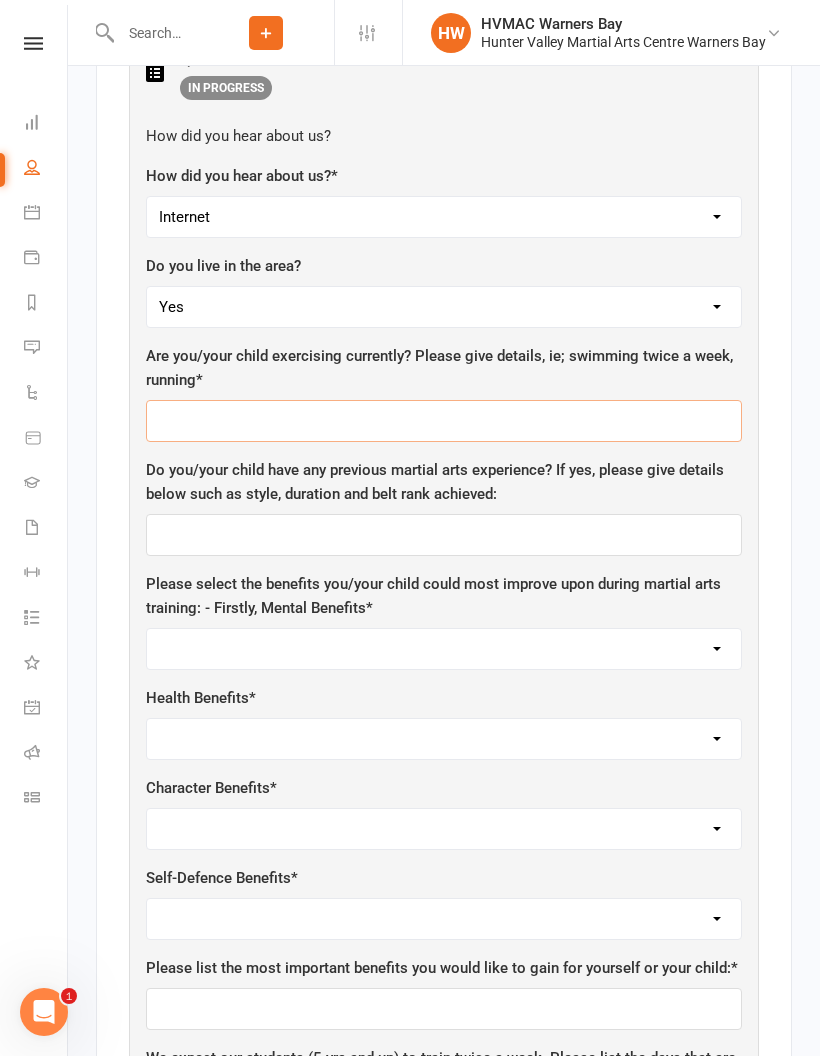 click at bounding box center [444, 421] 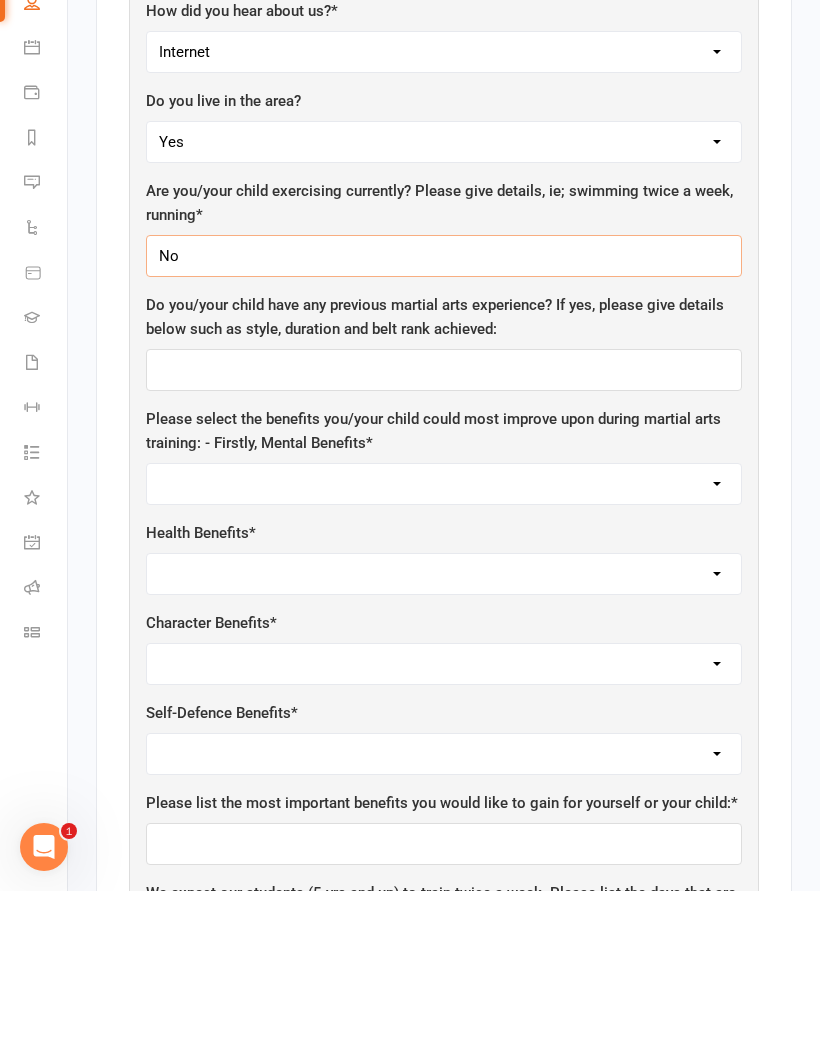 type on "No" 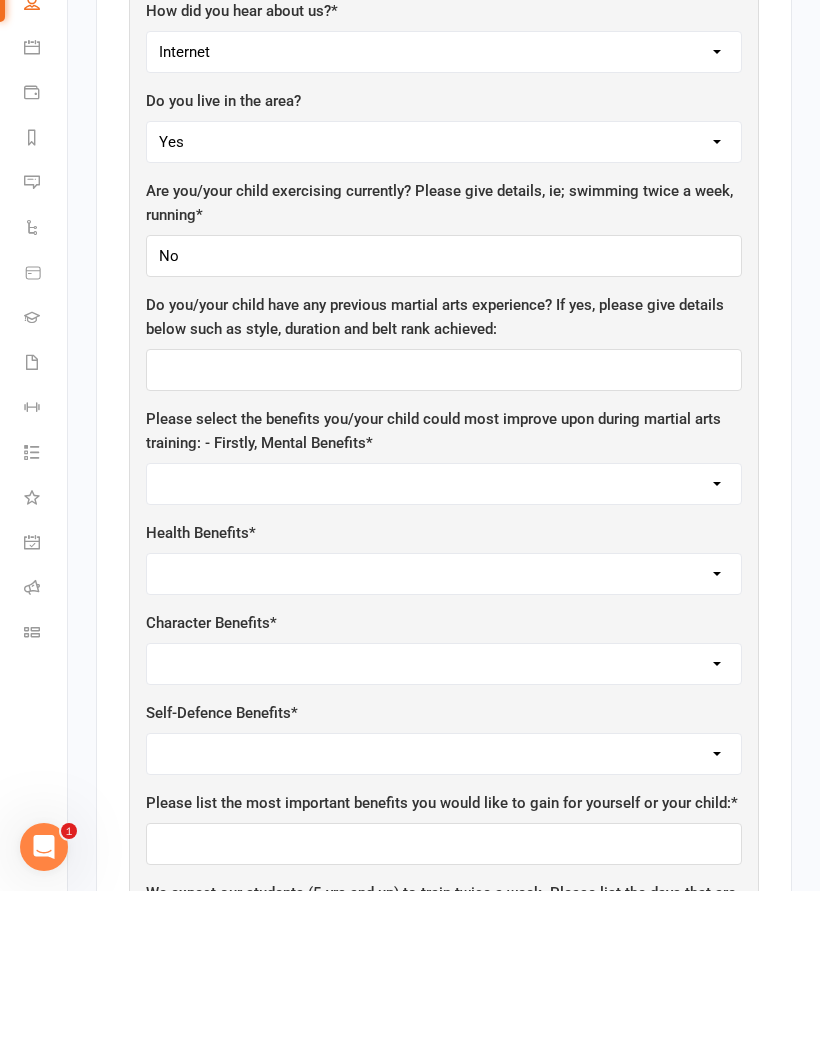 click at bounding box center (444, 535) 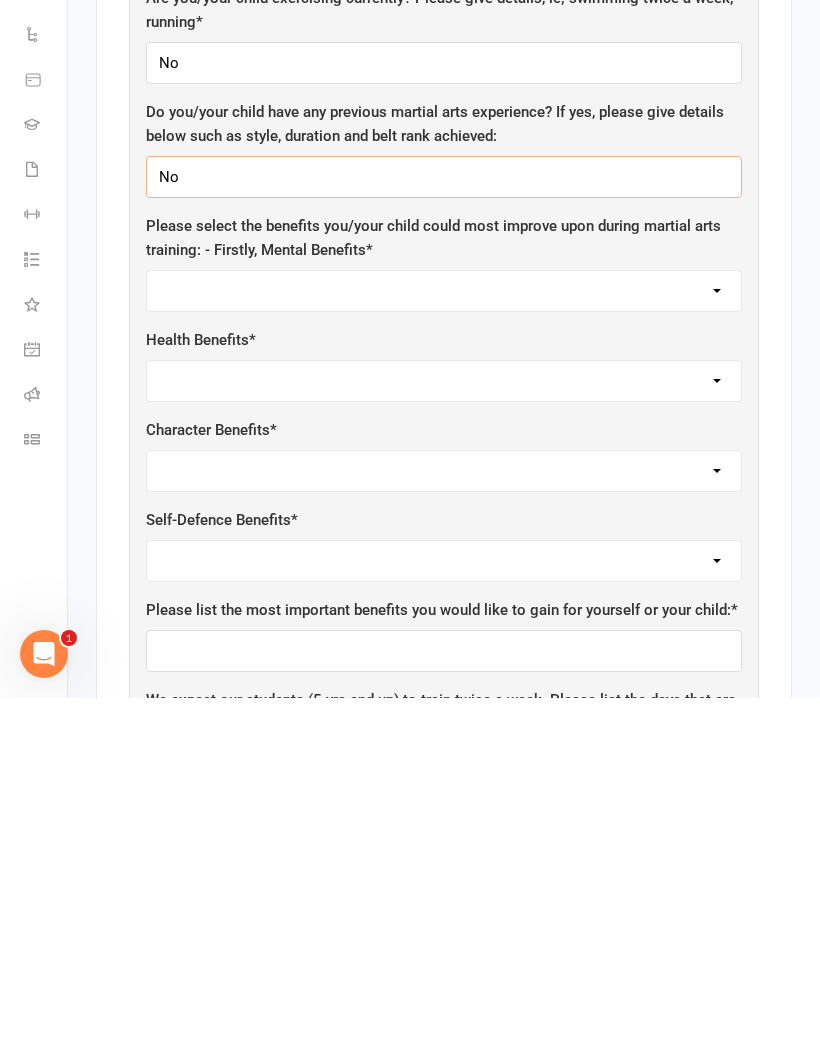 type on "No" 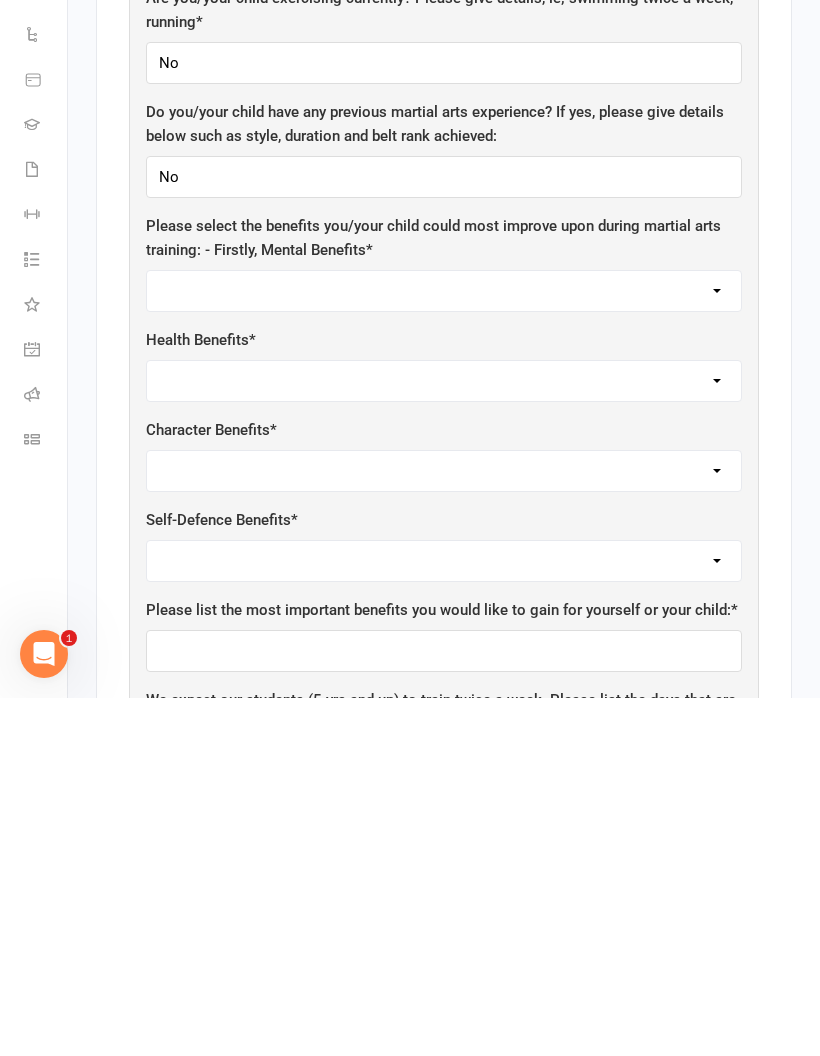 click on "Self-esteem Focus and Listening Fun, Fun, Fun Determination Motivation" at bounding box center (444, 649) 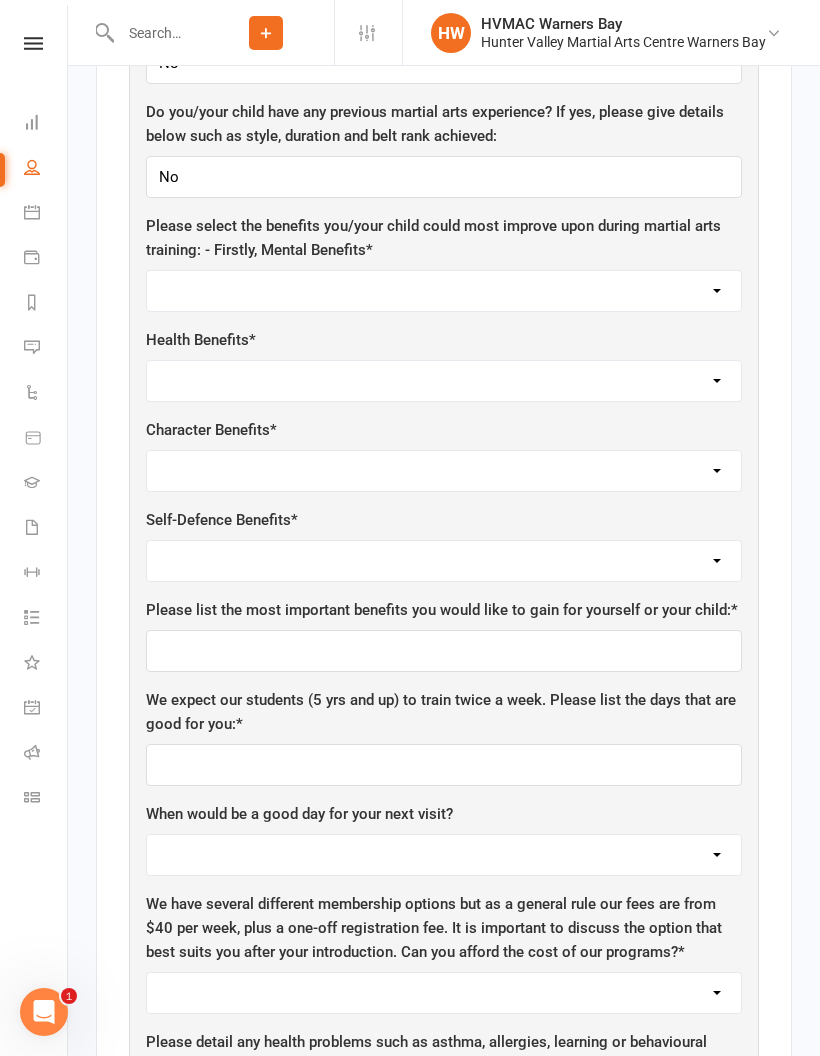 click on "Self-esteem Focus and Listening Fun, Fun, Fun Determination Motivation" at bounding box center [444, 291] 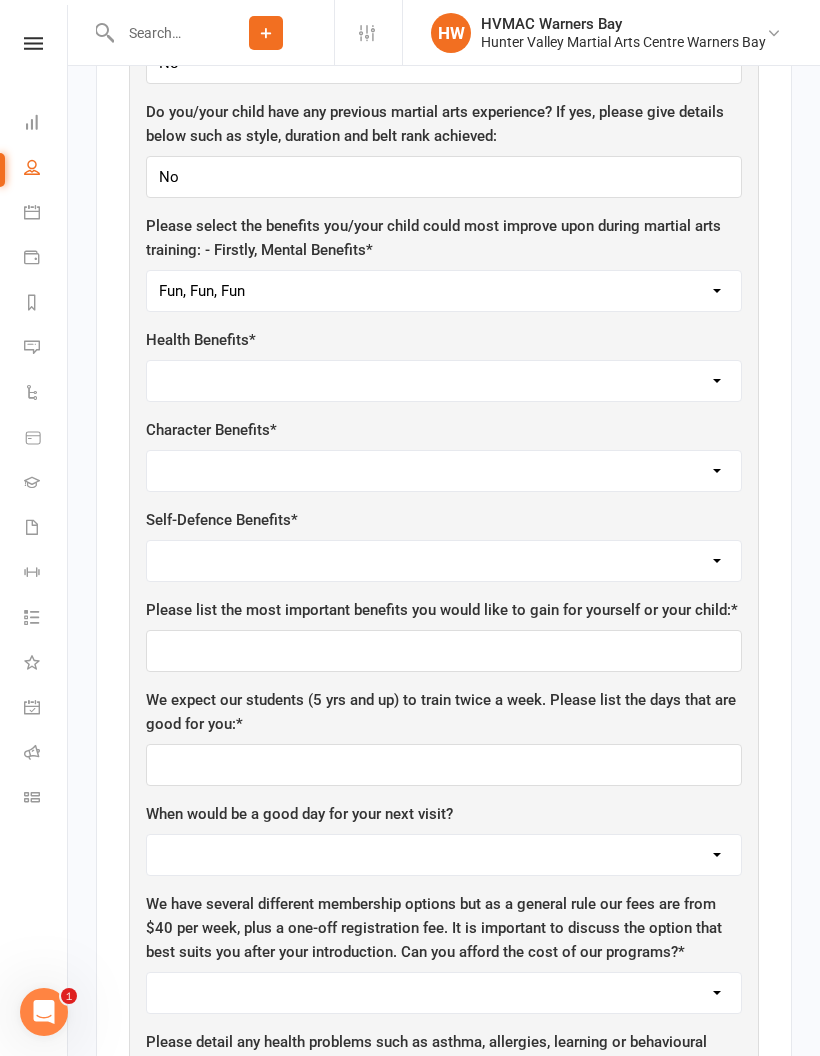click on "Weight Control Strength Flexibility Coordination Cardio vascular / Fitness" at bounding box center (444, 381) 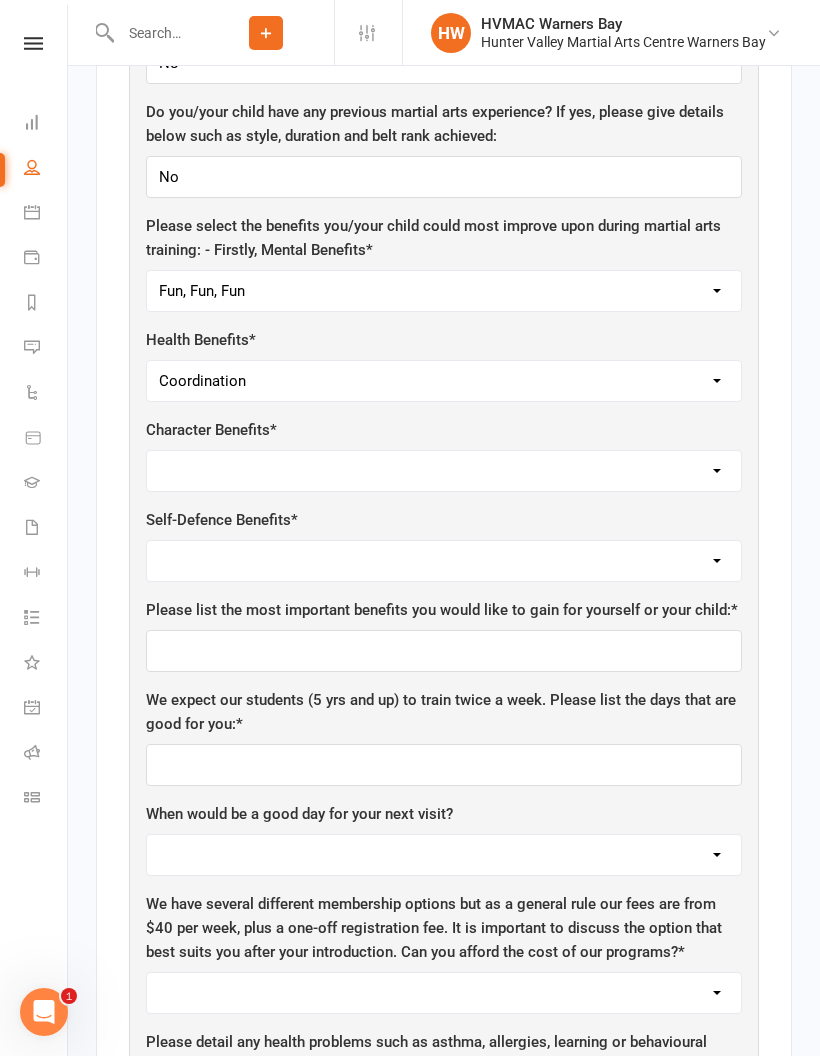 click on "Respect for others/self Integrity Self control Leadership Assertiveness" at bounding box center [444, 471] 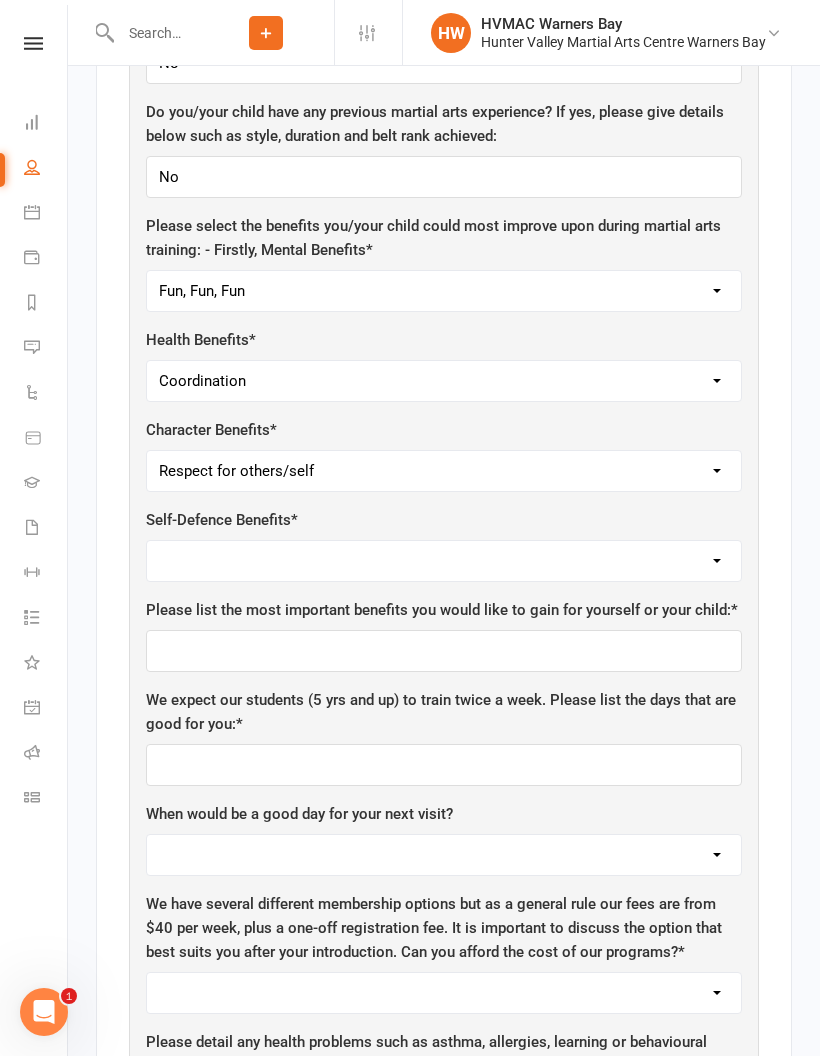 click on "Respect for others/self Integrity Self control Leadership Assertiveness" at bounding box center [444, 471] 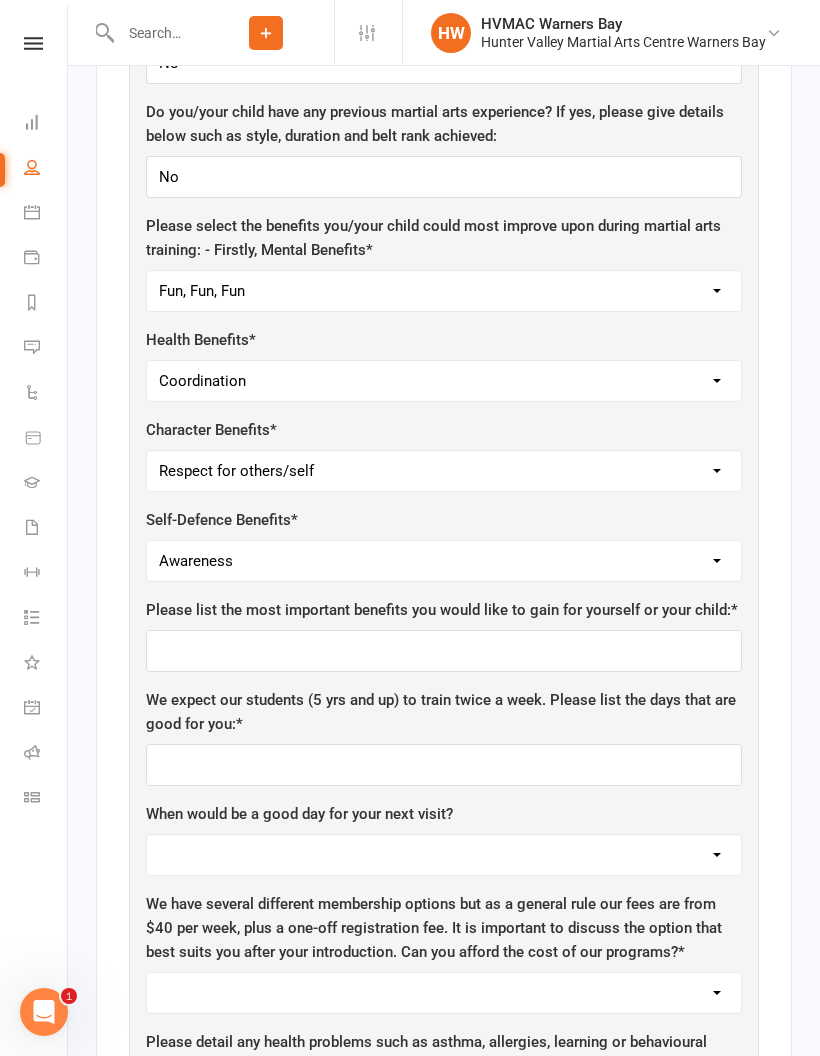 click on "Safety Self confidence Anti-bullying Agility and coordination Awareness" at bounding box center [444, 561] 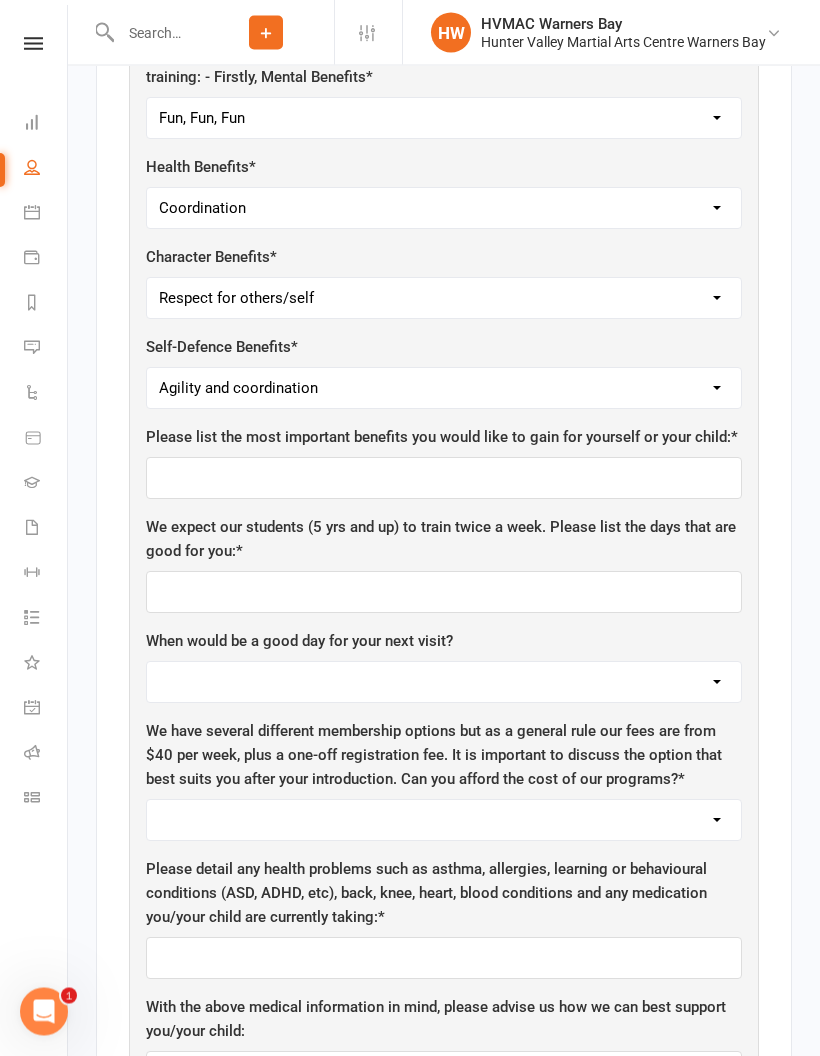 scroll, scrollTop: 1872, scrollLeft: 0, axis: vertical 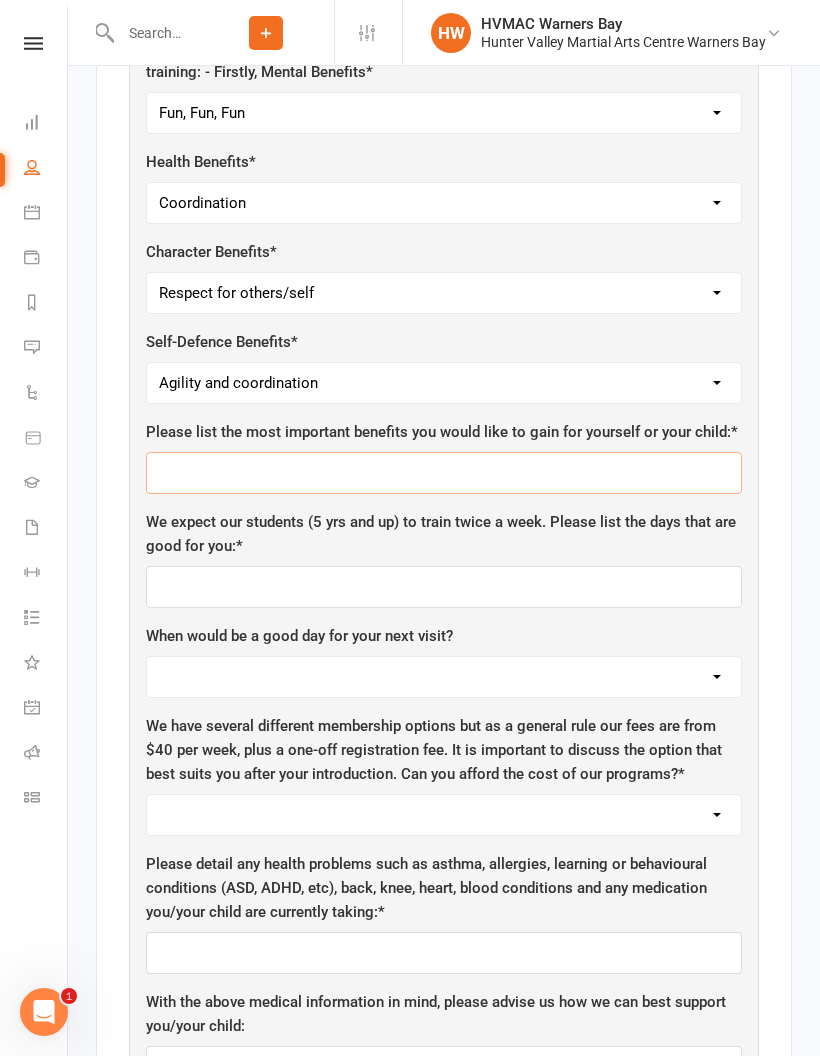 click at bounding box center [444, 473] 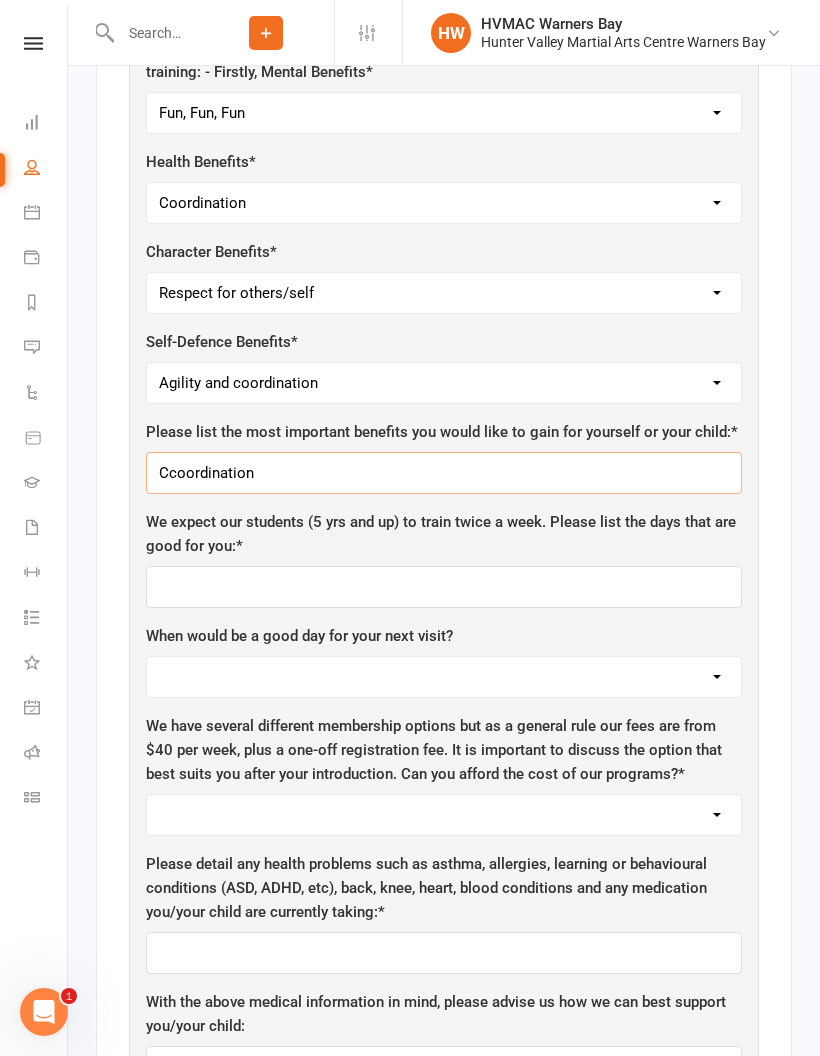 type on "Ccoordination" 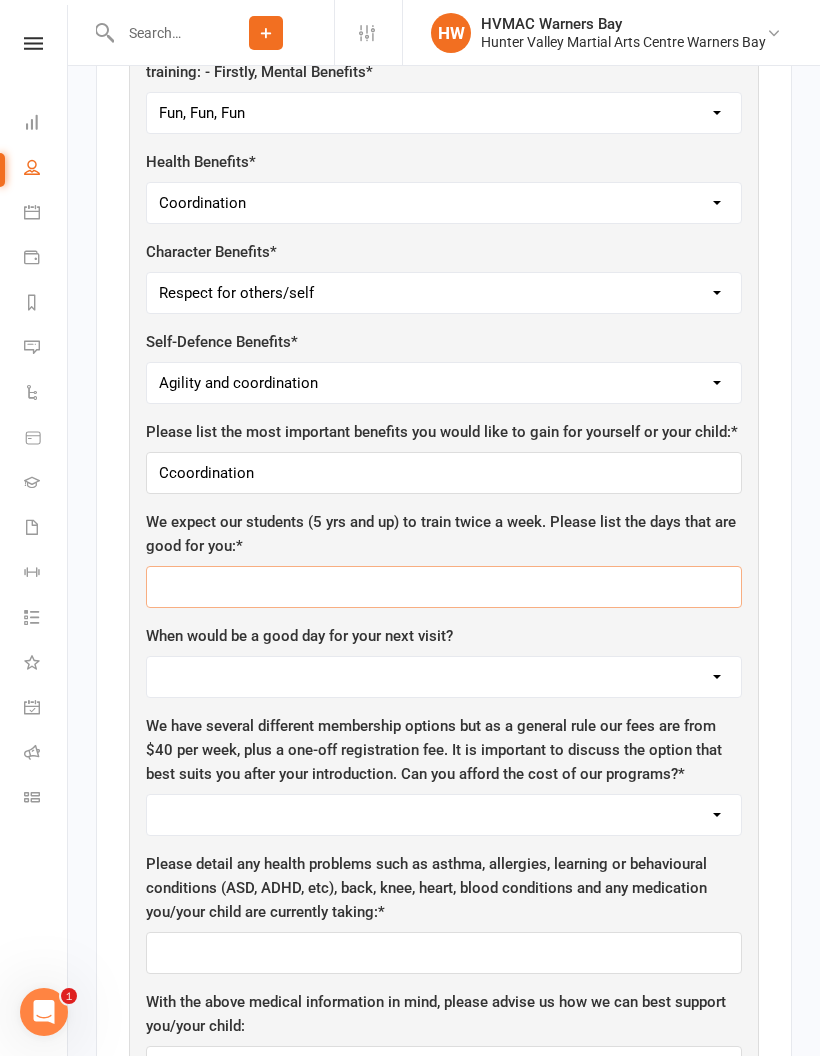 click at bounding box center (444, 587) 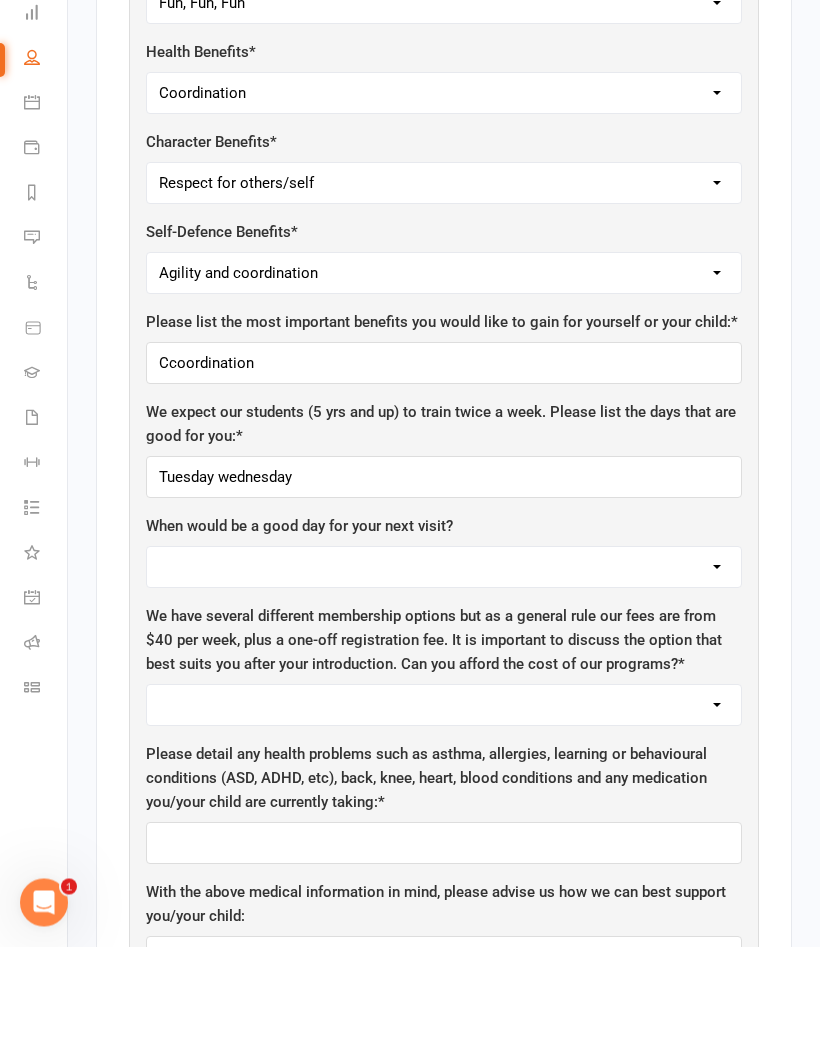 click on "Monday Tuesday Wednesday Thursday Friday Saturday" at bounding box center (444, 677) 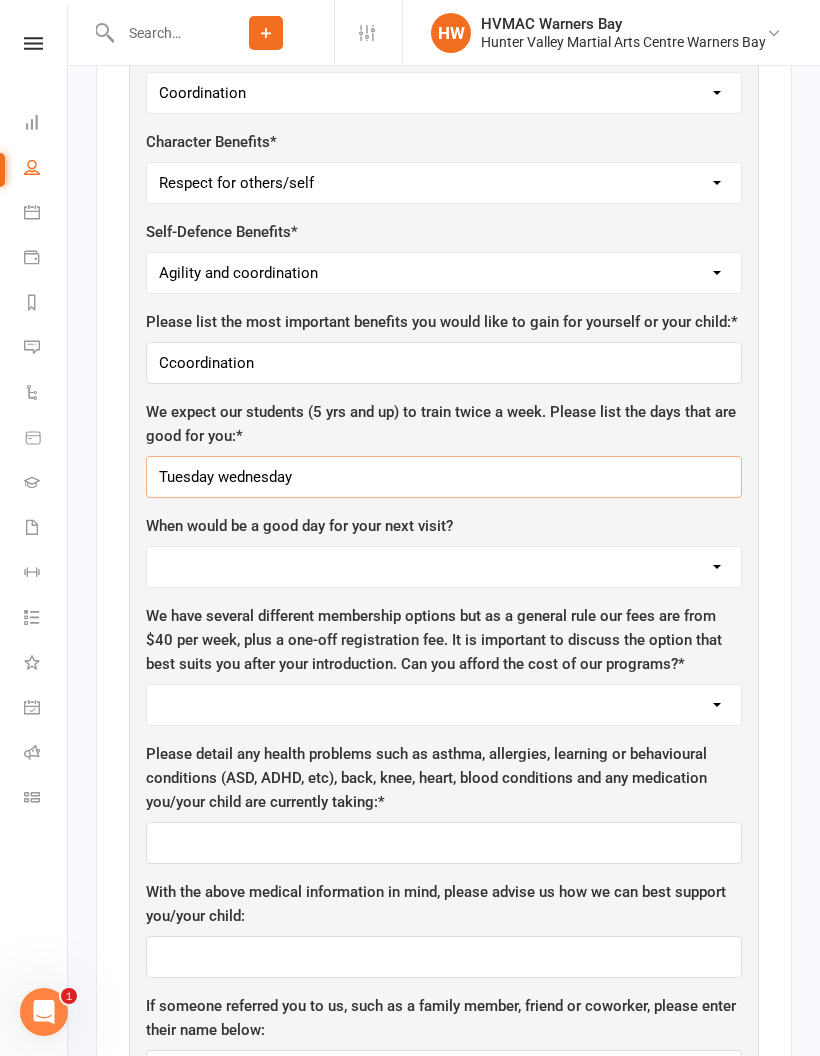 click on "Tuesday wednesday" at bounding box center [444, 477] 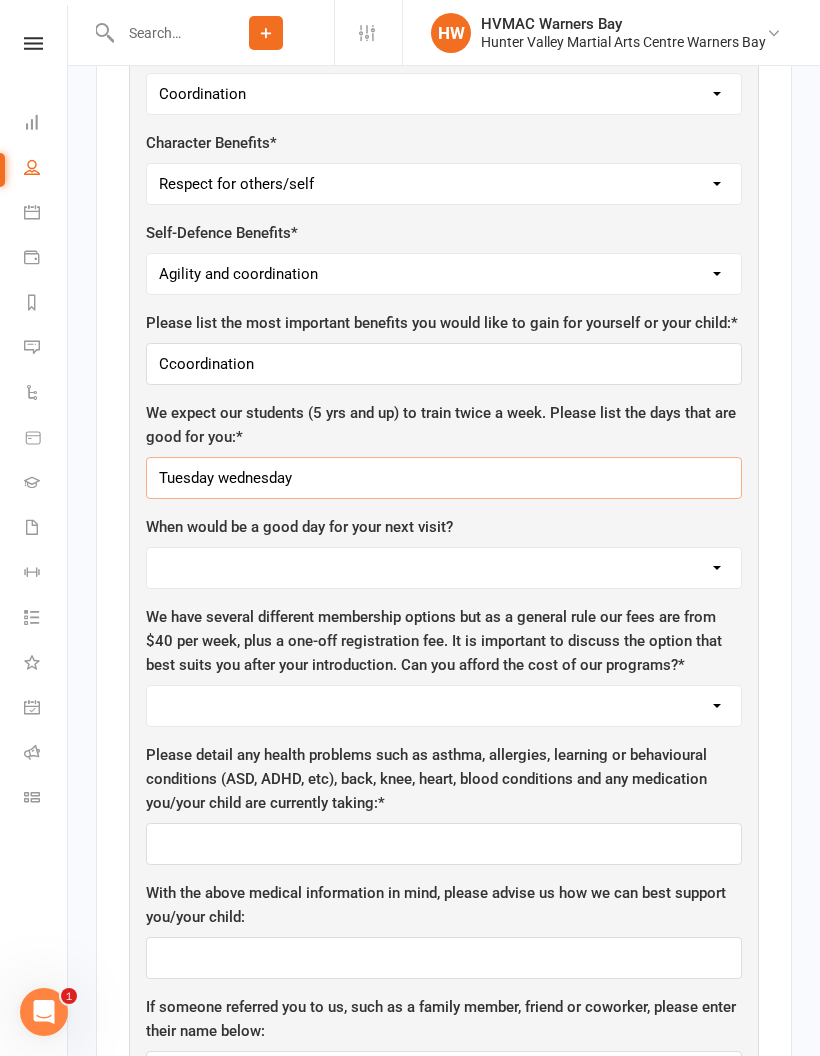 click on "Tuesday wednesday" at bounding box center [444, 478] 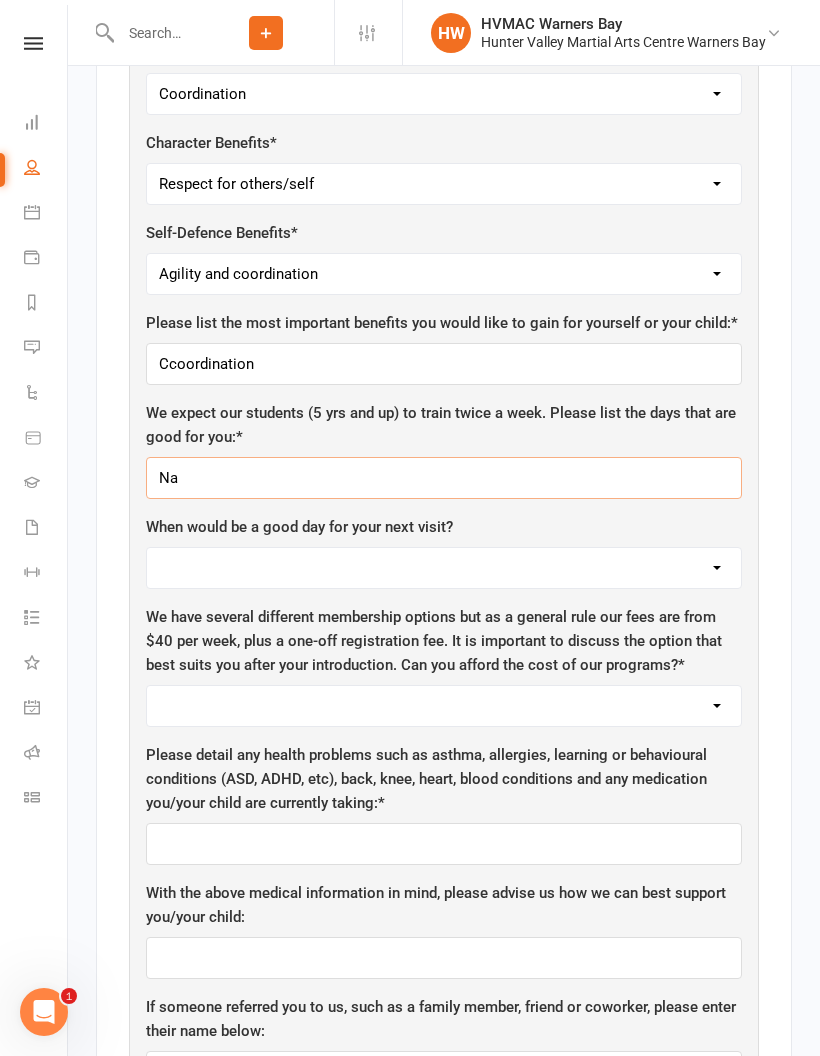 type on "Na" 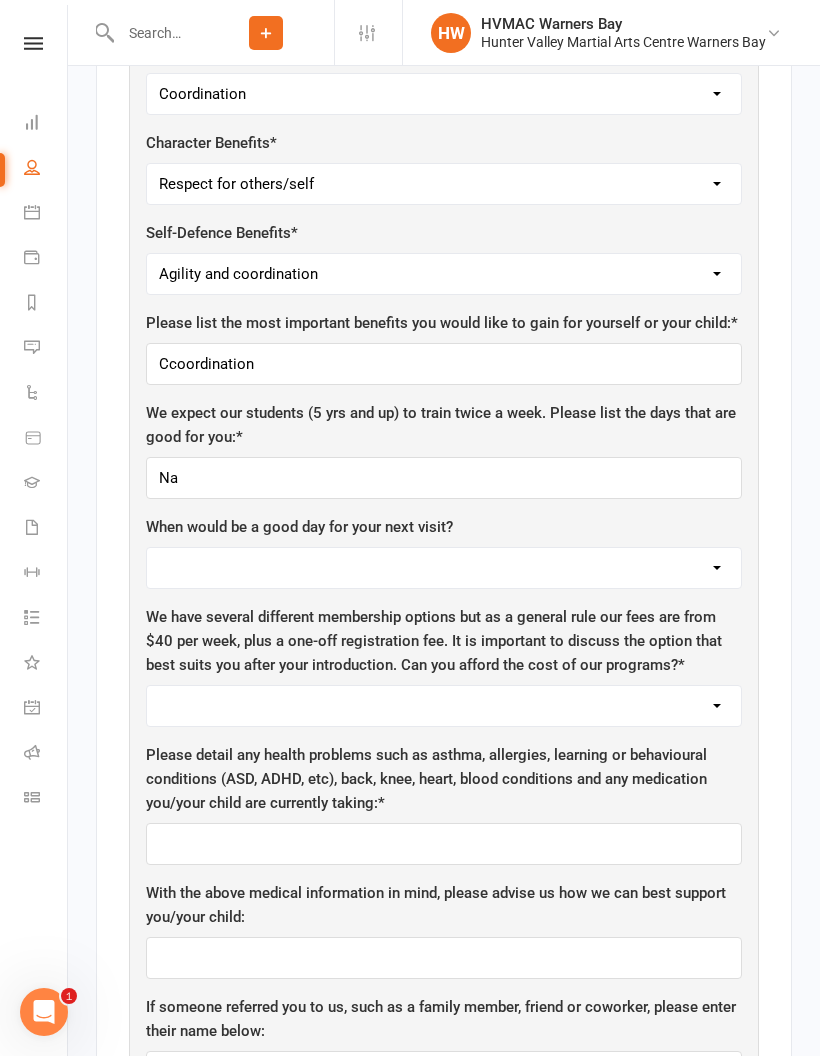 click on "Monday Tuesday Wednesday Thursday Friday Saturday" at bounding box center [444, 568] 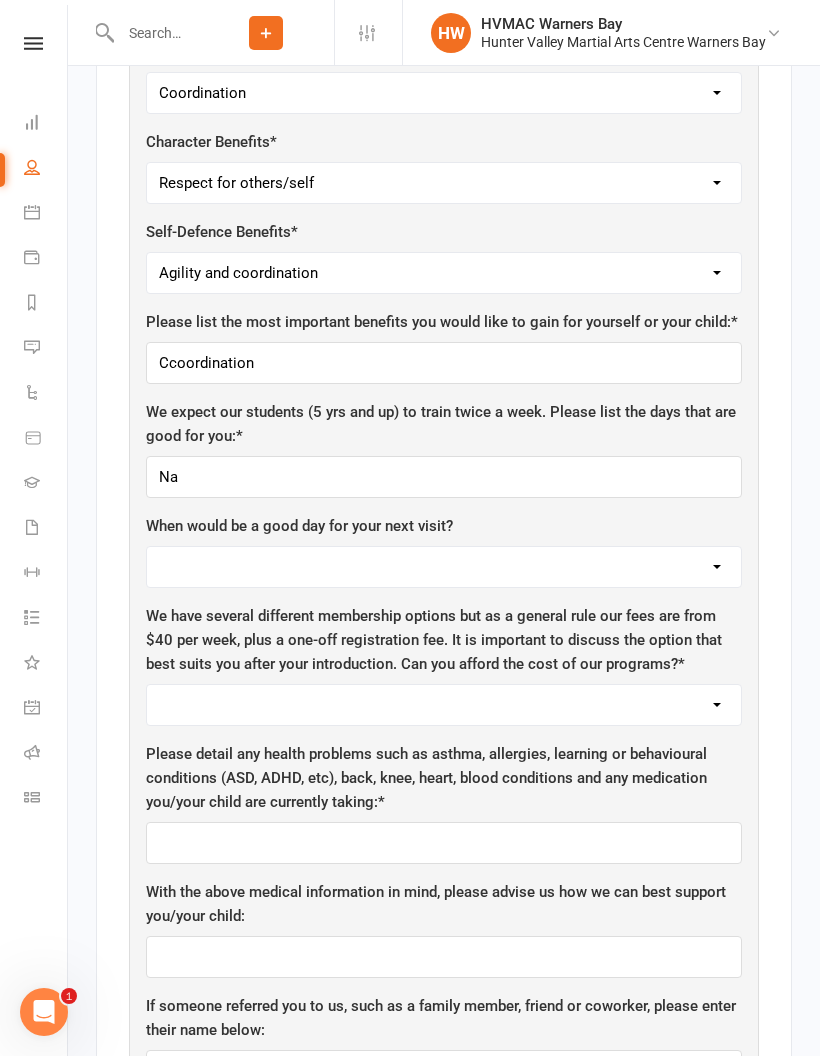 select on "Tuesday" 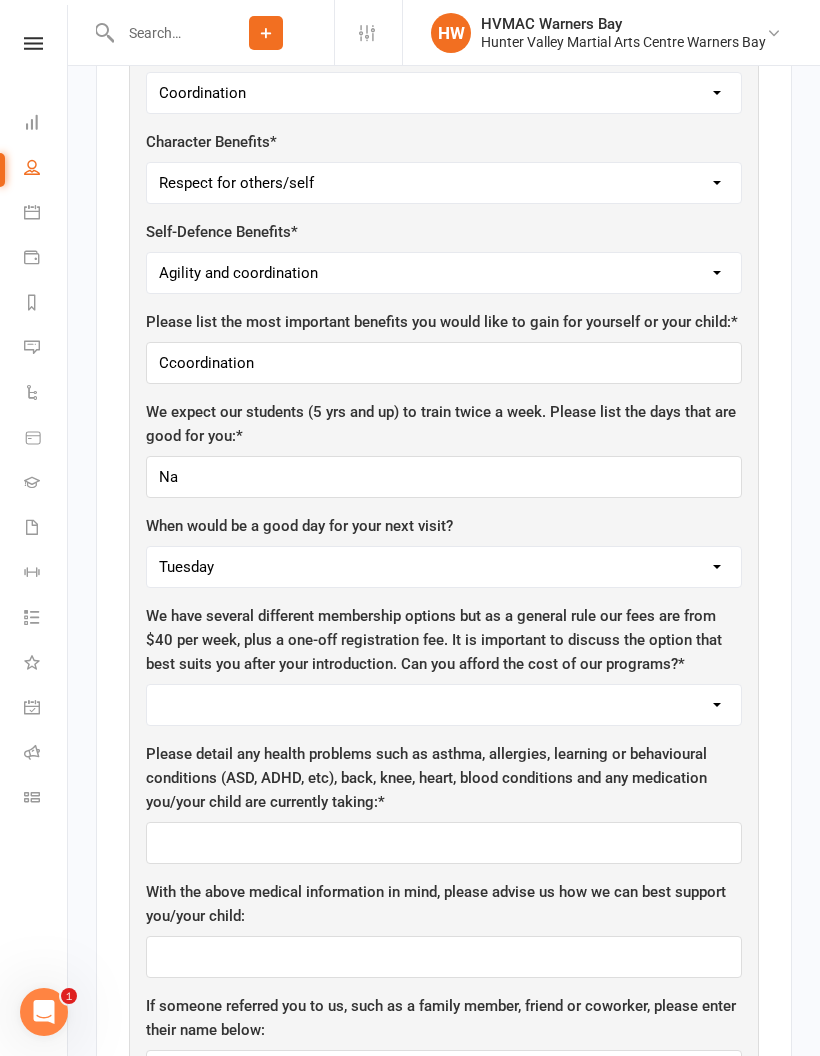 click on "Yes No" at bounding box center (444, 705) 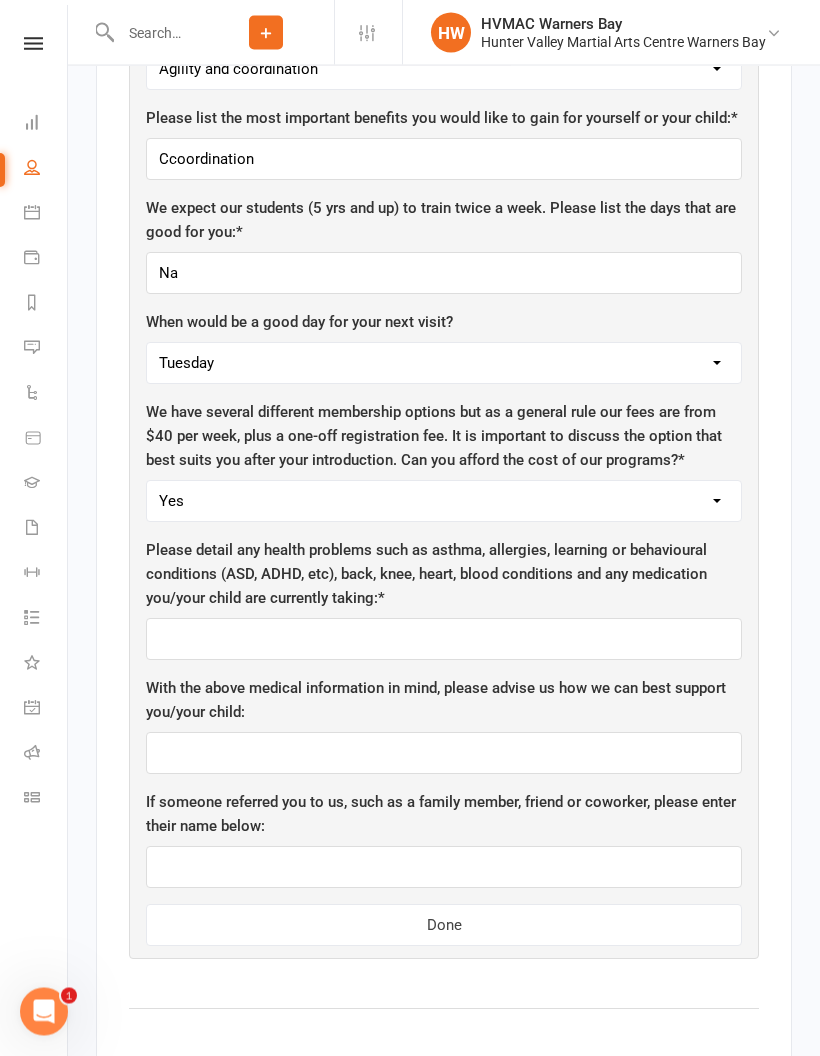 scroll, scrollTop: 2192, scrollLeft: 0, axis: vertical 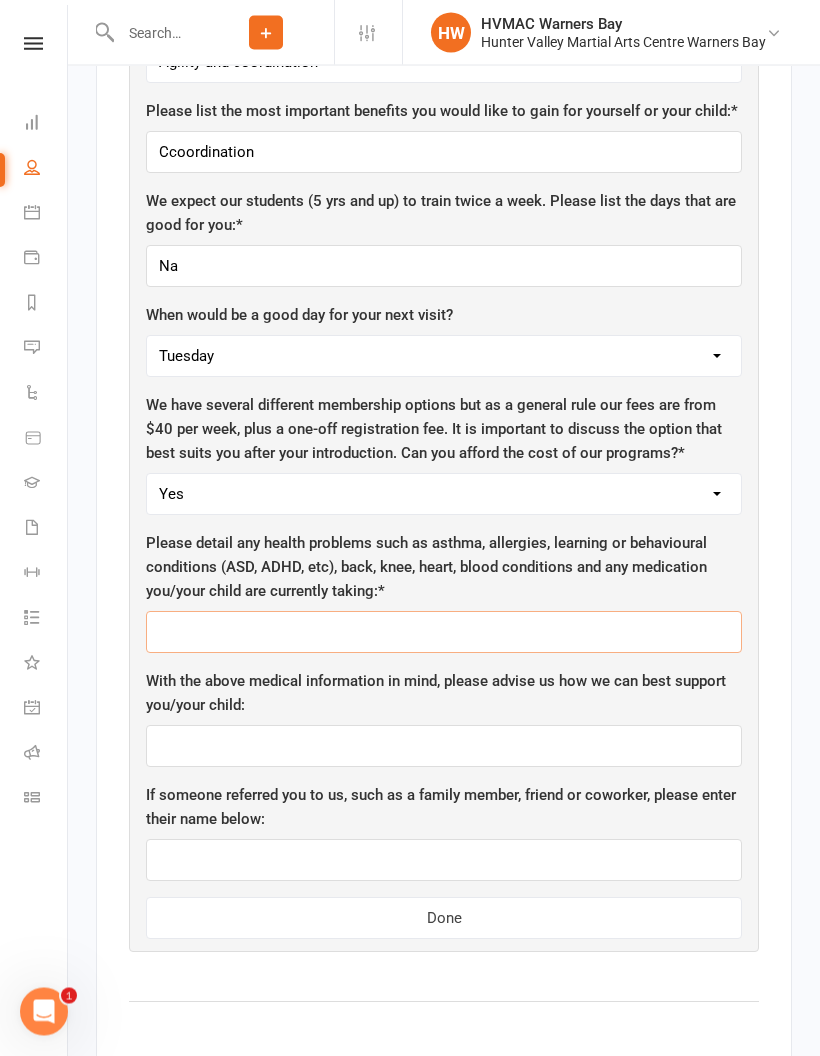 click at bounding box center [444, 633] 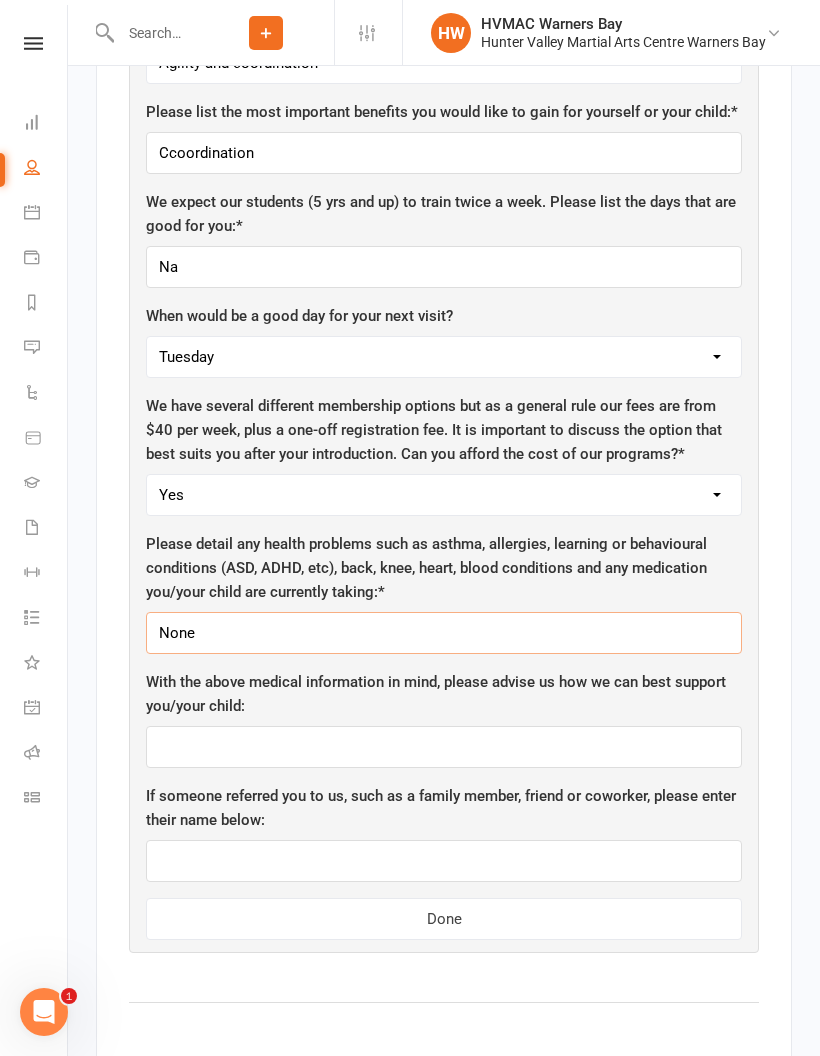 type on "None" 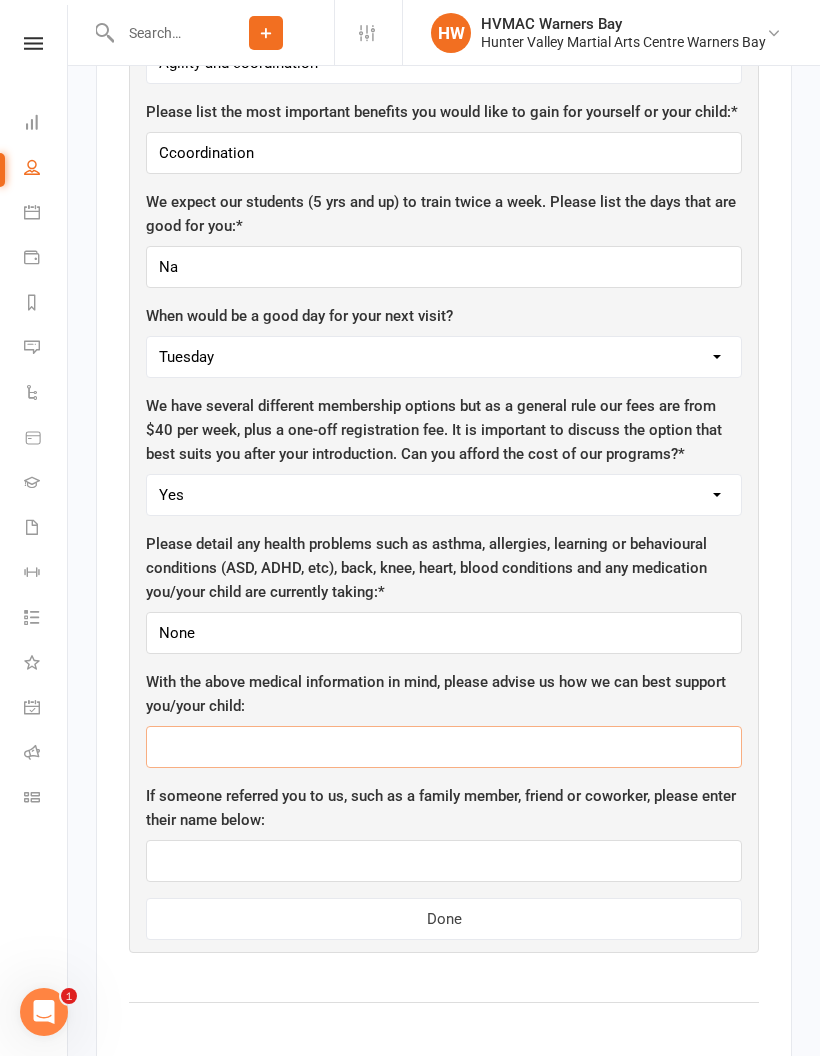 click at bounding box center [444, 747] 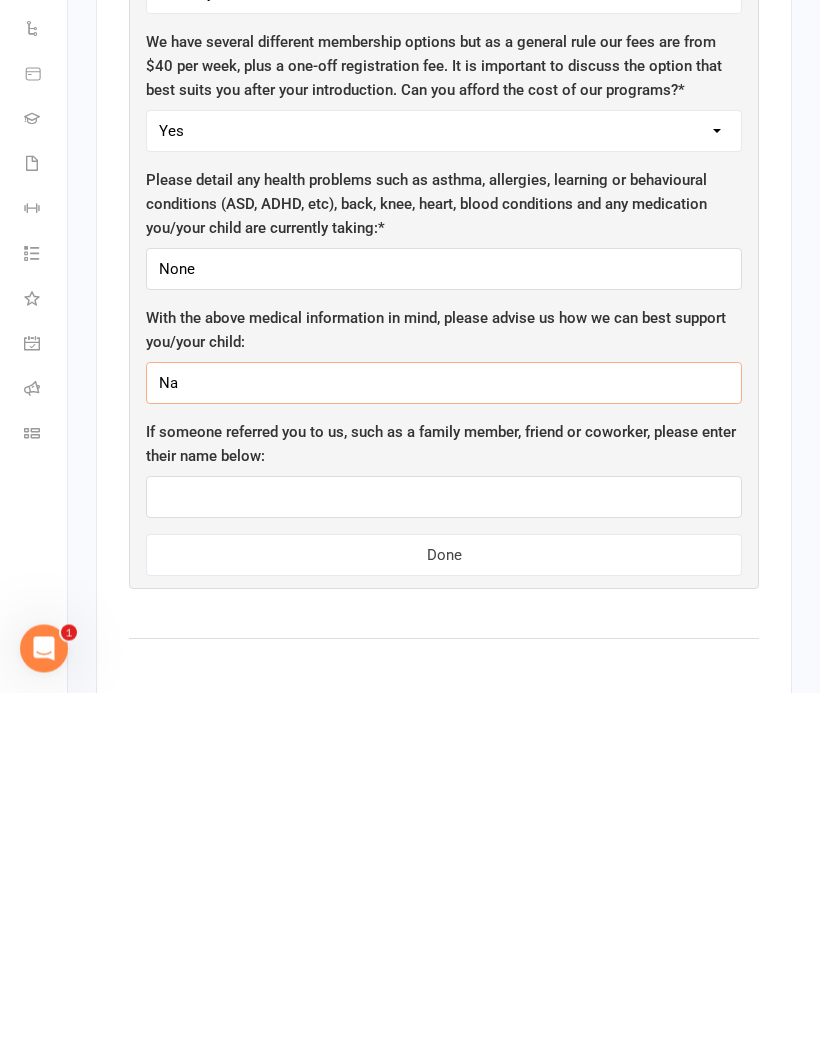 type on "Na" 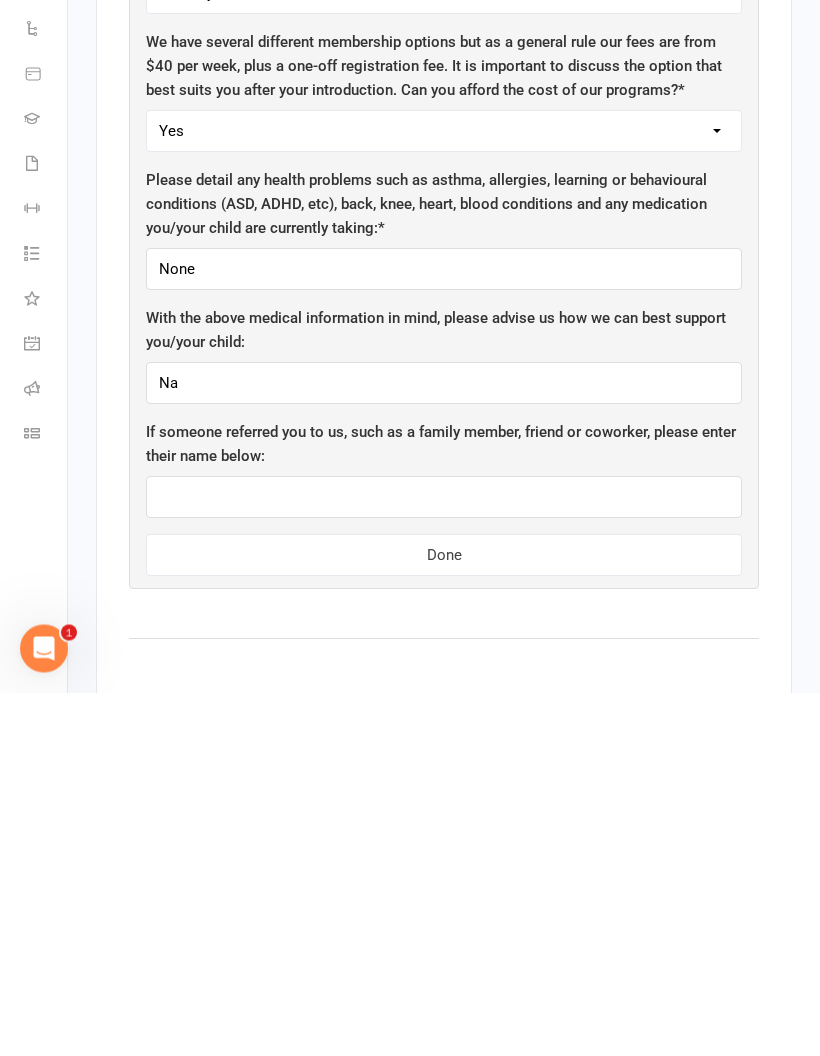 click at bounding box center [444, 861] 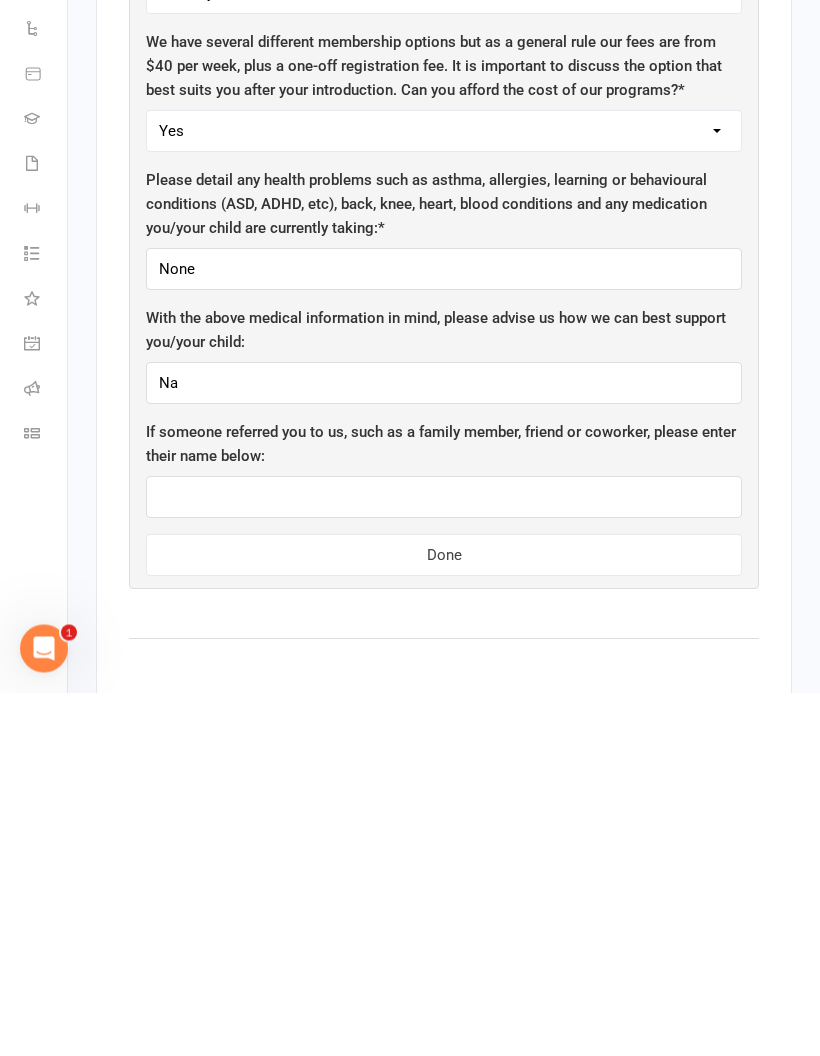 click on "Done" at bounding box center (444, 919) 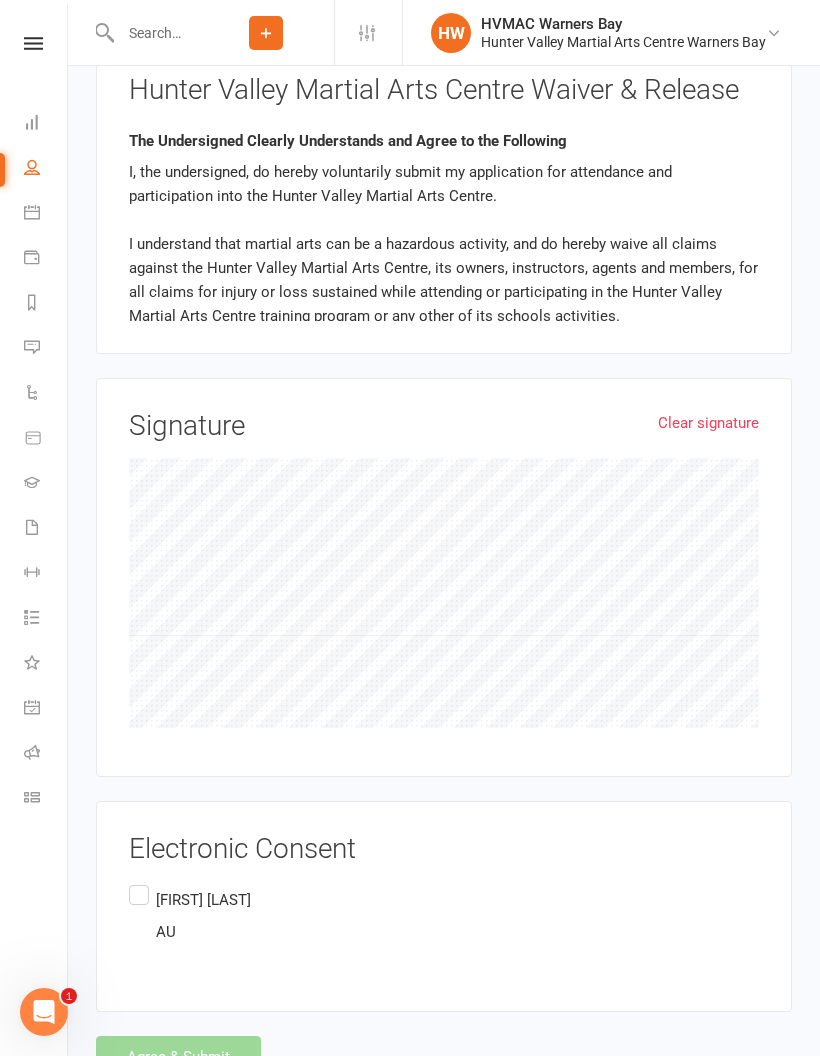 click on "[FIRST] [LAST] AU" at bounding box center [190, 916] 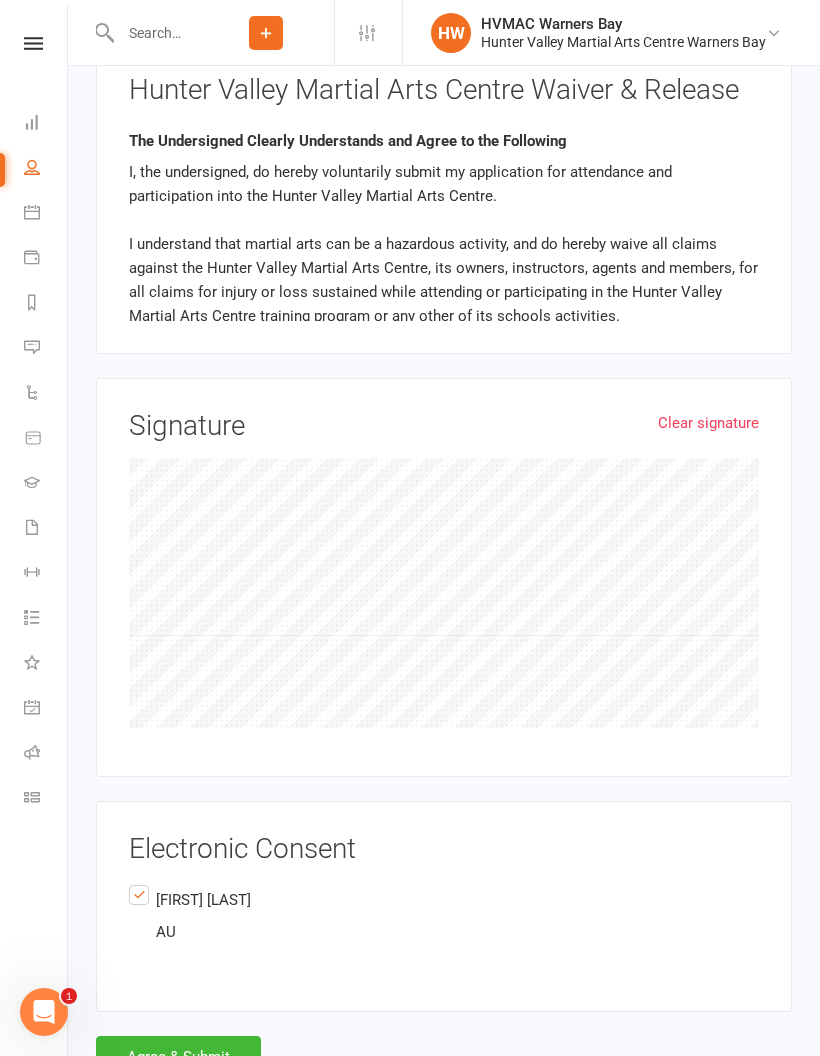 click on "Agree & Submit" at bounding box center [178, 1057] 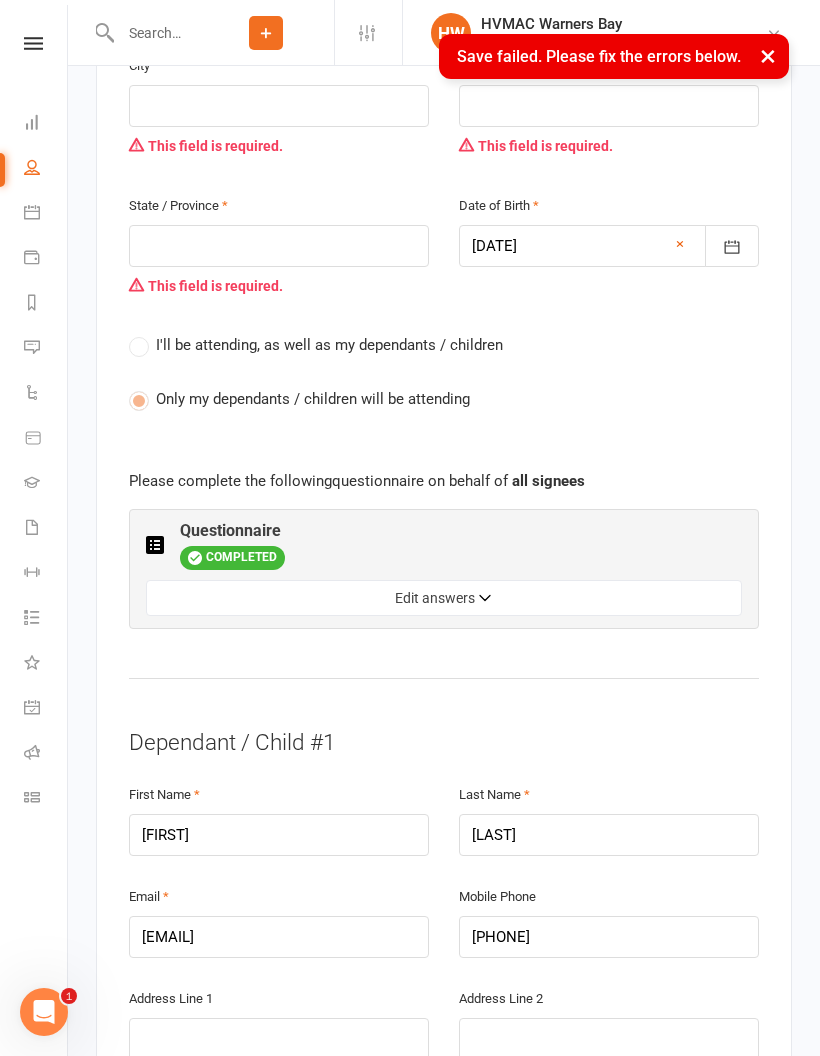 scroll, scrollTop: 656, scrollLeft: 0, axis: vertical 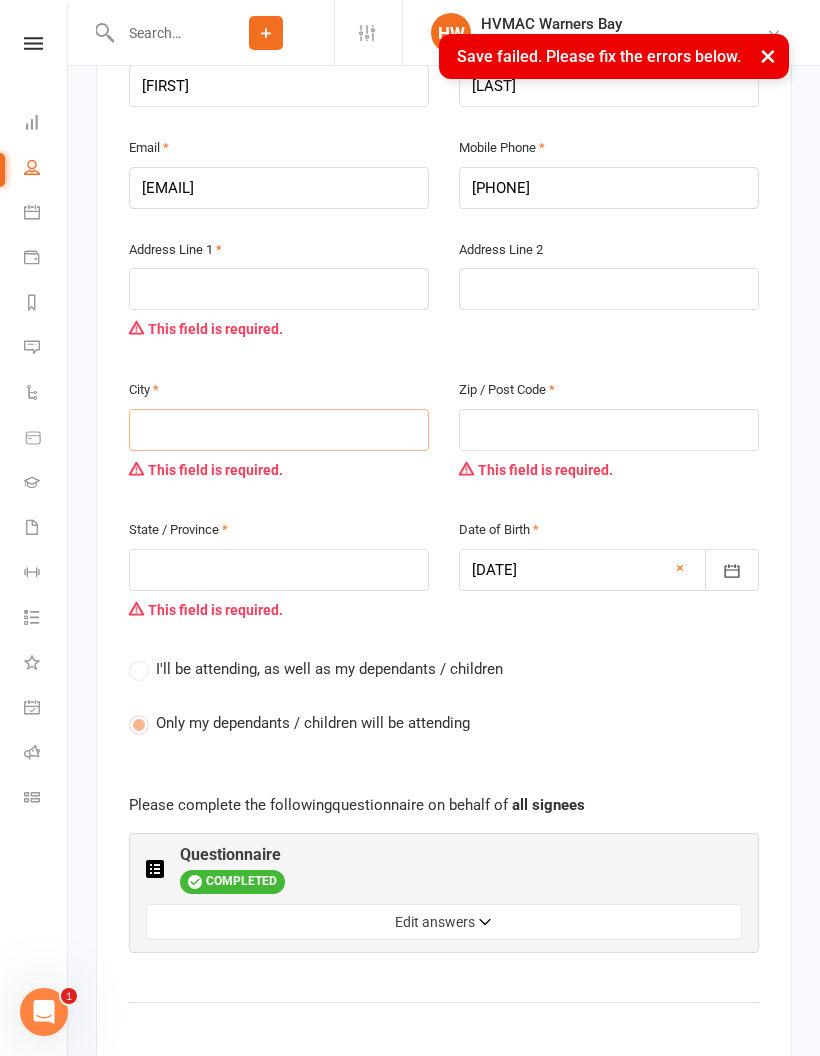 click at bounding box center (279, 430) 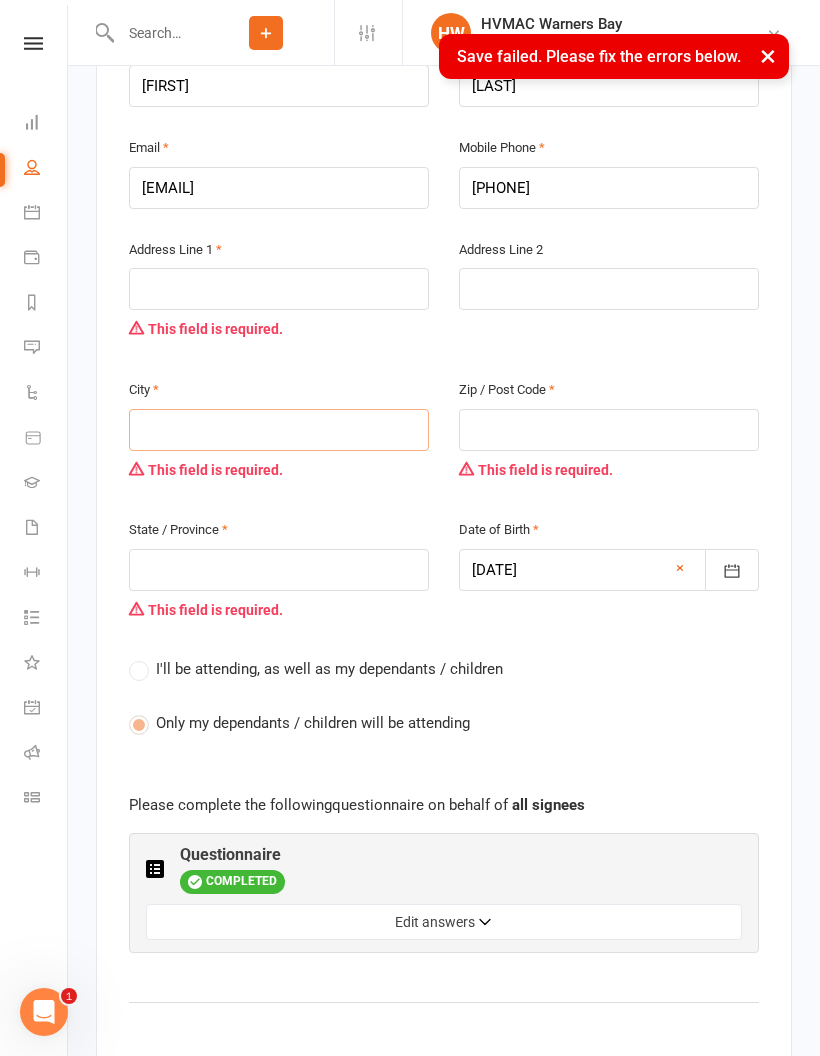 type on "W" 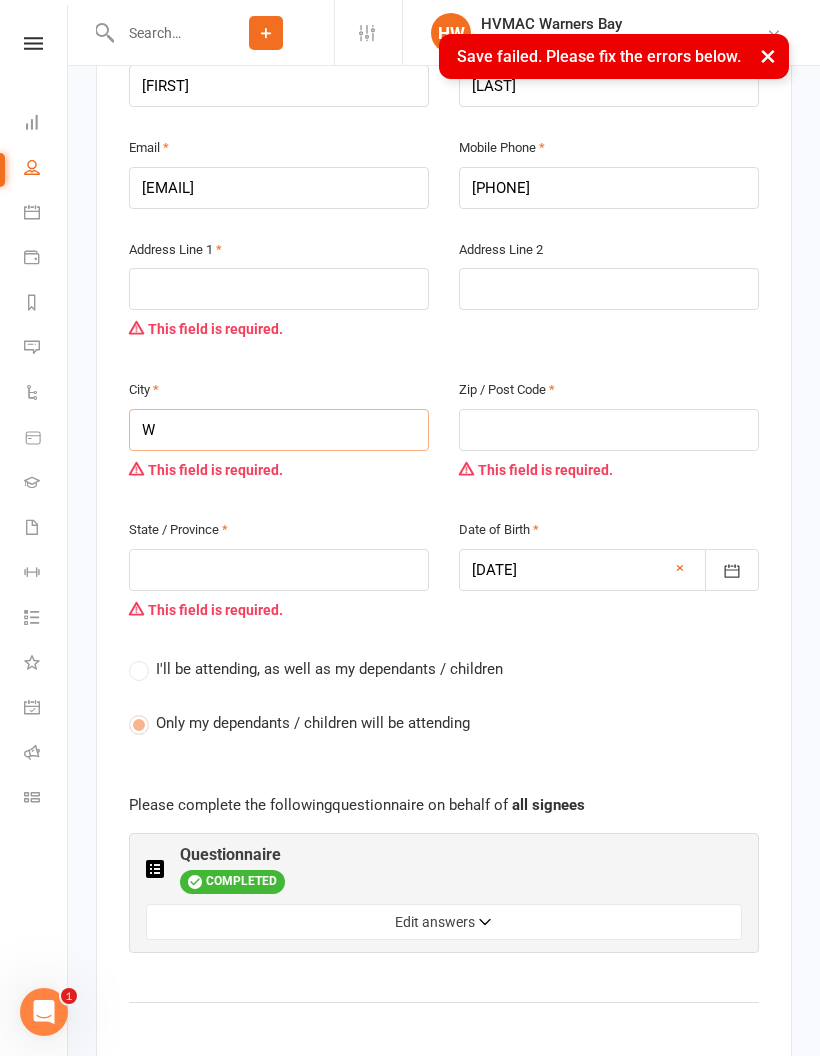 type on "Wa" 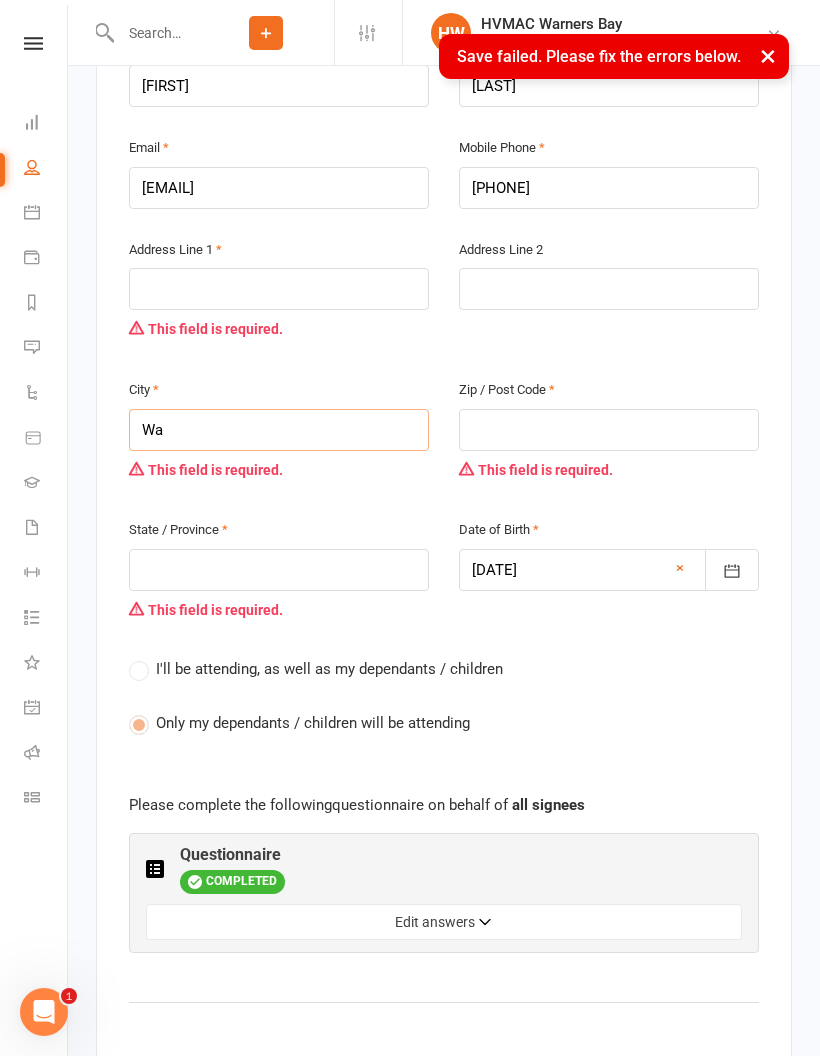 type on "Wa" 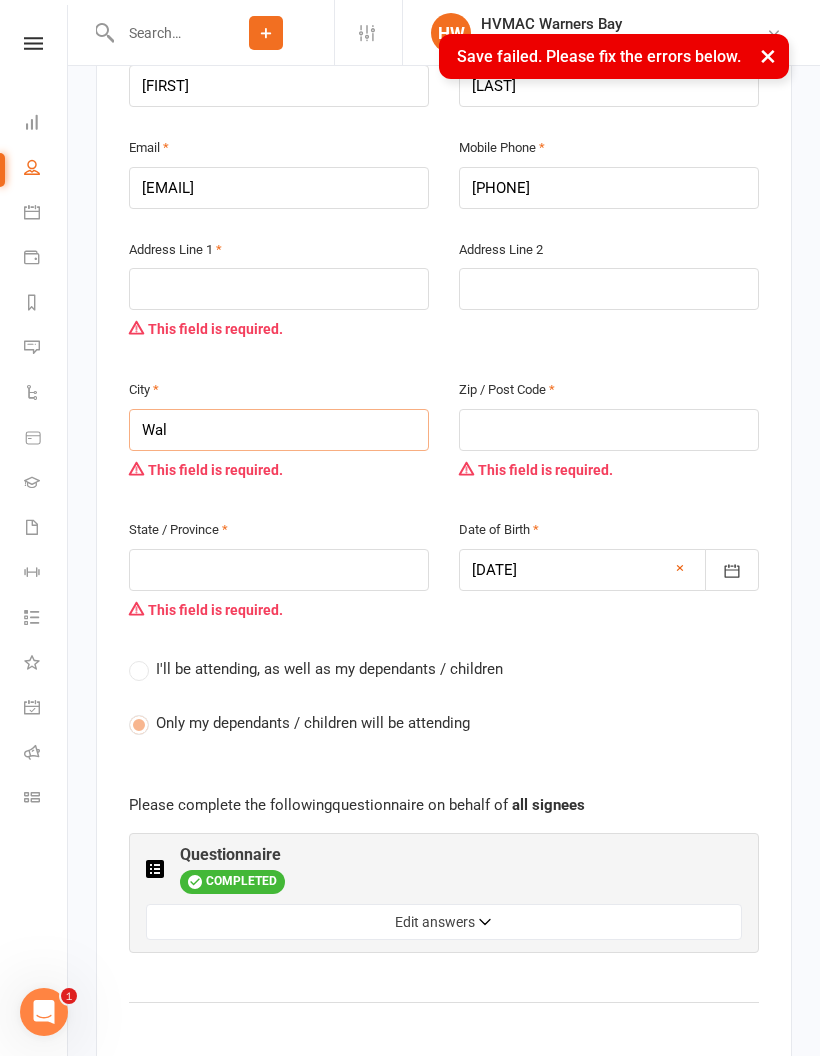 type on "Wal" 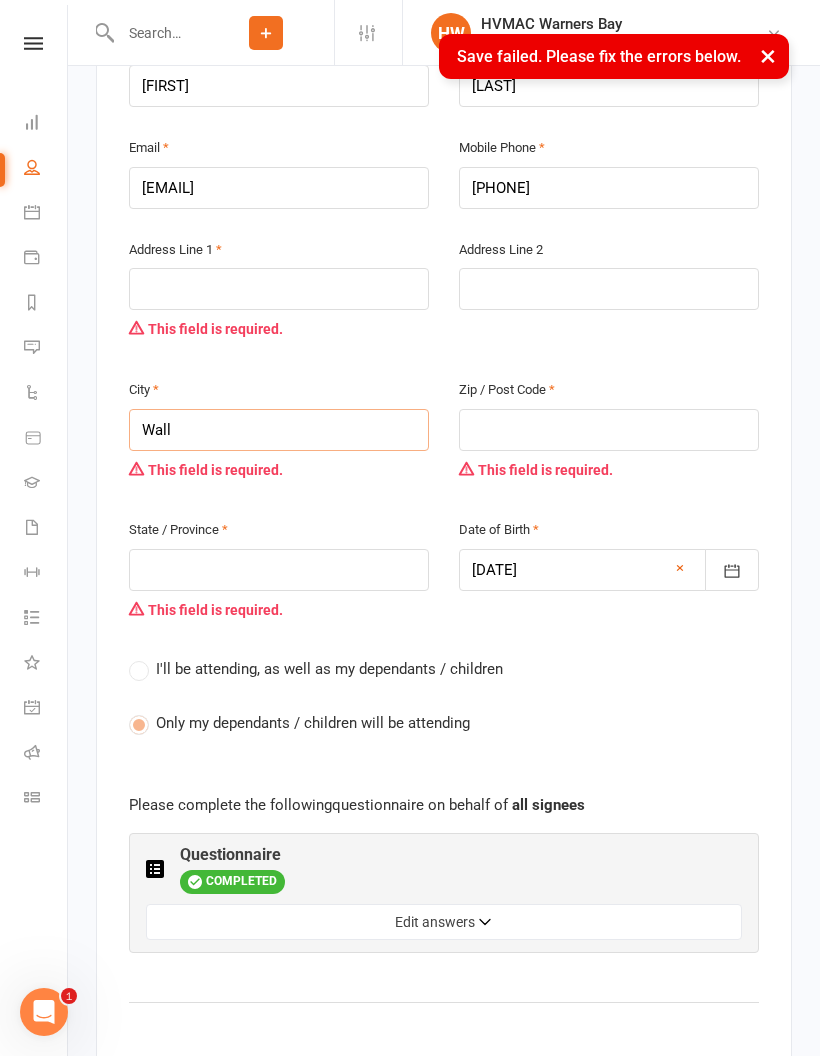 type on "Walls" 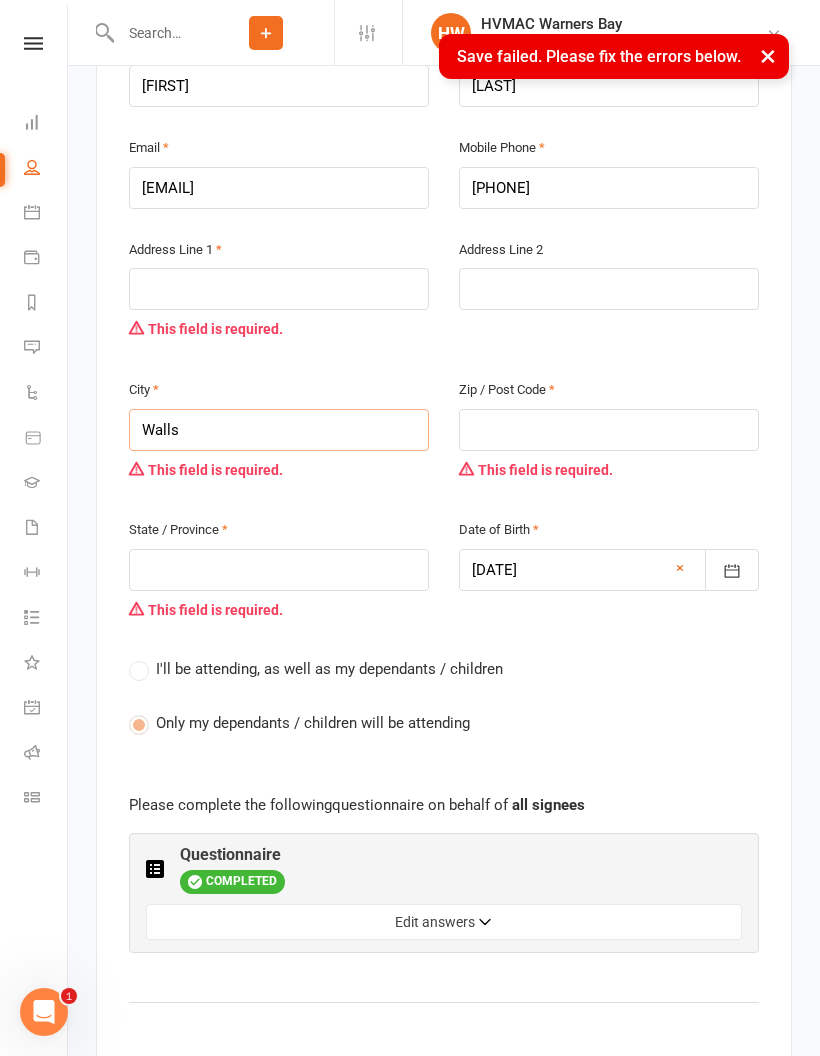 type on "Walls" 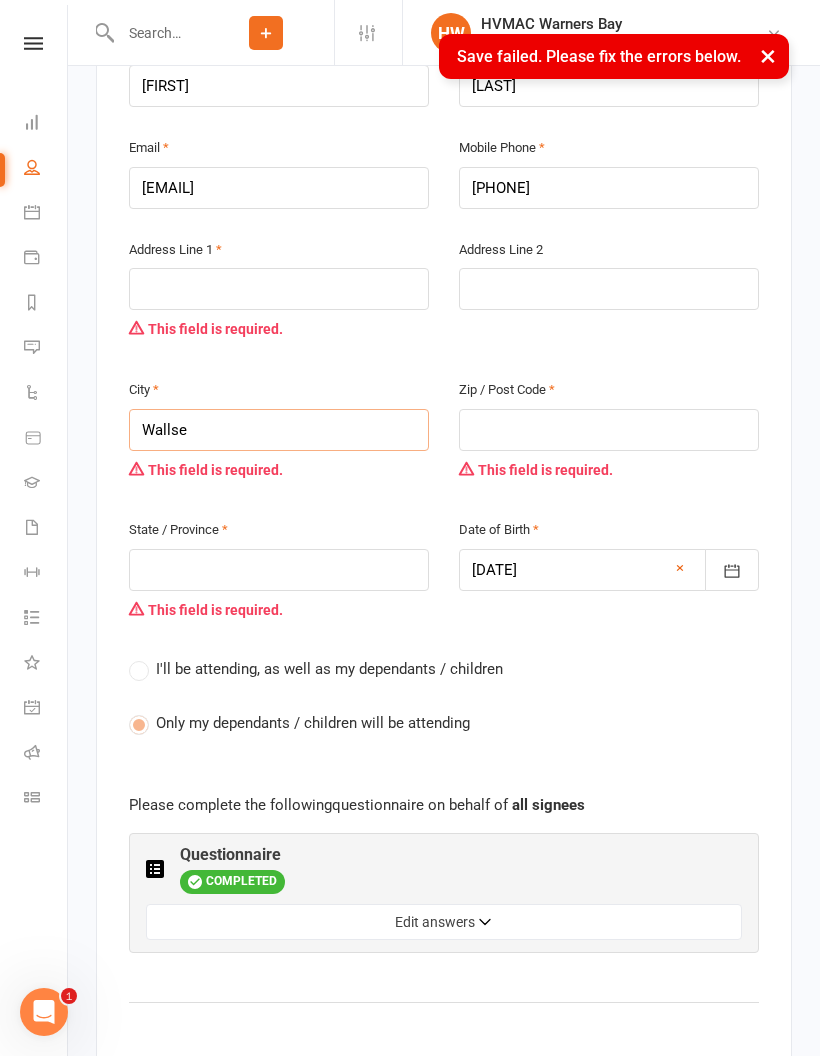 type on "Wallsen" 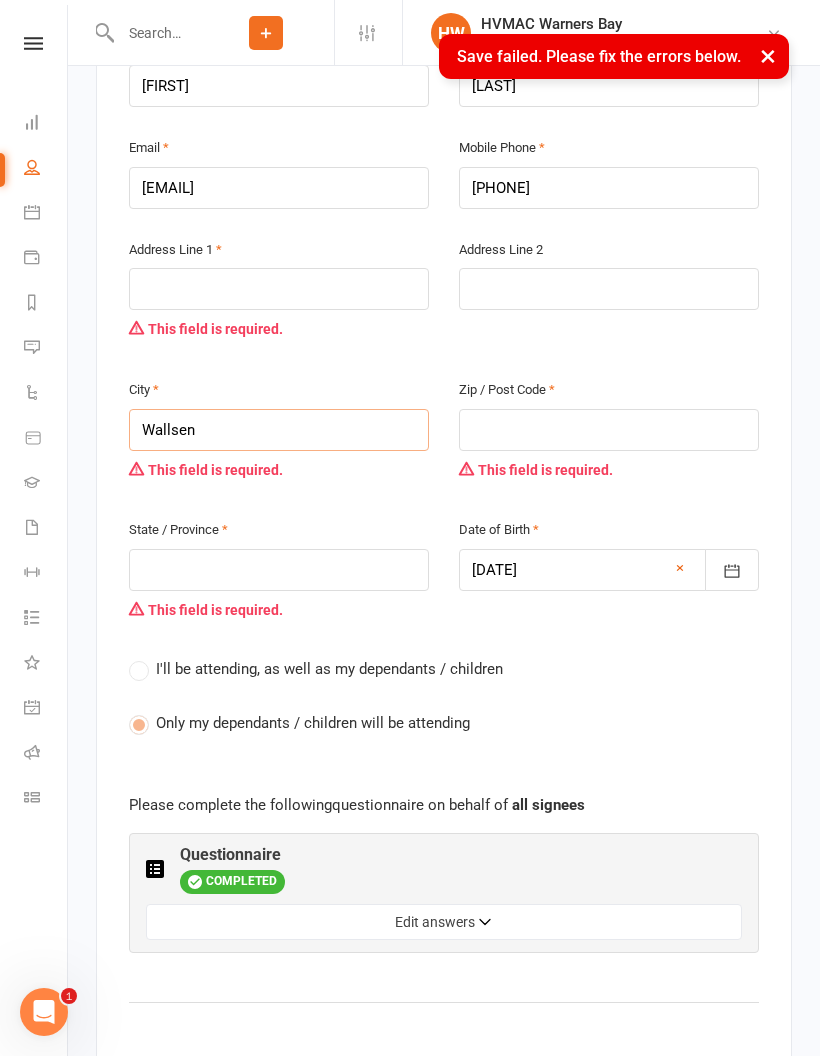 type on "Wallsen" 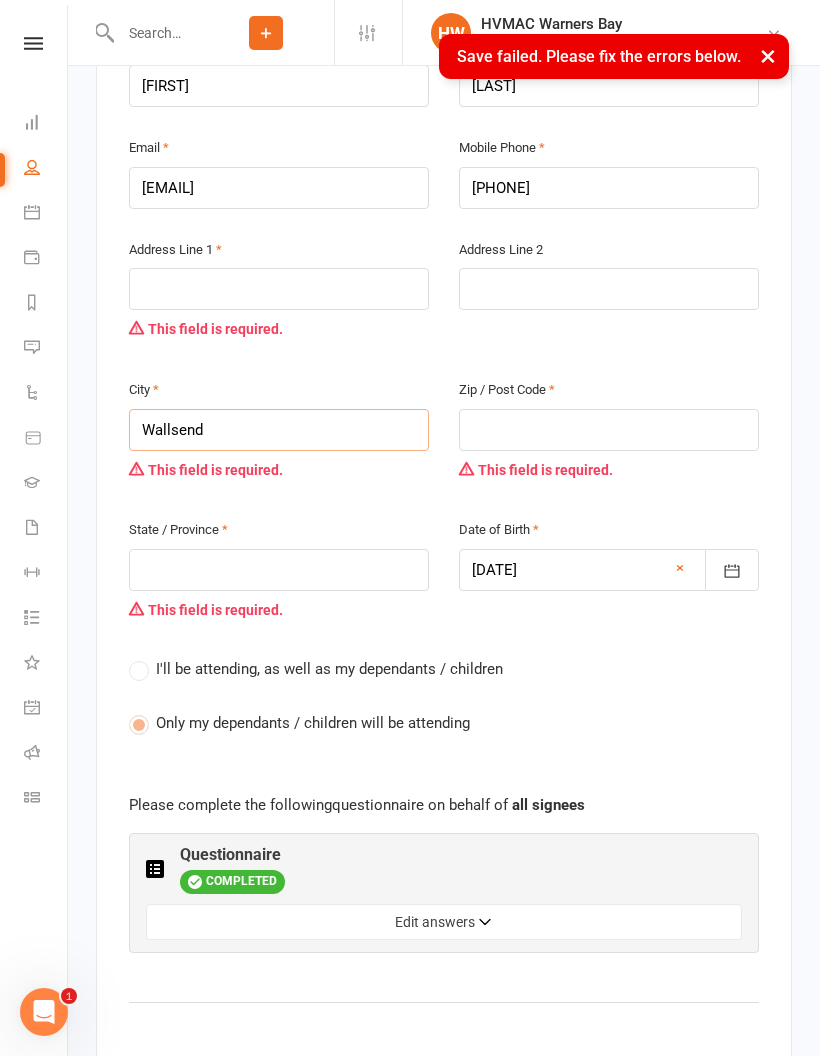 type on "Wallsend" 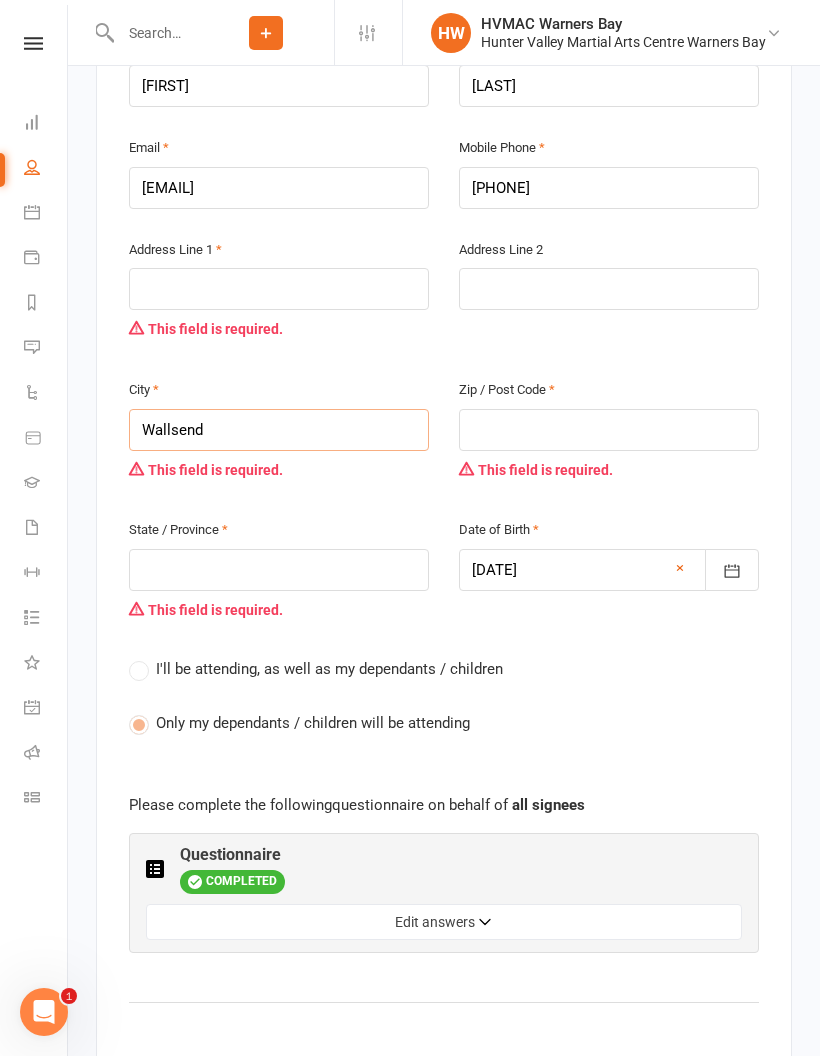 type on "Wallsend" 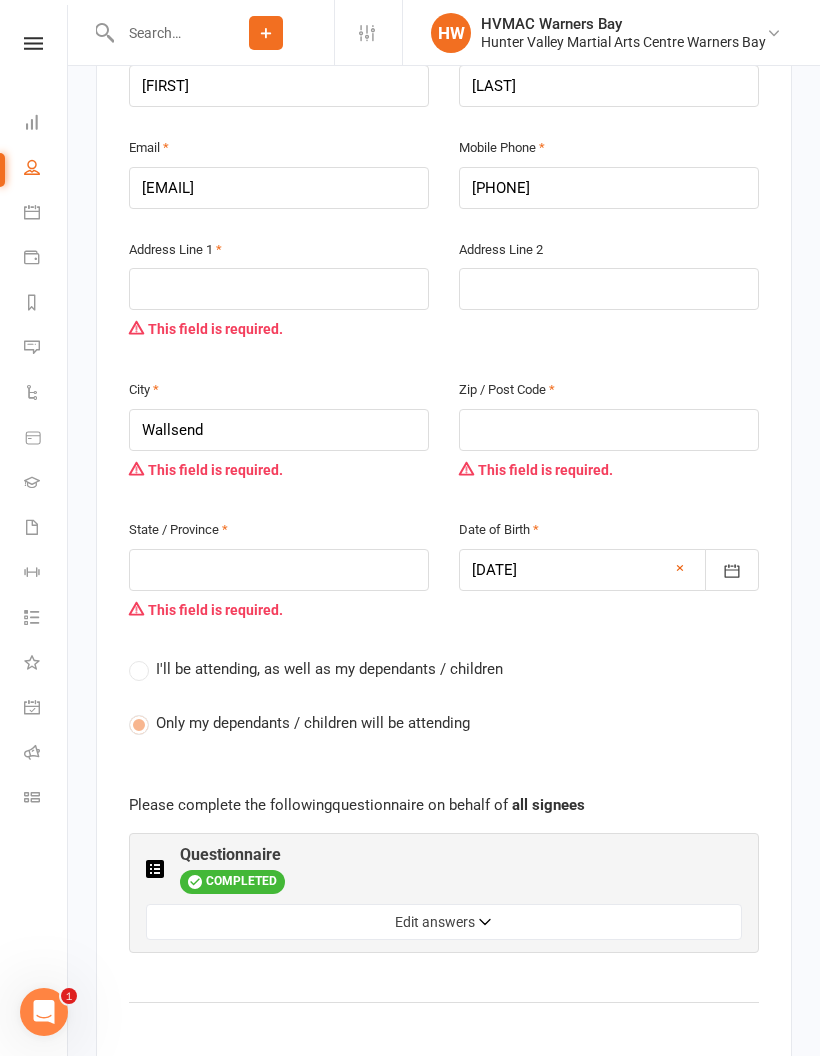 click at bounding box center [609, 430] 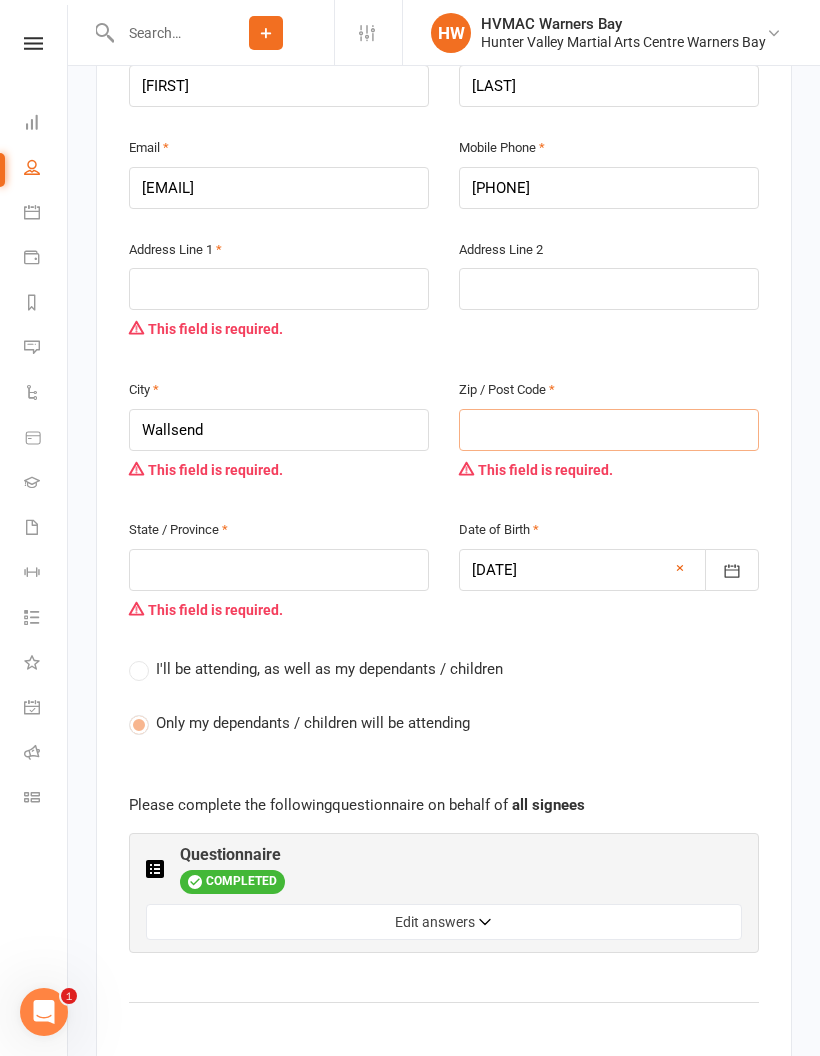 type on "2" 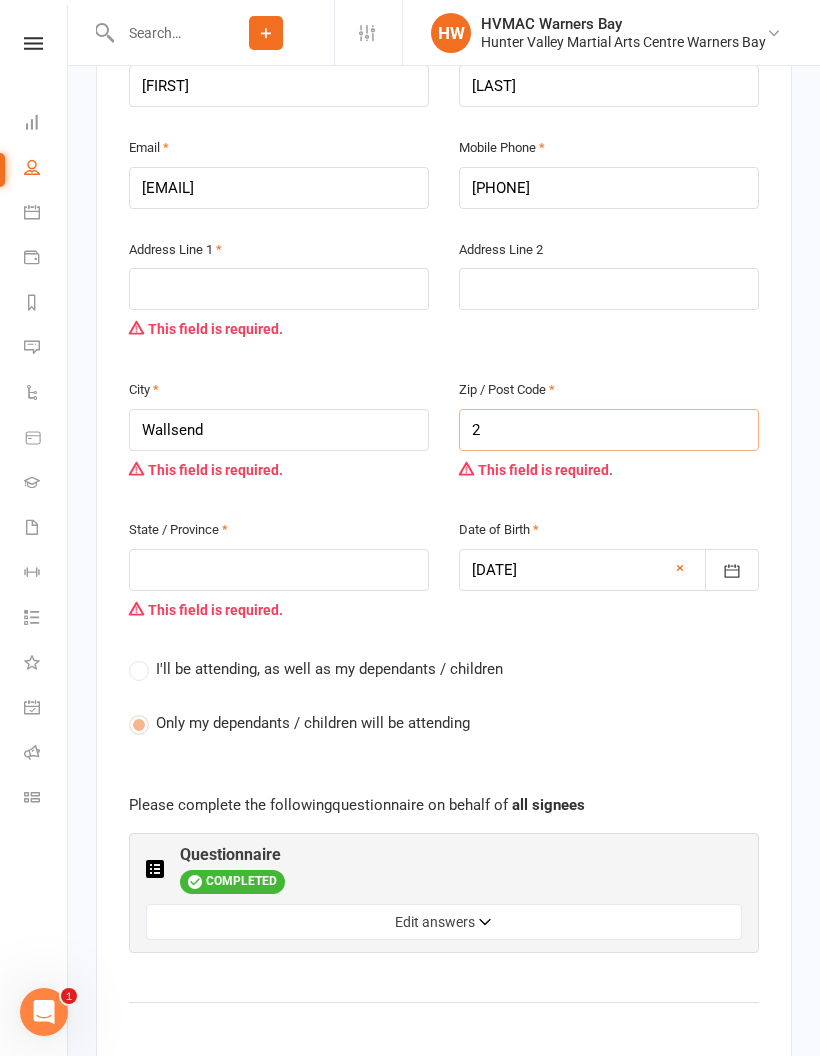 type on "22" 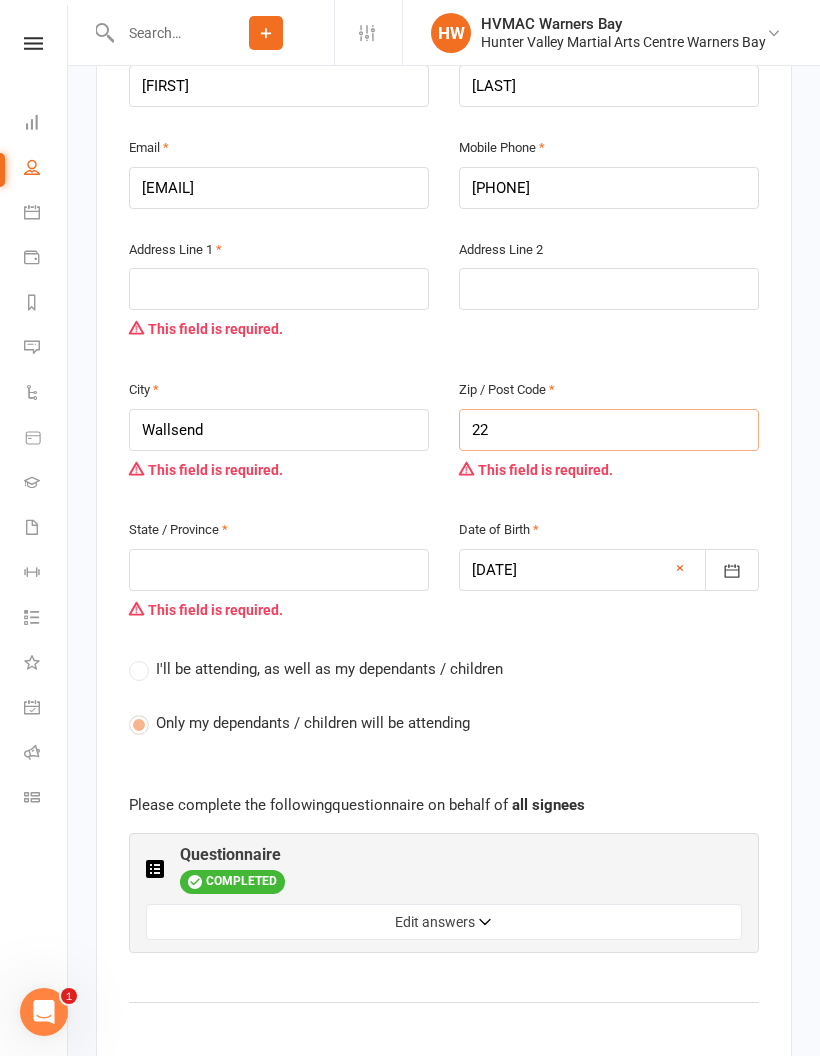 type on "228" 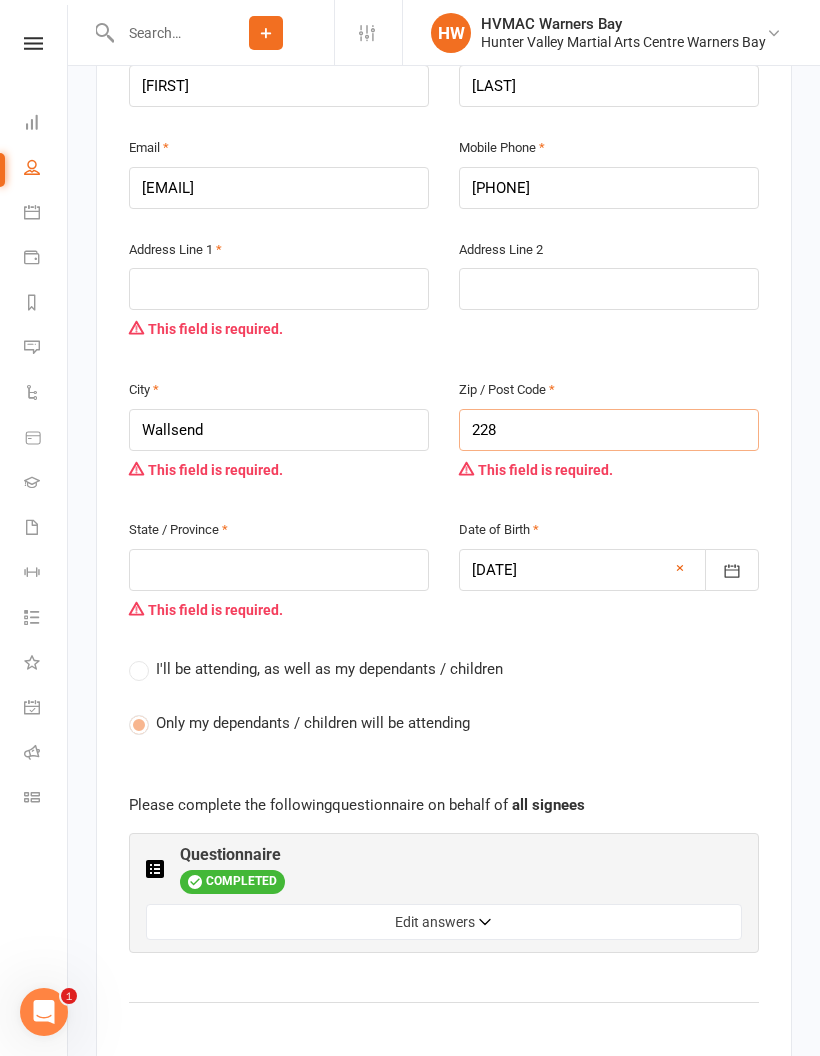 type on "228" 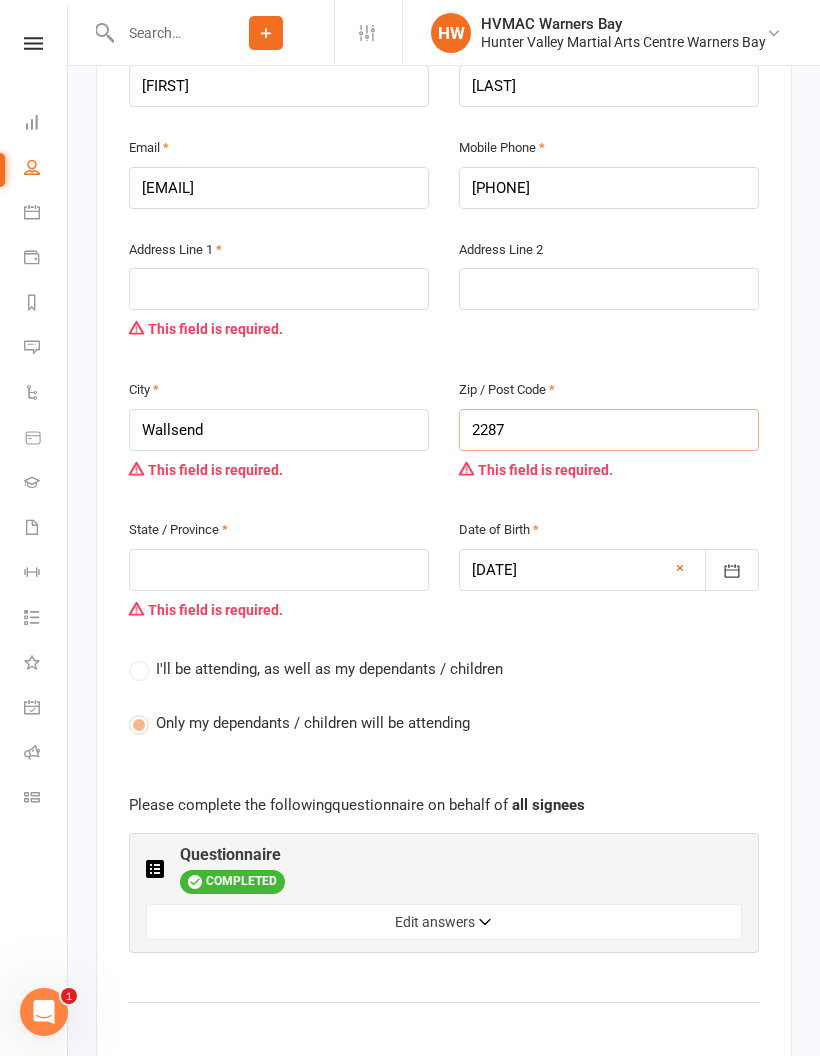 type on "2287" 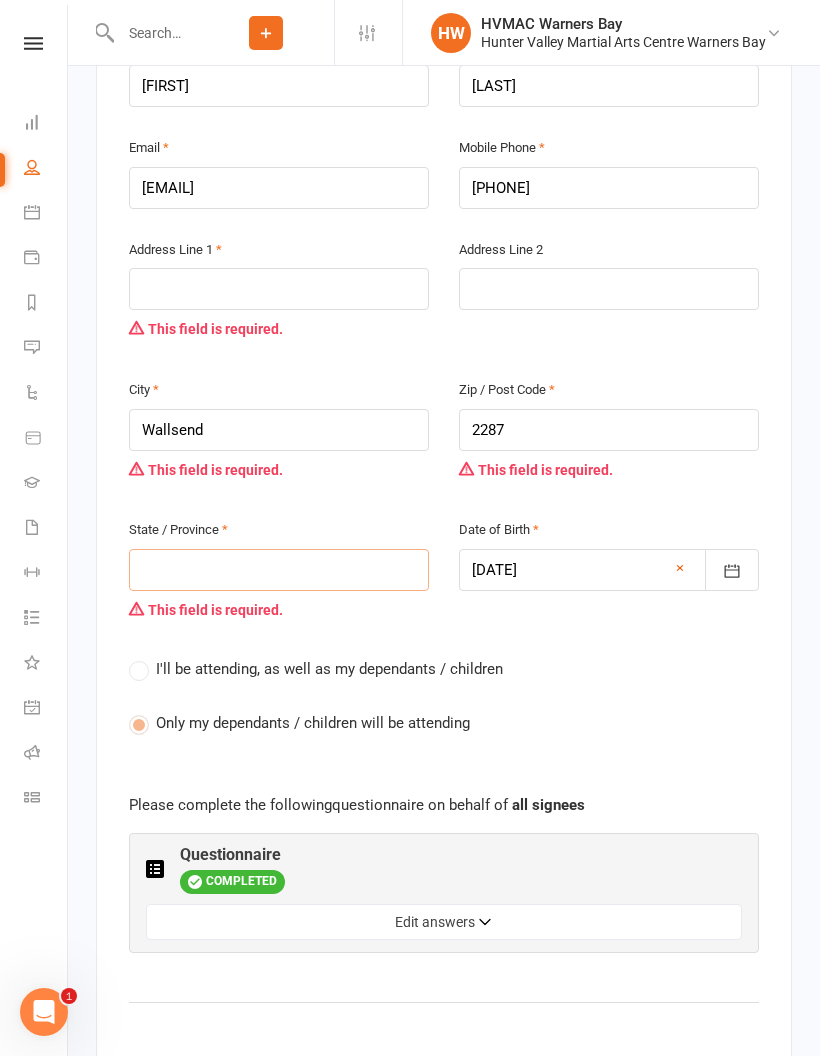 click at bounding box center [279, 570] 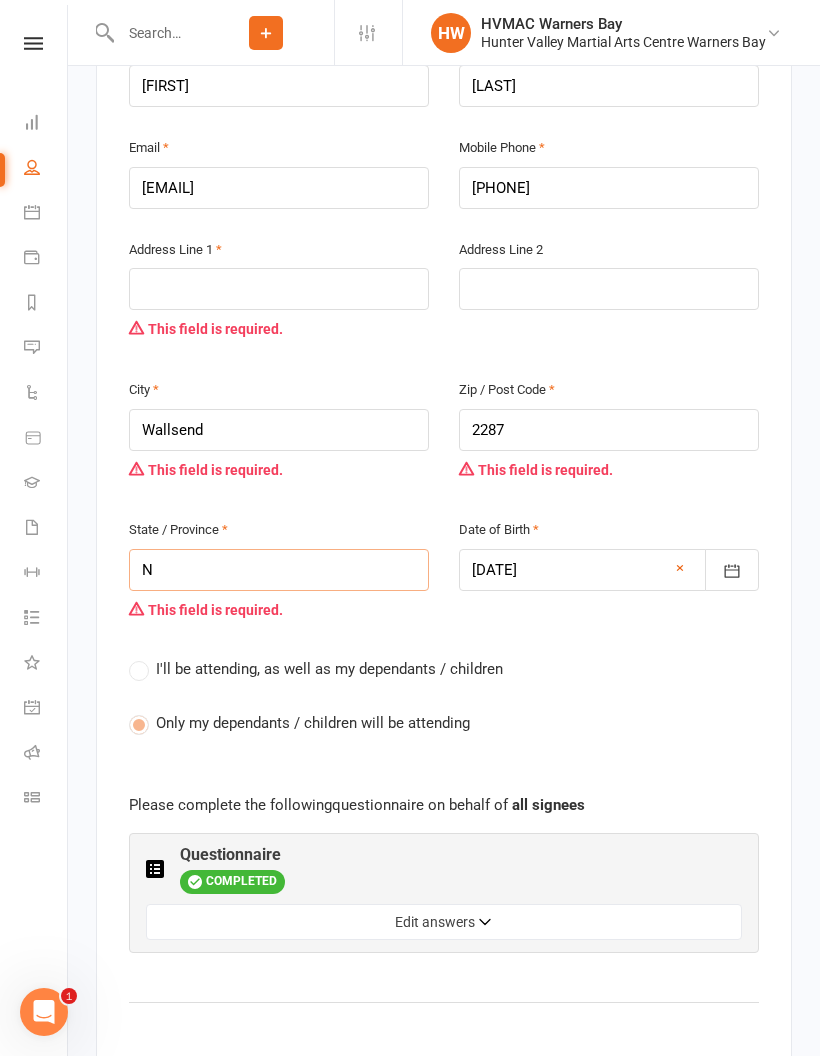type on "Ns" 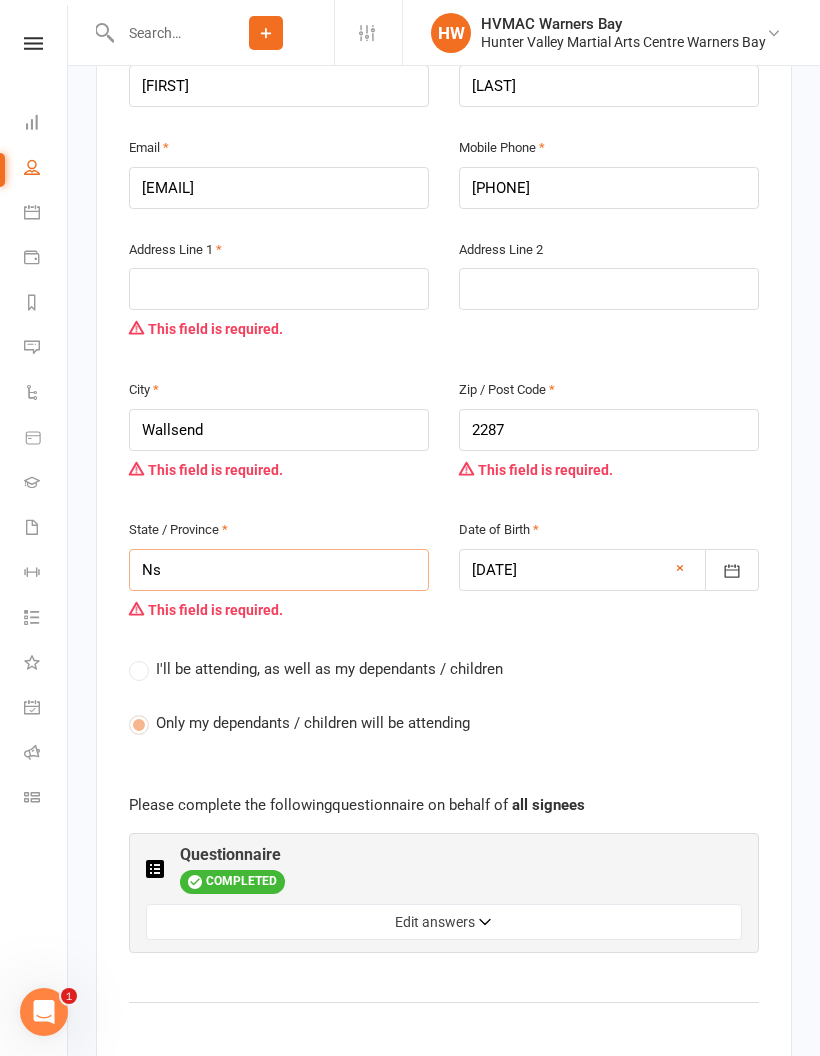 type on "Ns" 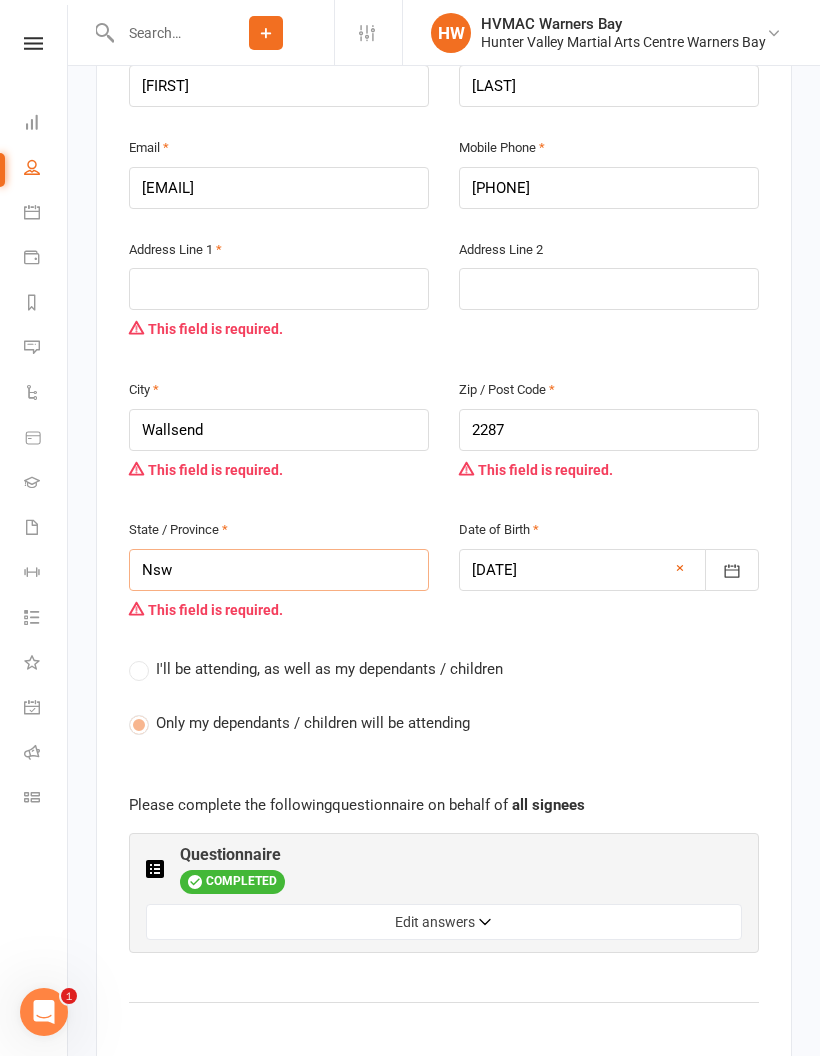 type on "Nsw" 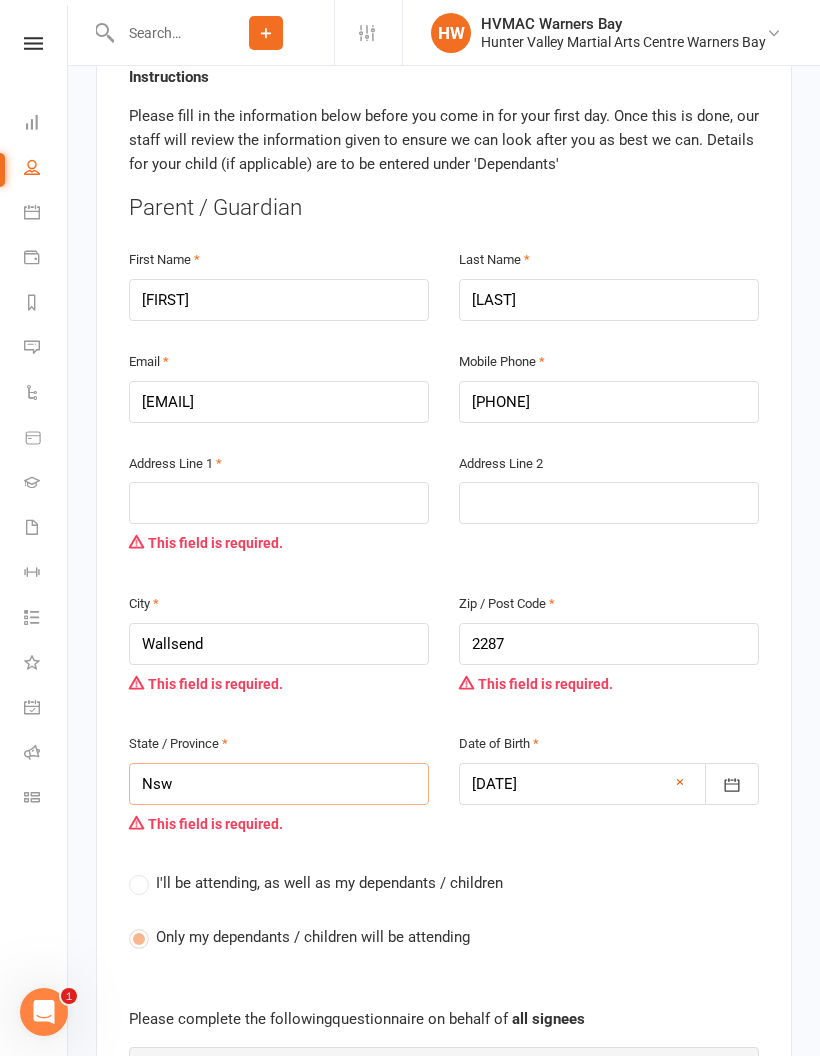 scroll, scrollTop: 412, scrollLeft: 0, axis: vertical 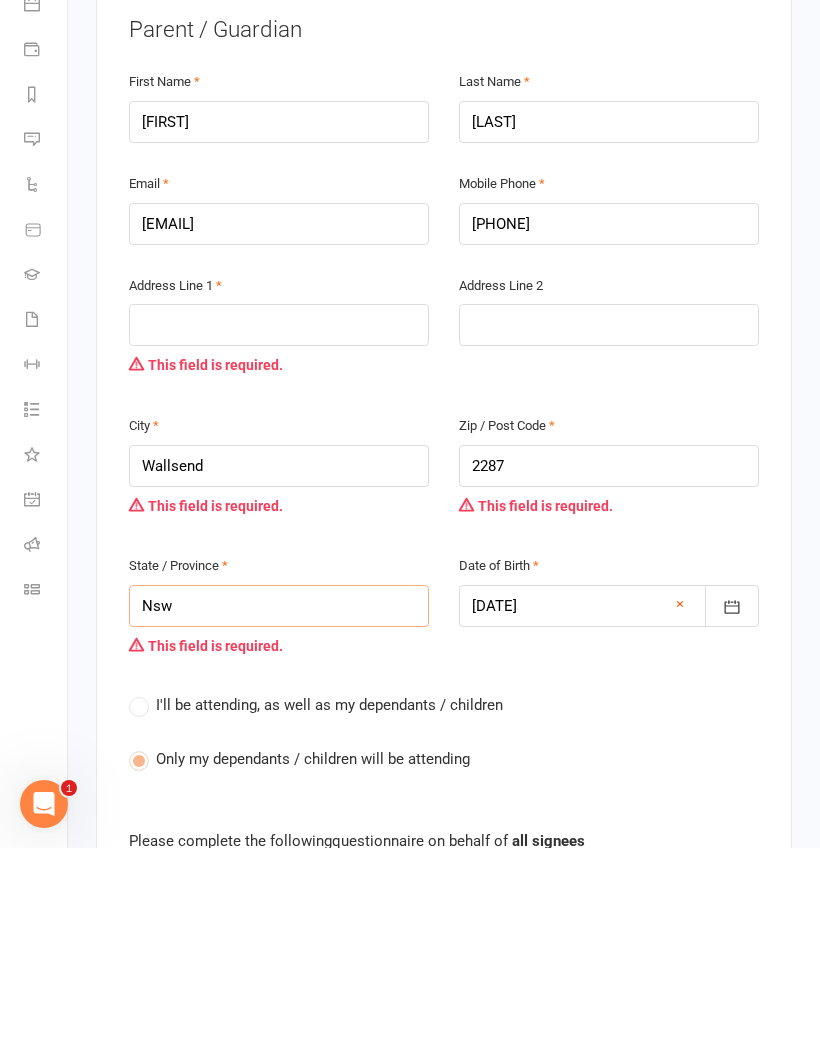 type on "Nsw" 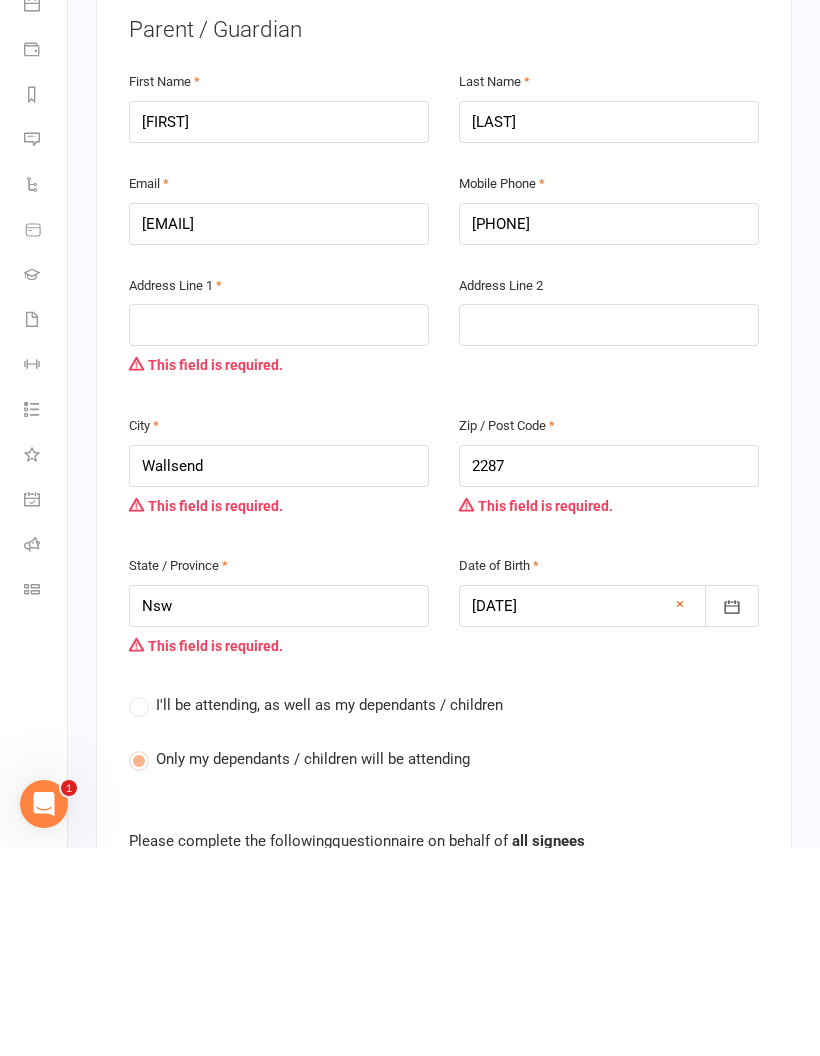 click at bounding box center (279, 533) 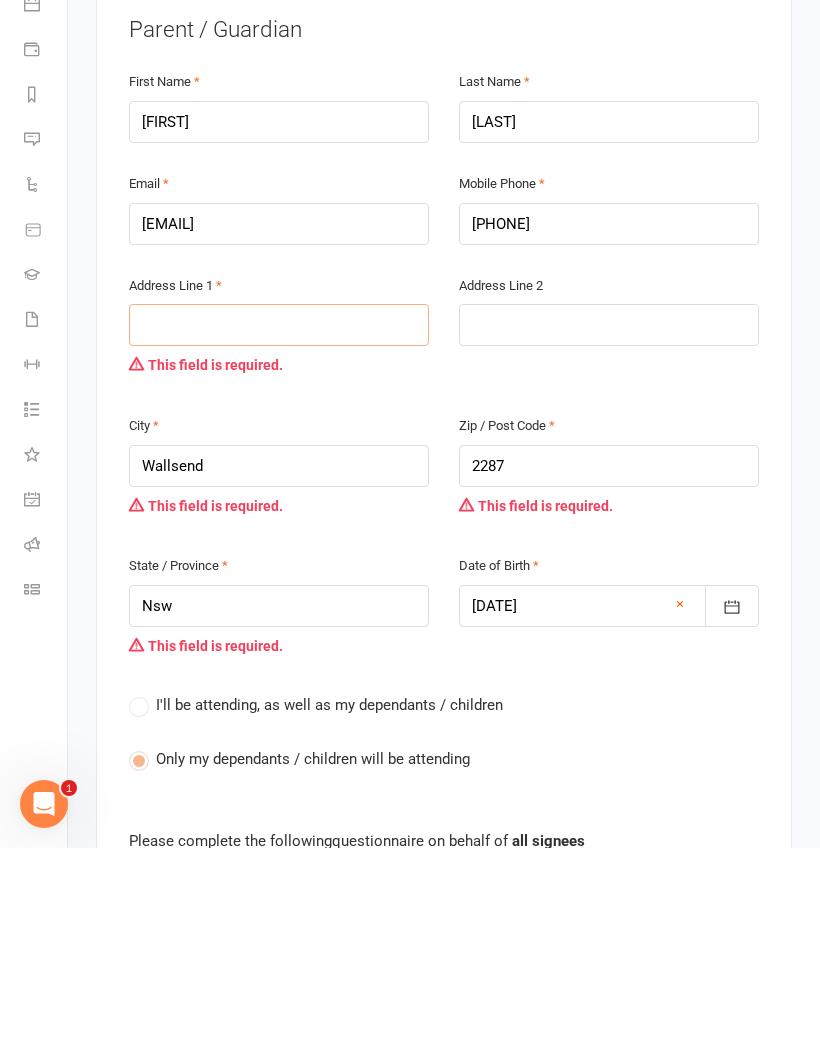 type on "4" 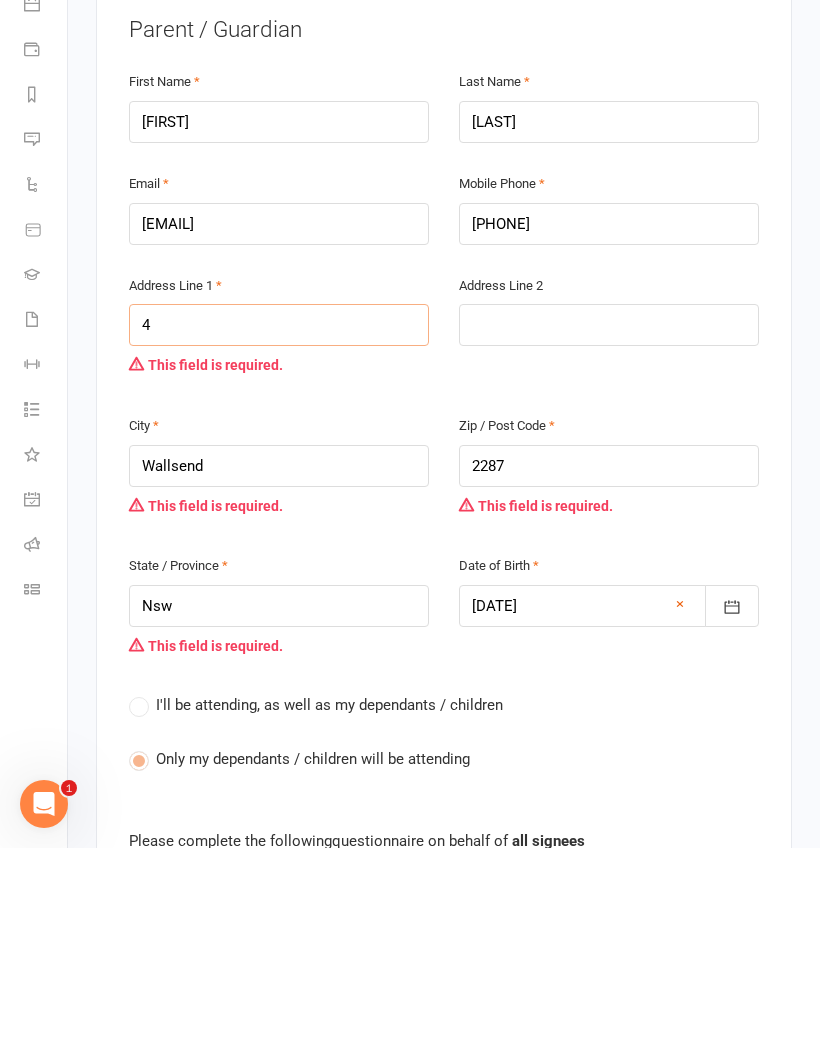 type on "4 p" 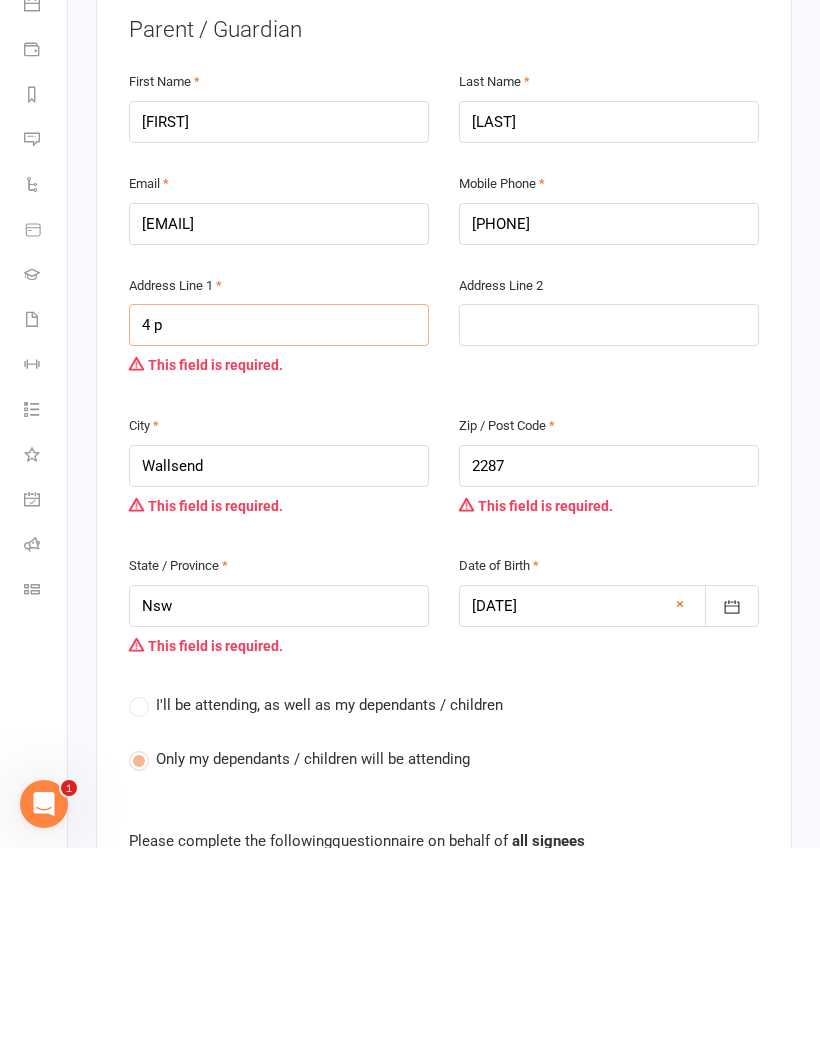 type on "4 p" 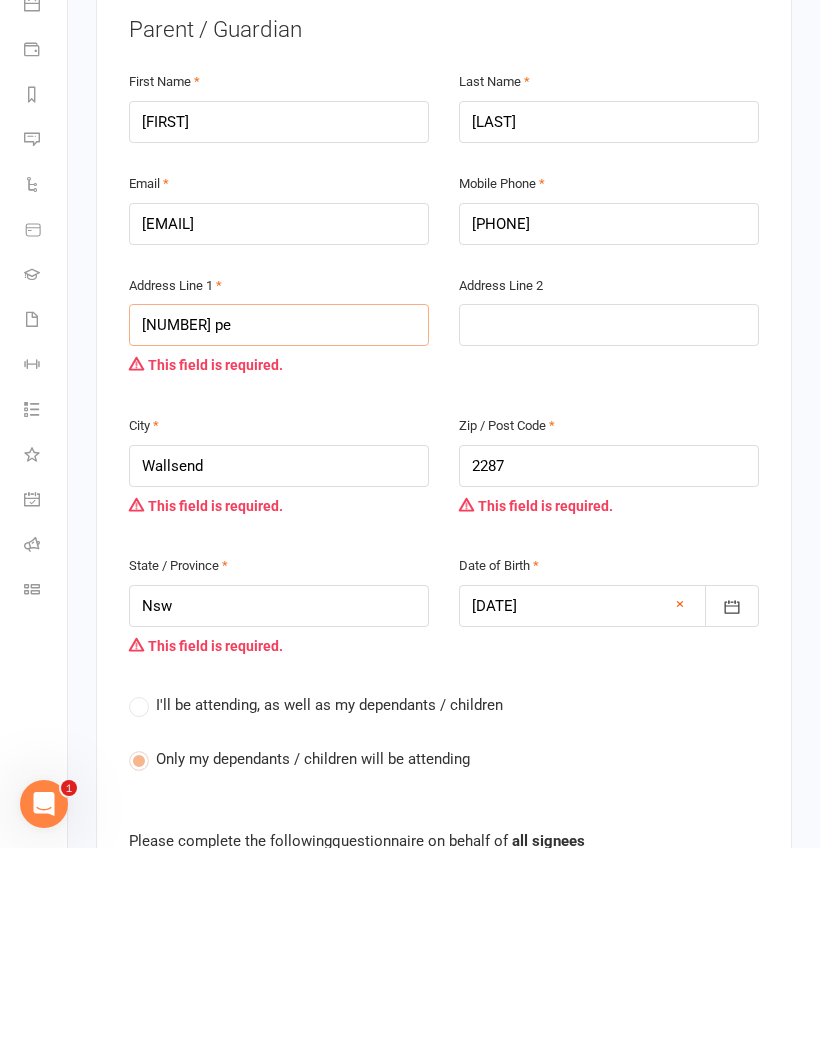 type on "[NUMBER] pe" 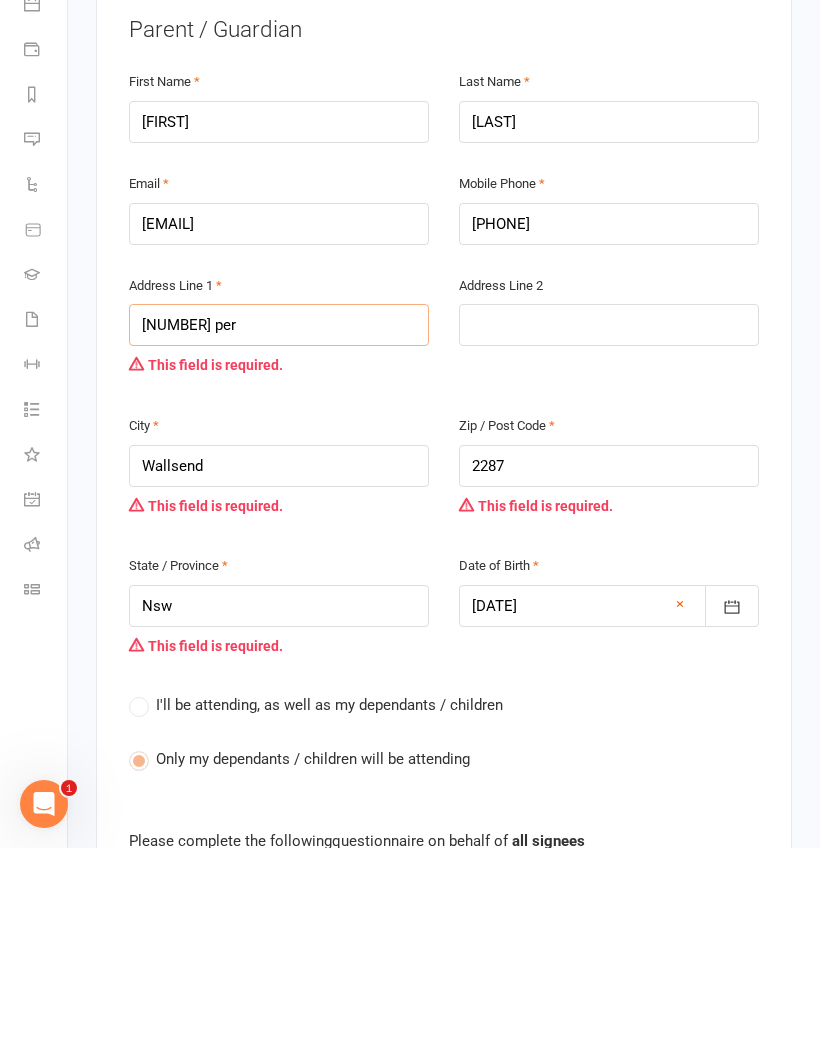 type on "[NUMBER] per" 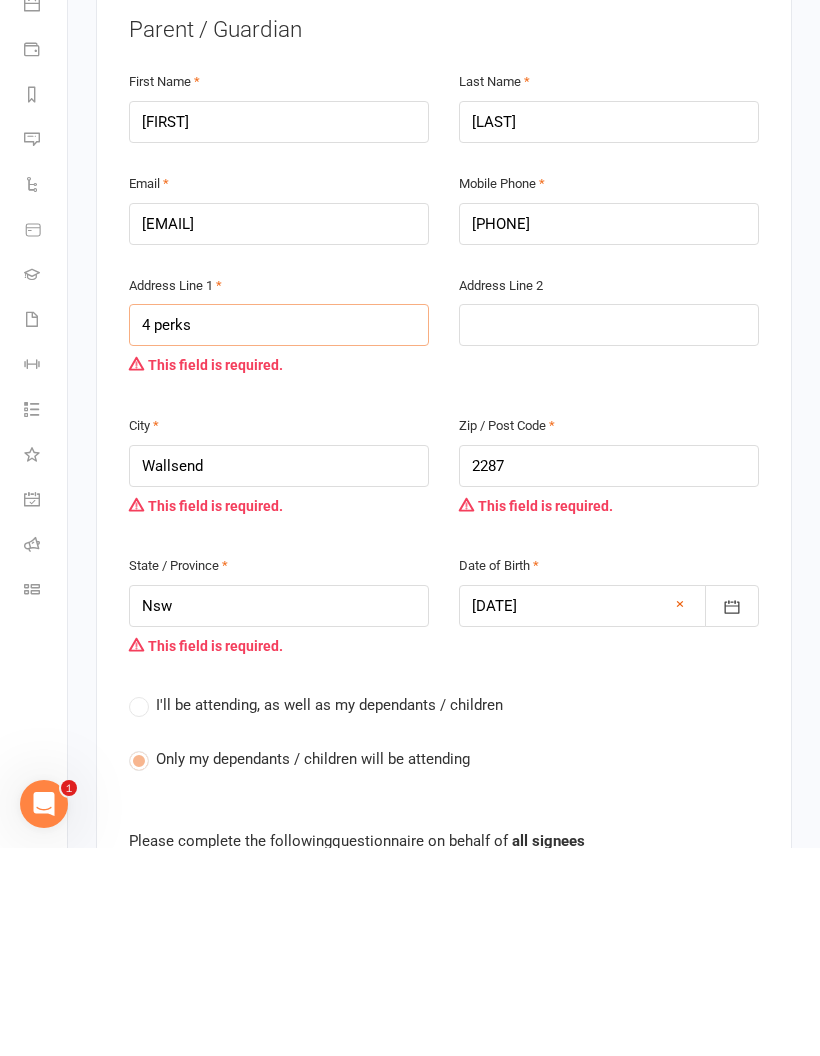 type on "4 perks" 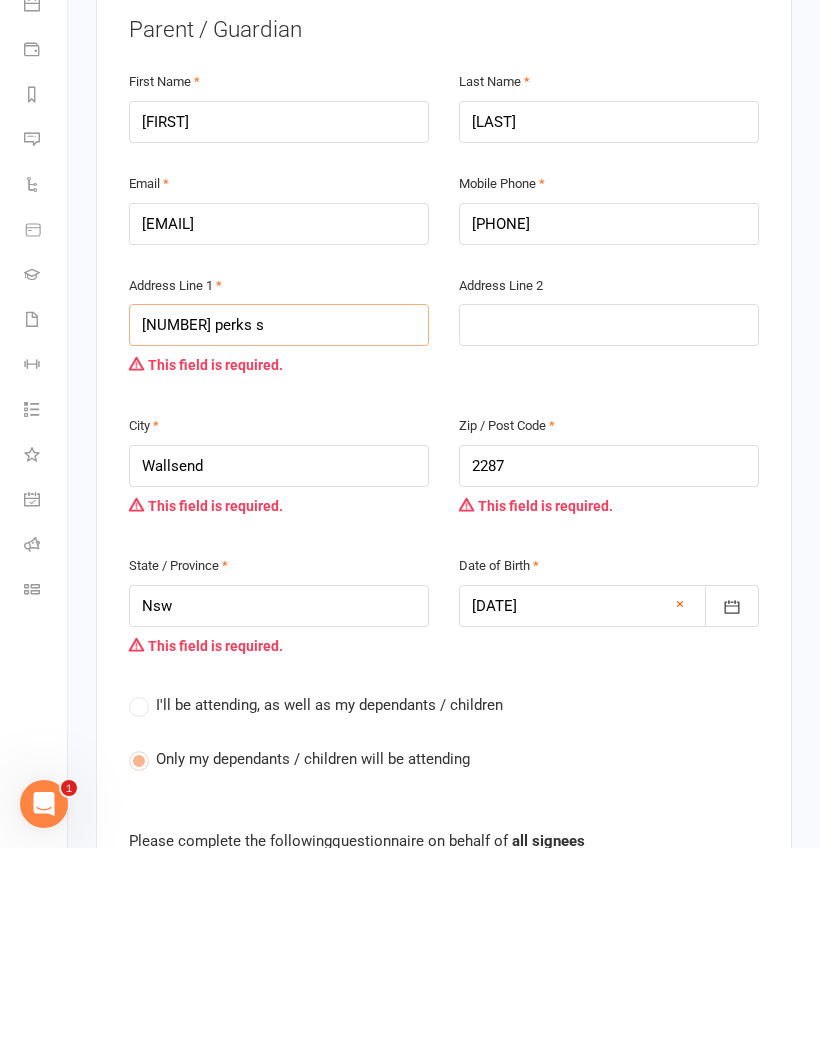type on "[NUMBER] perks s" 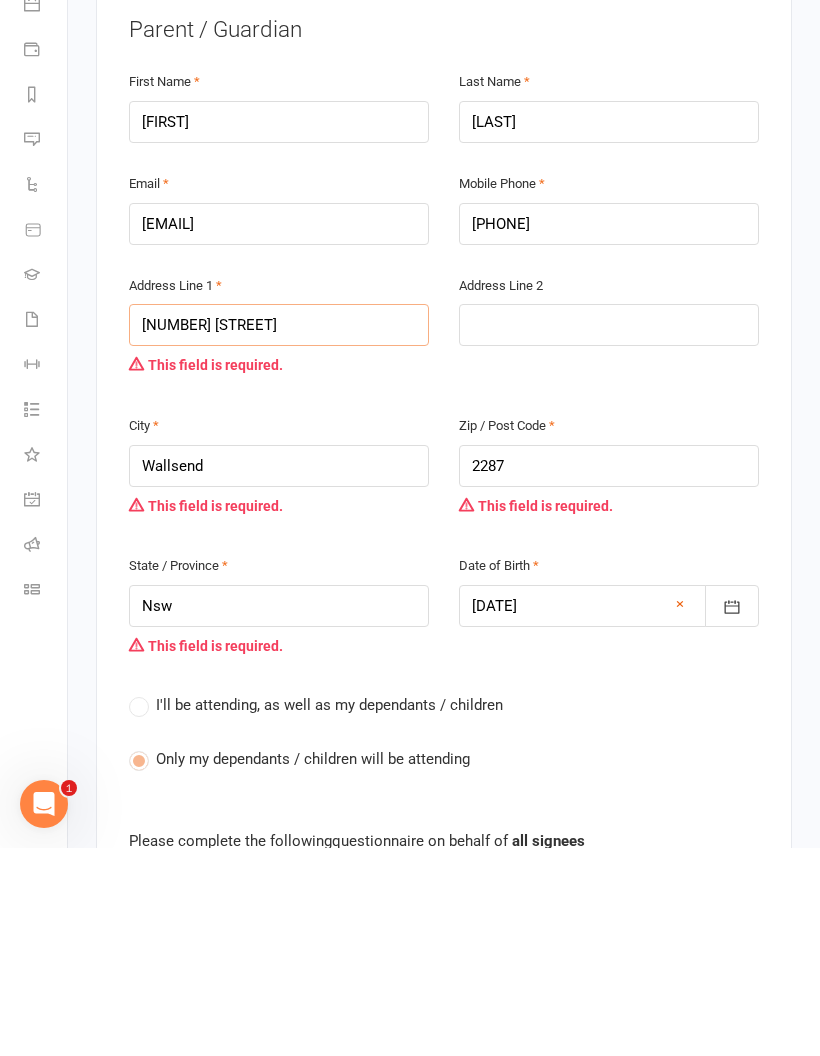 type on "[NUMBER] [STREET]" 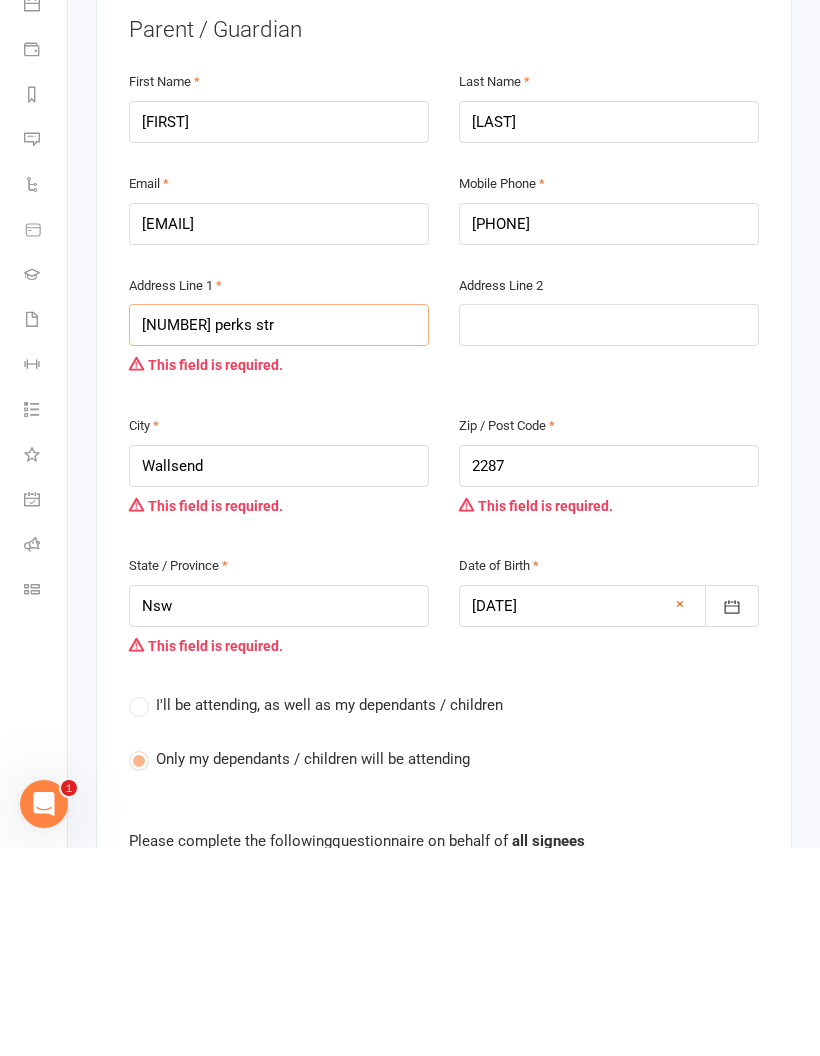 type on "[NUMBER] perks str" 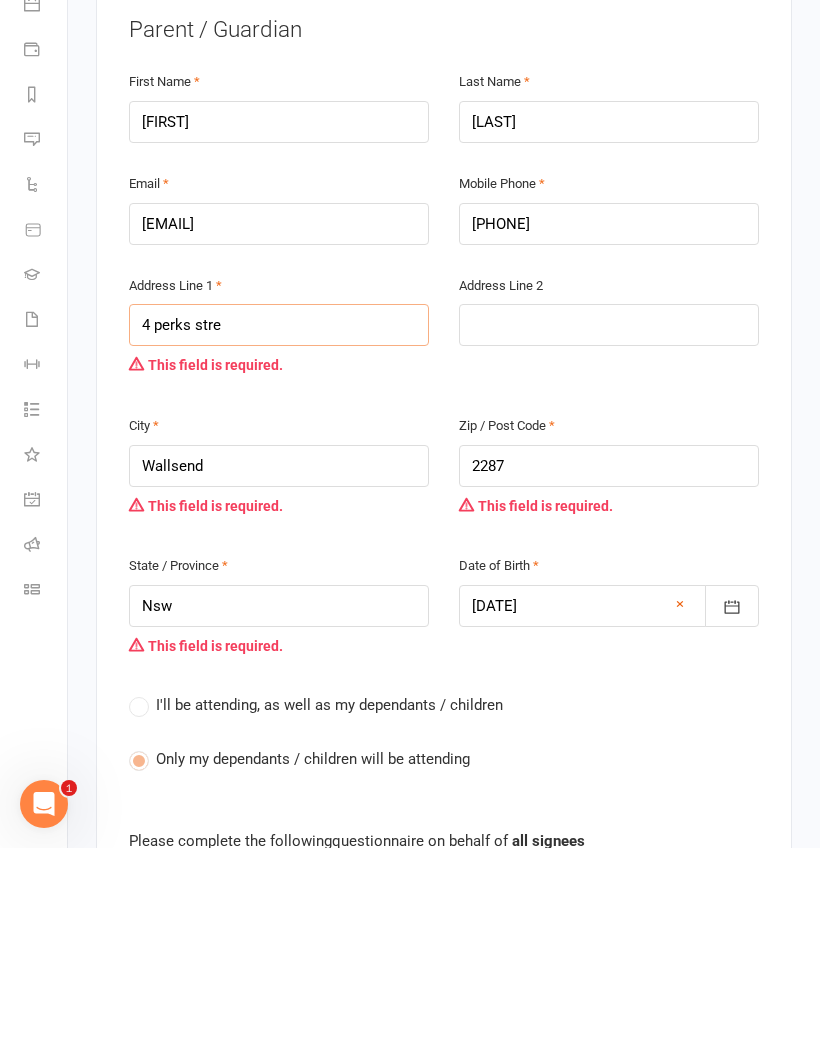type on "[NUMBER] perks str" 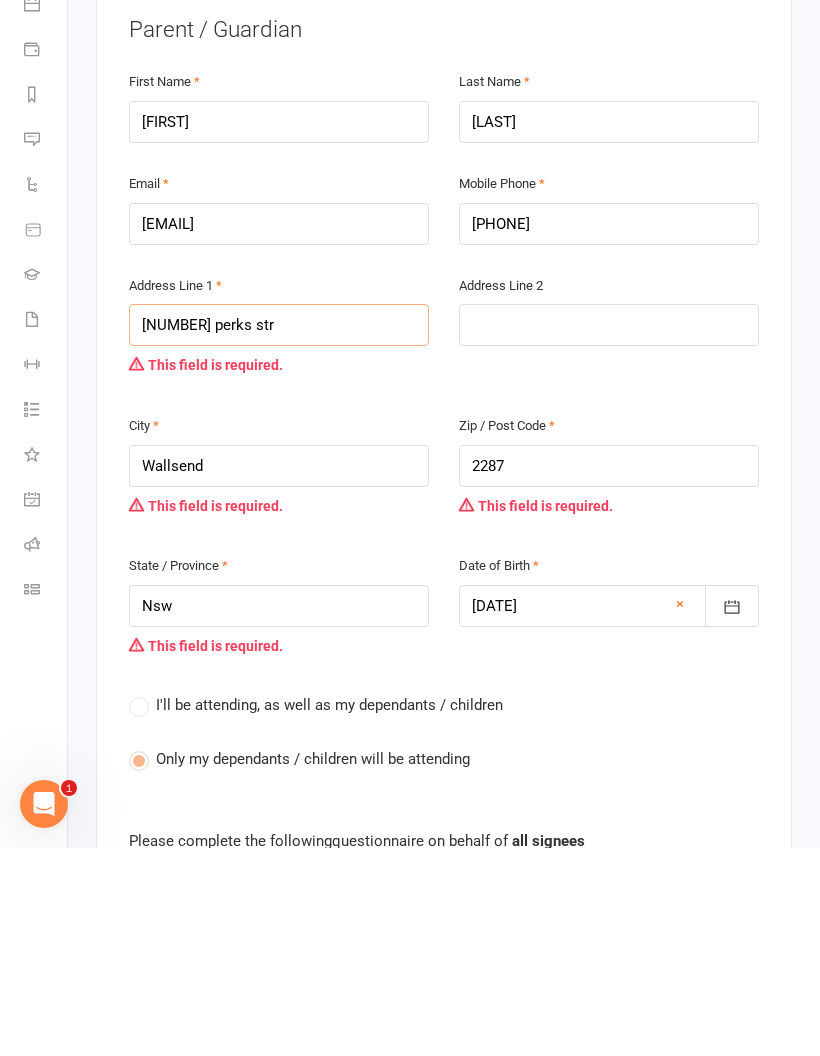 type on "[NUMBER] perks str" 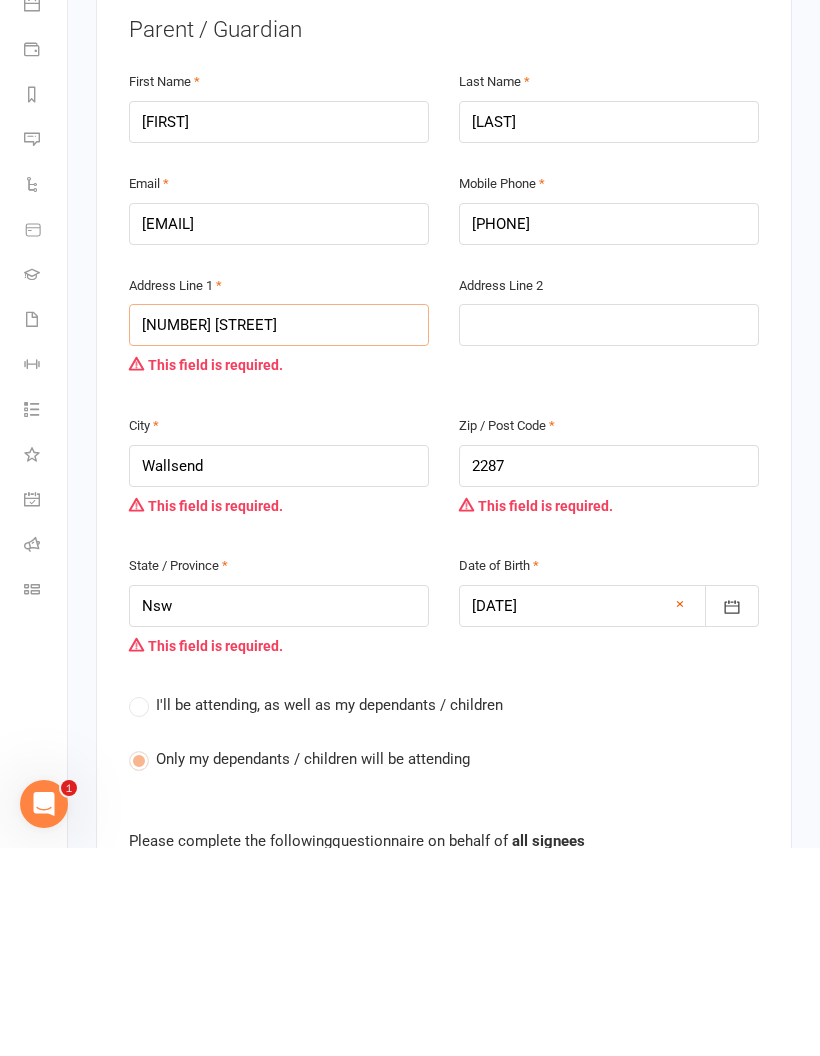 type on "[NUMBER] [STREET]" 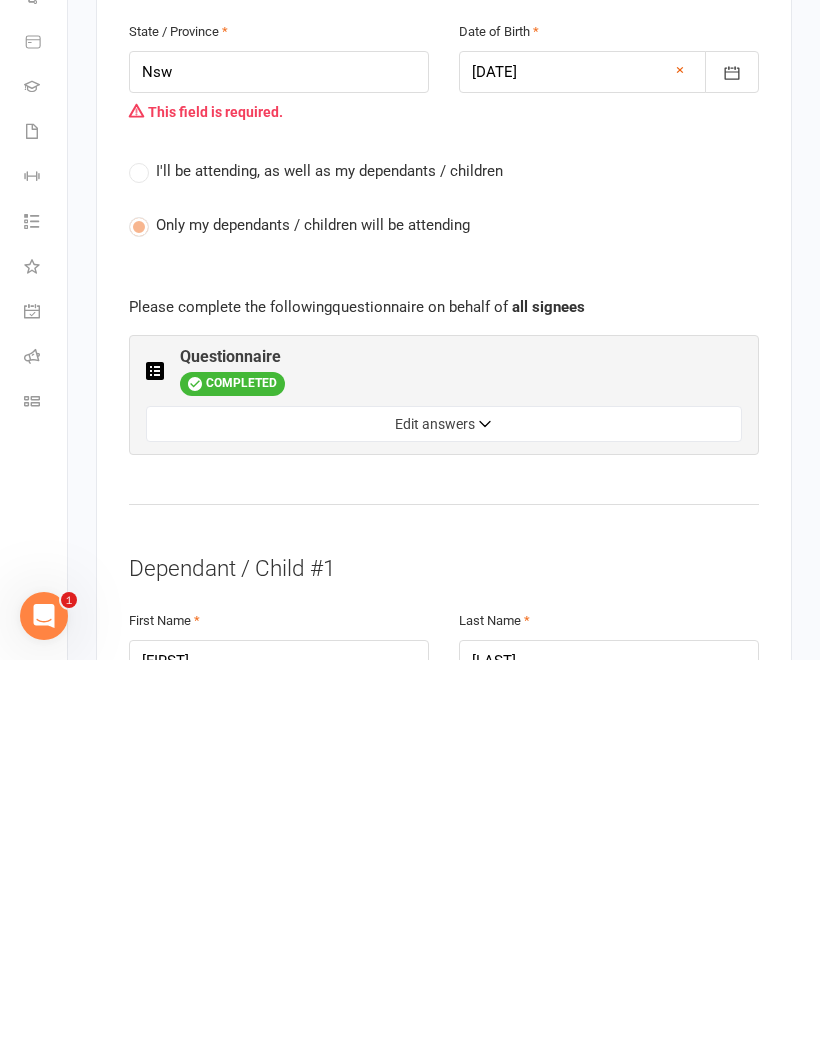 scroll, scrollTop: 760, scrollLeft: 0, axis: vertical 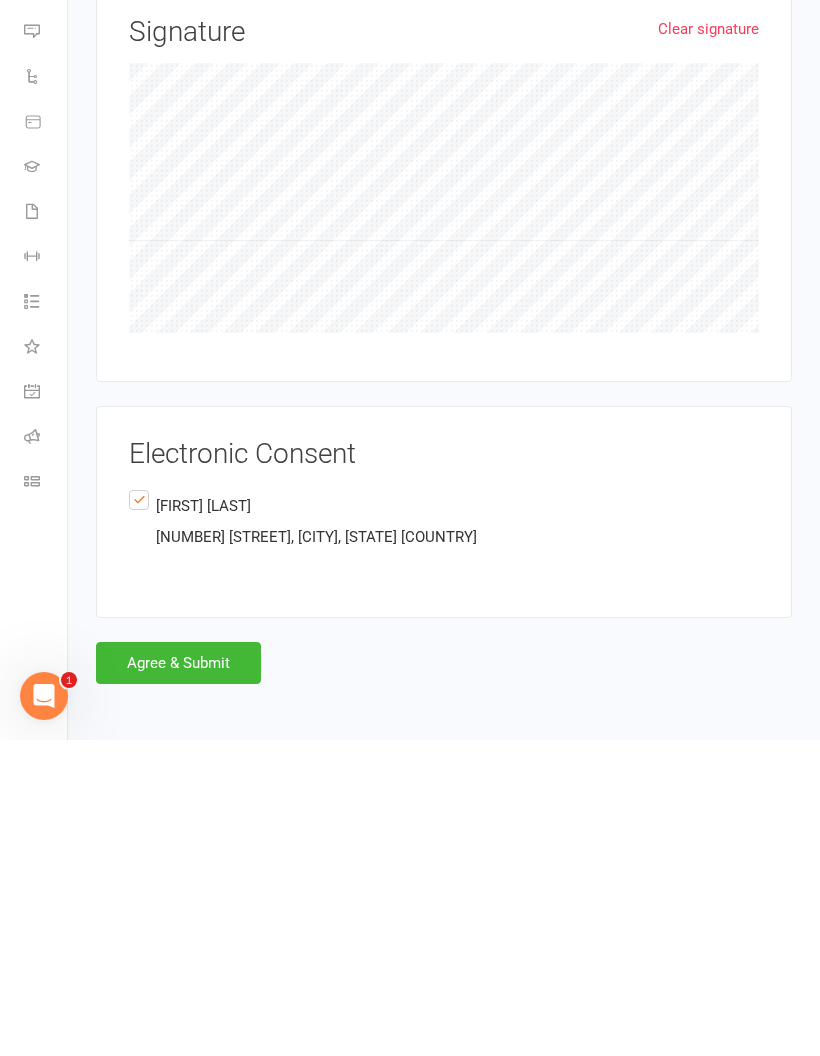 type on "[NUMBER] [STREET]" 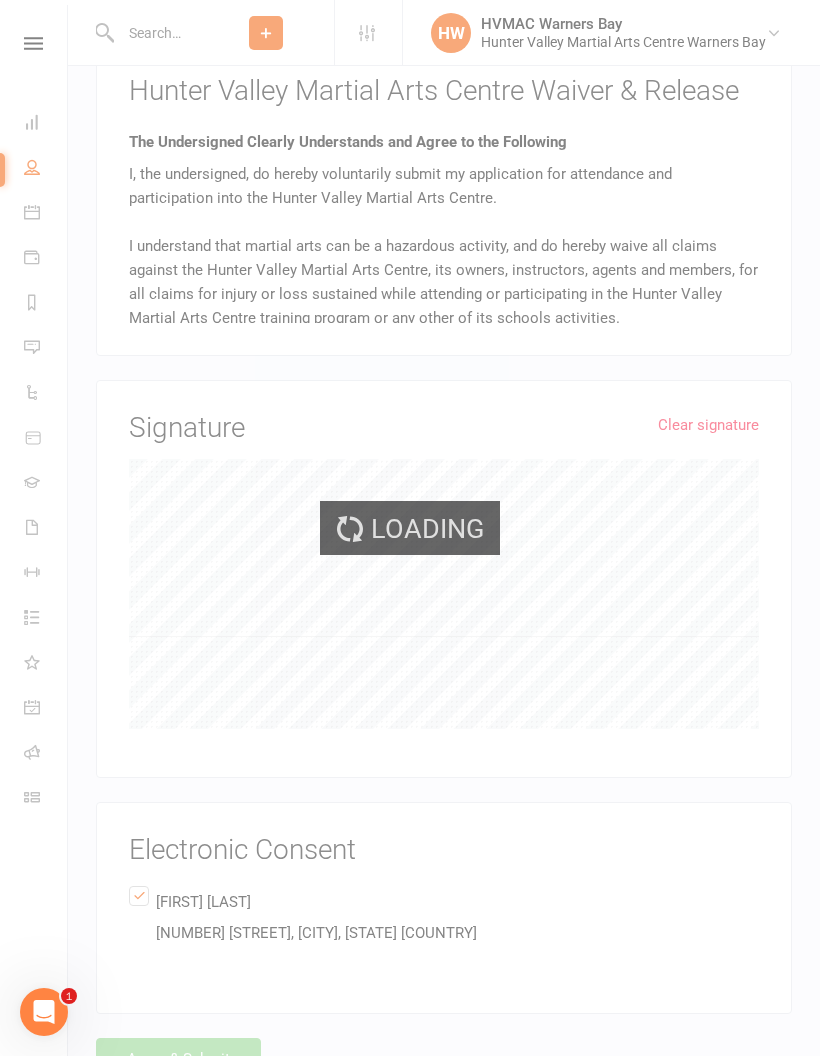scroll, scrollTop: 2264, scrollLeft: 0, axis: vertical 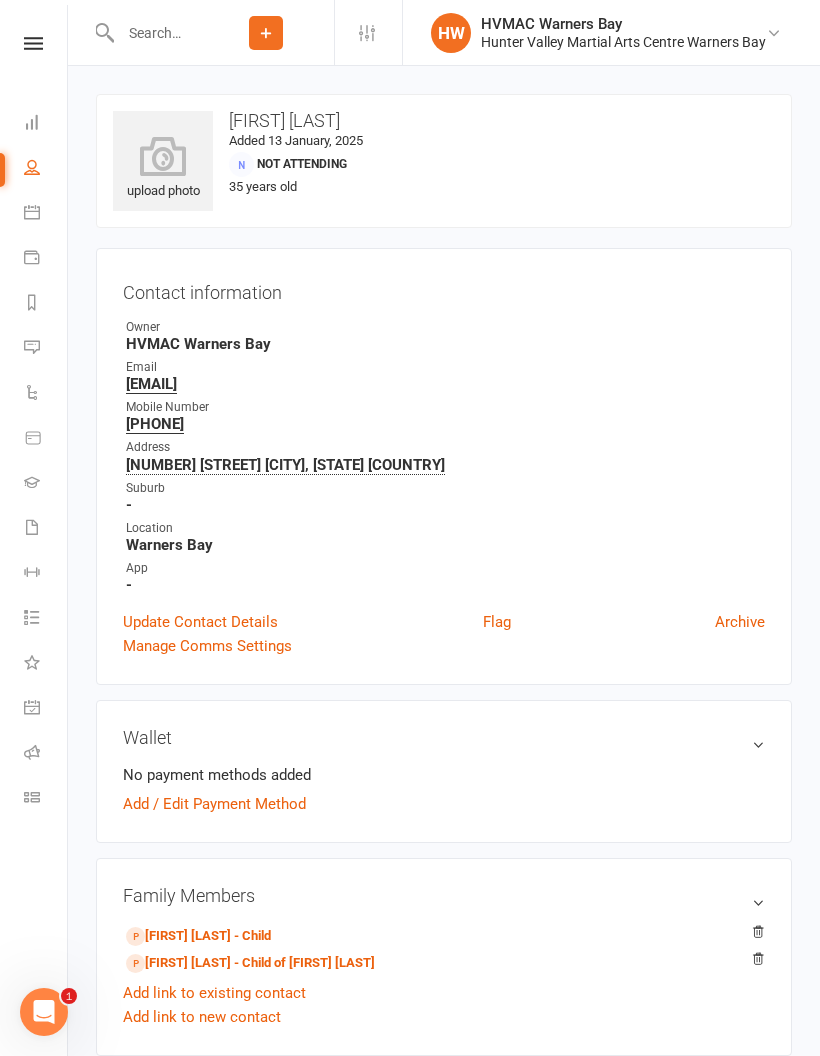click at bounding box center [33, 43] 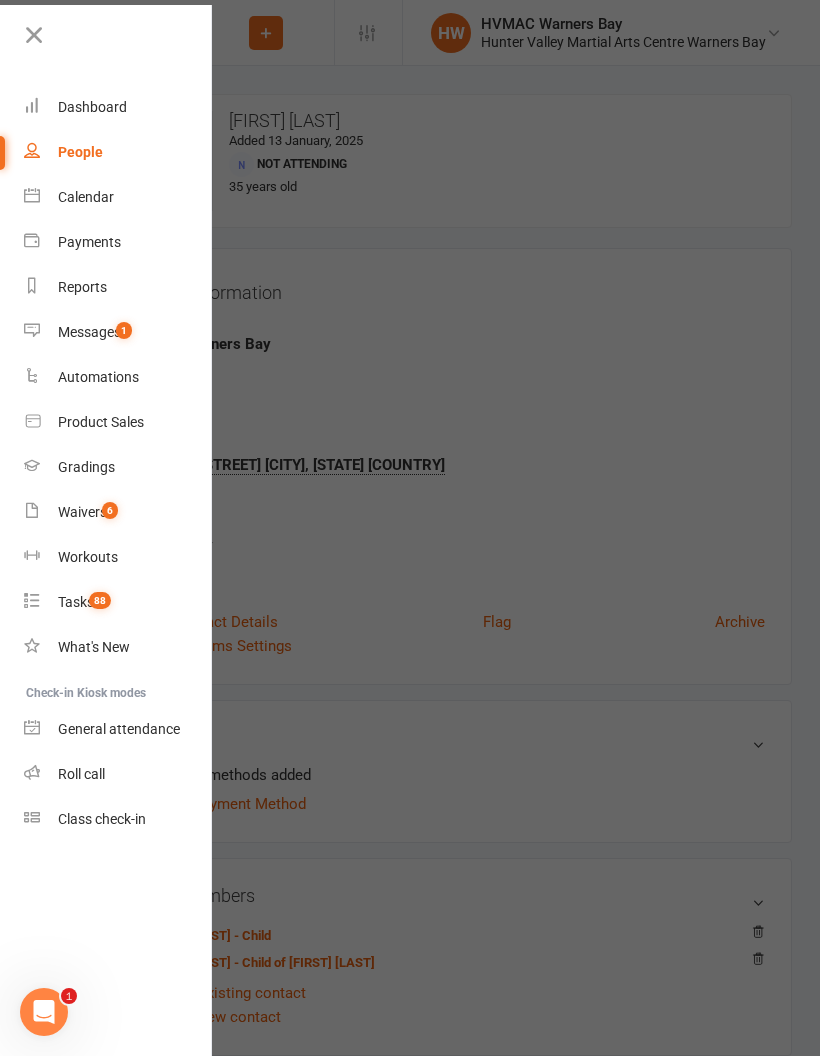 click on "Calendar" at bounding box center [86, 197] 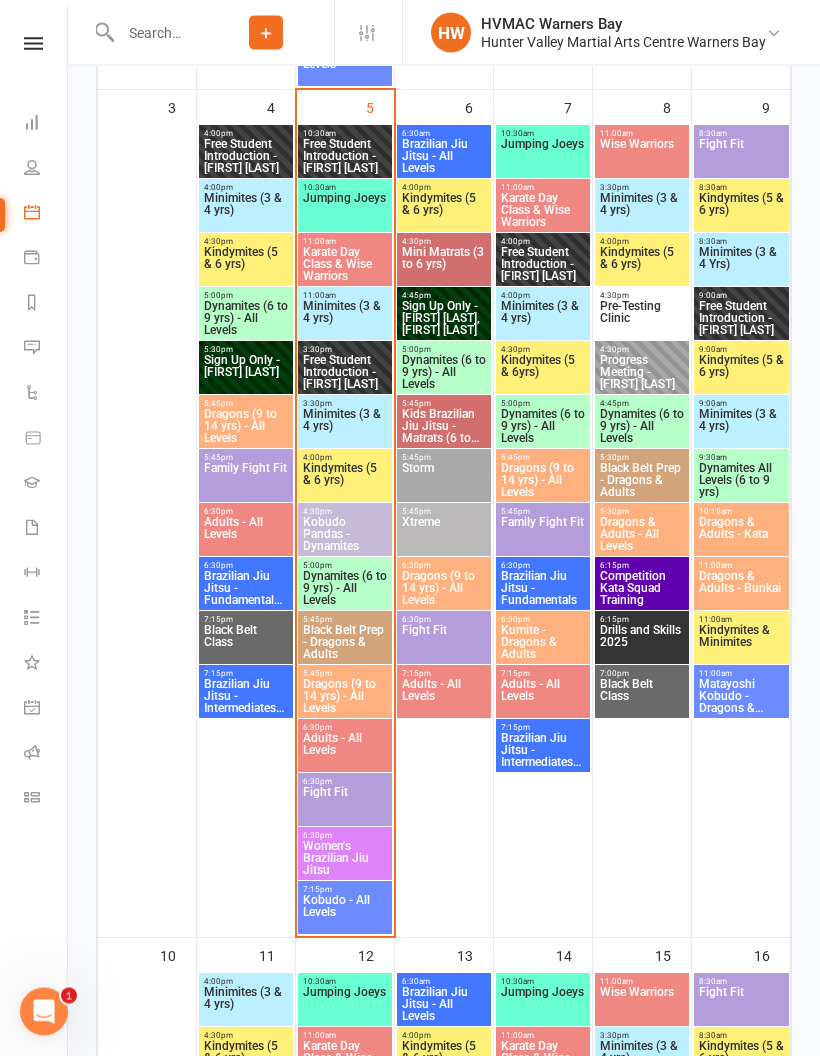 scroll, scrollTop: 1580, scrollLeft: 0, axis: vertical 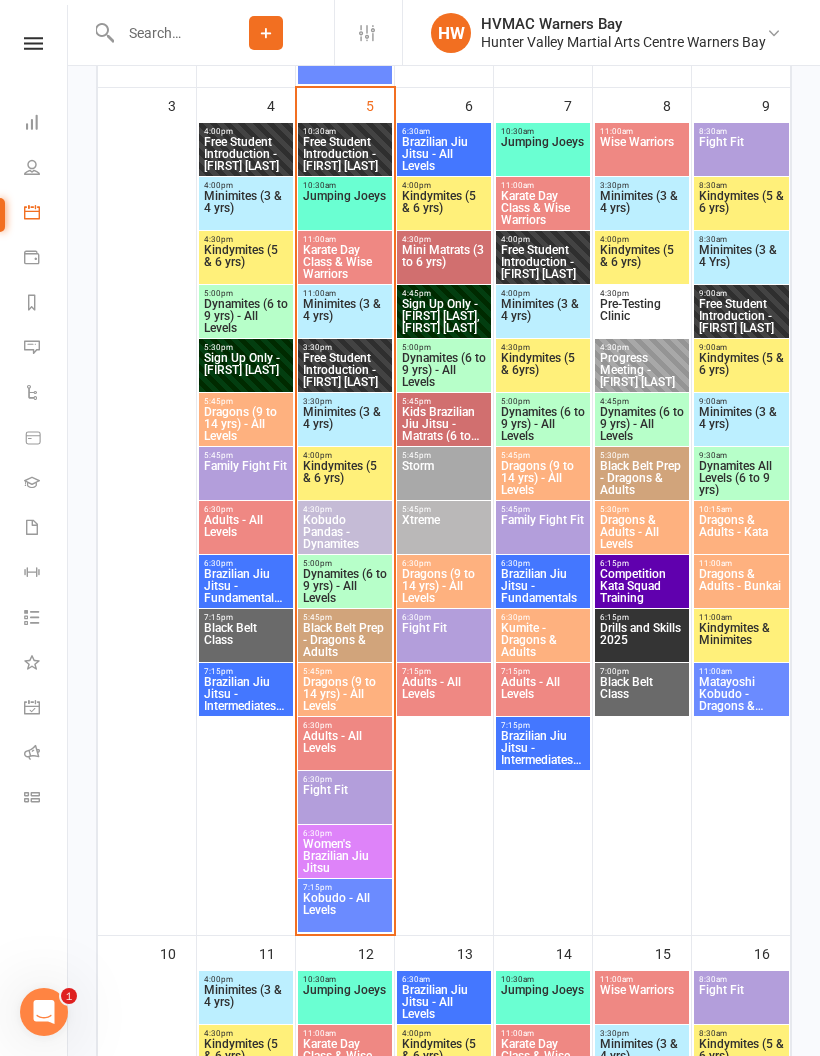 click on "Minimites (3 & 4 yrs)" at bounding box center [345, 316] 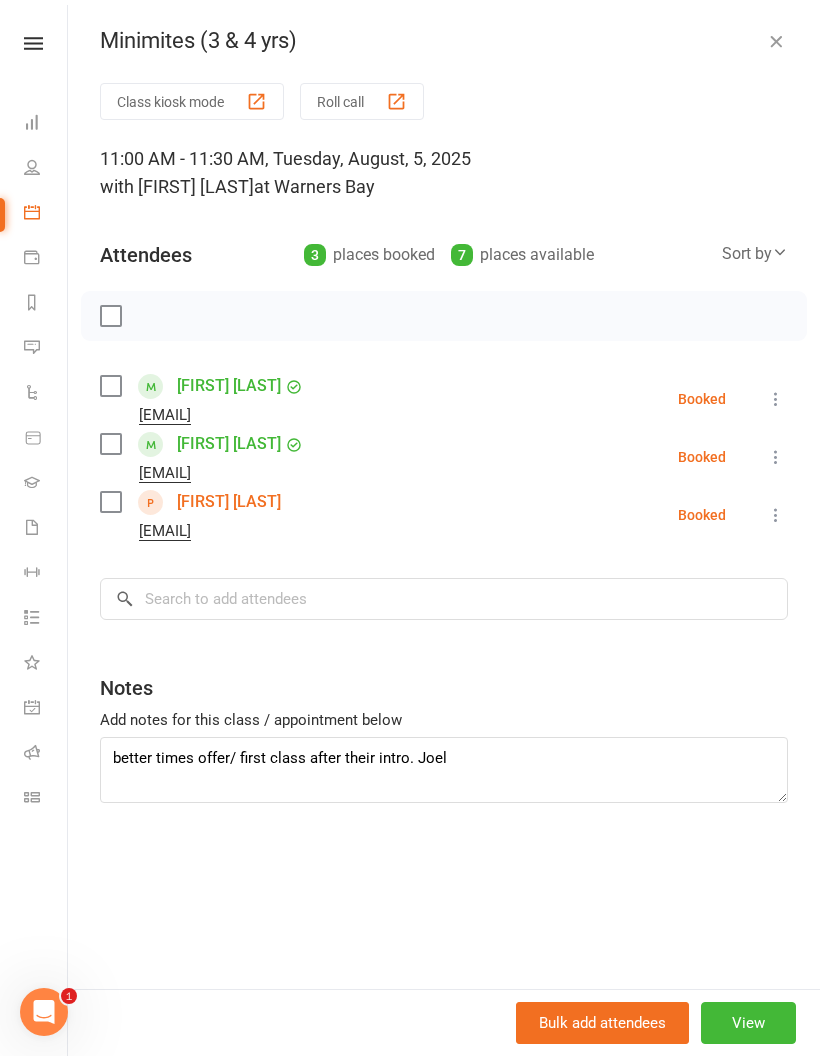 click at bounding box center (776, 41) 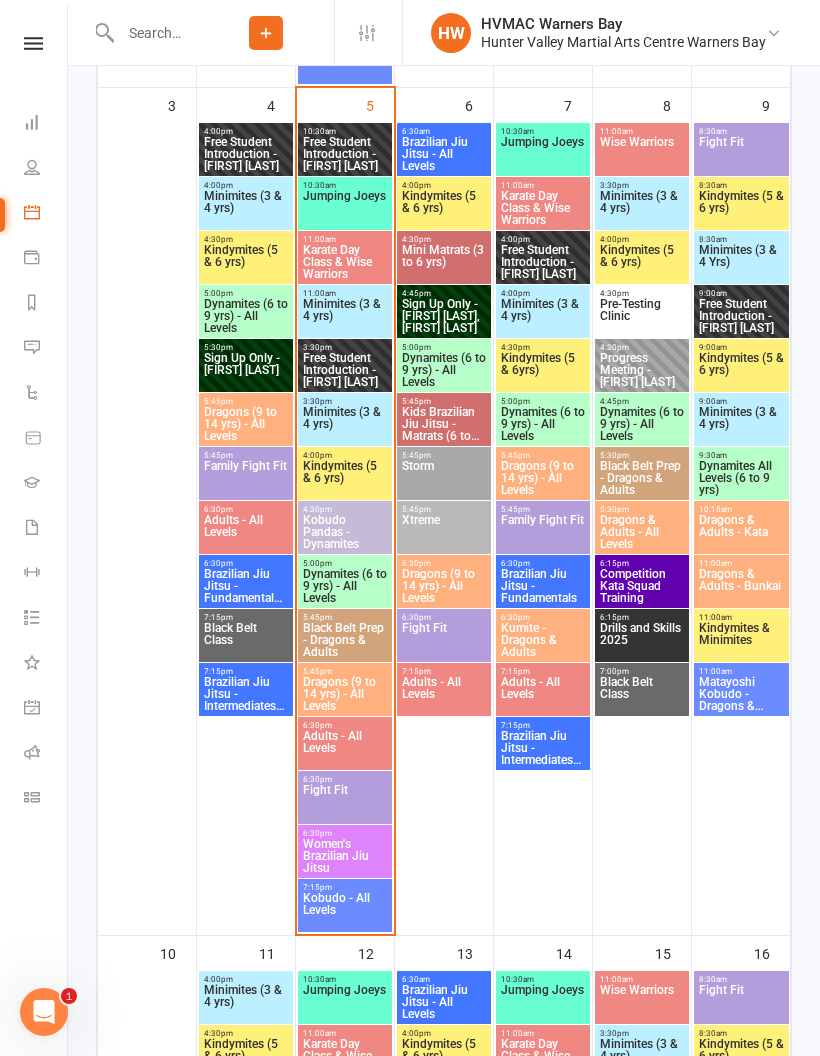 click on "Free Student Introduction - [FIRST] [LAST]" at bounding box center (345, 154) 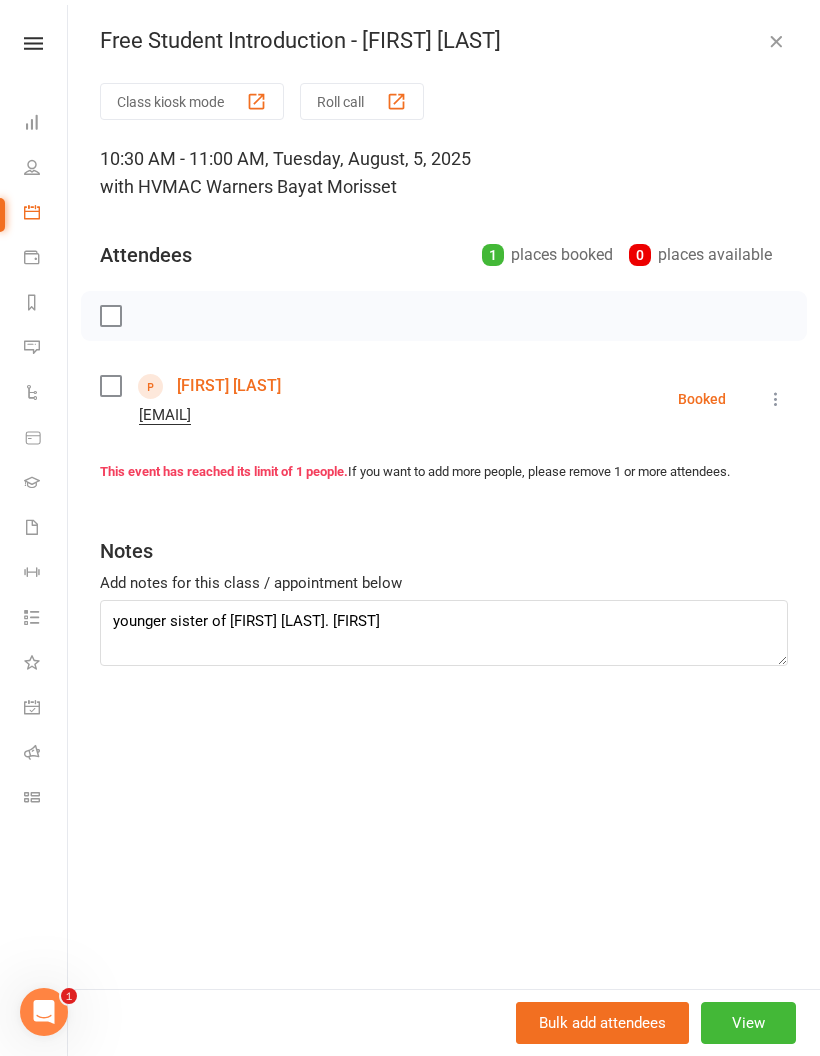 click at bounding box center (776, 399) 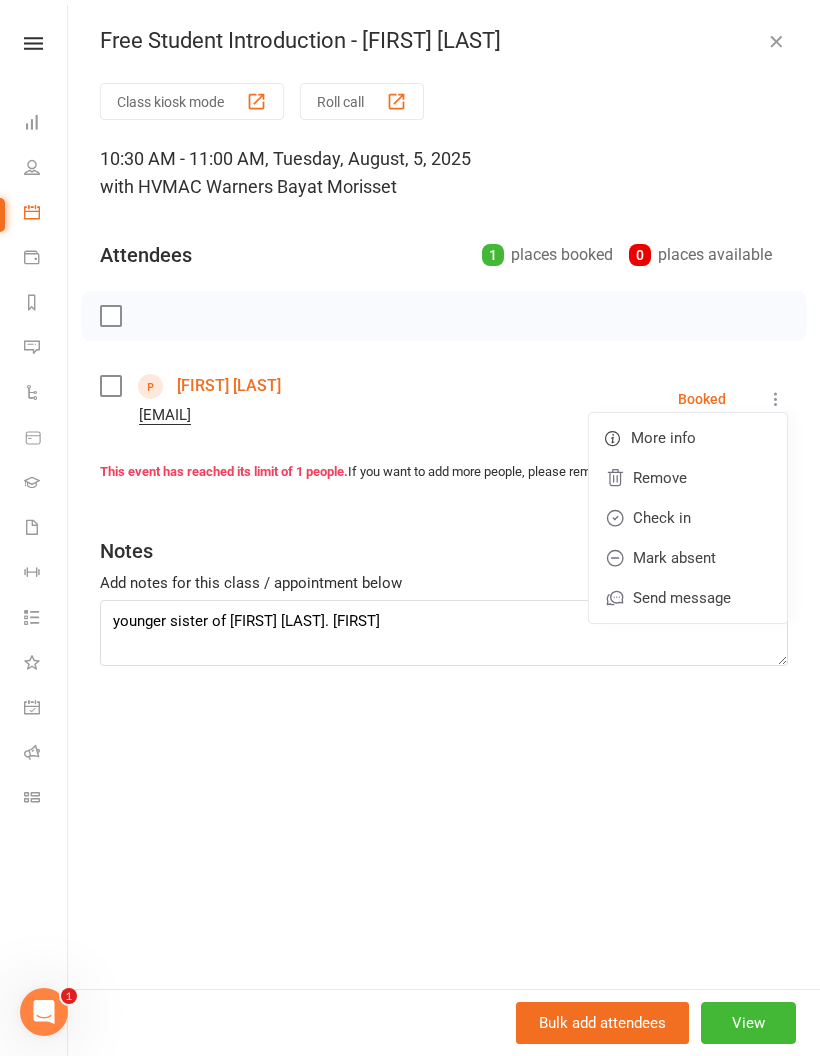 click on "Check in" at bounding box center [688, 518] 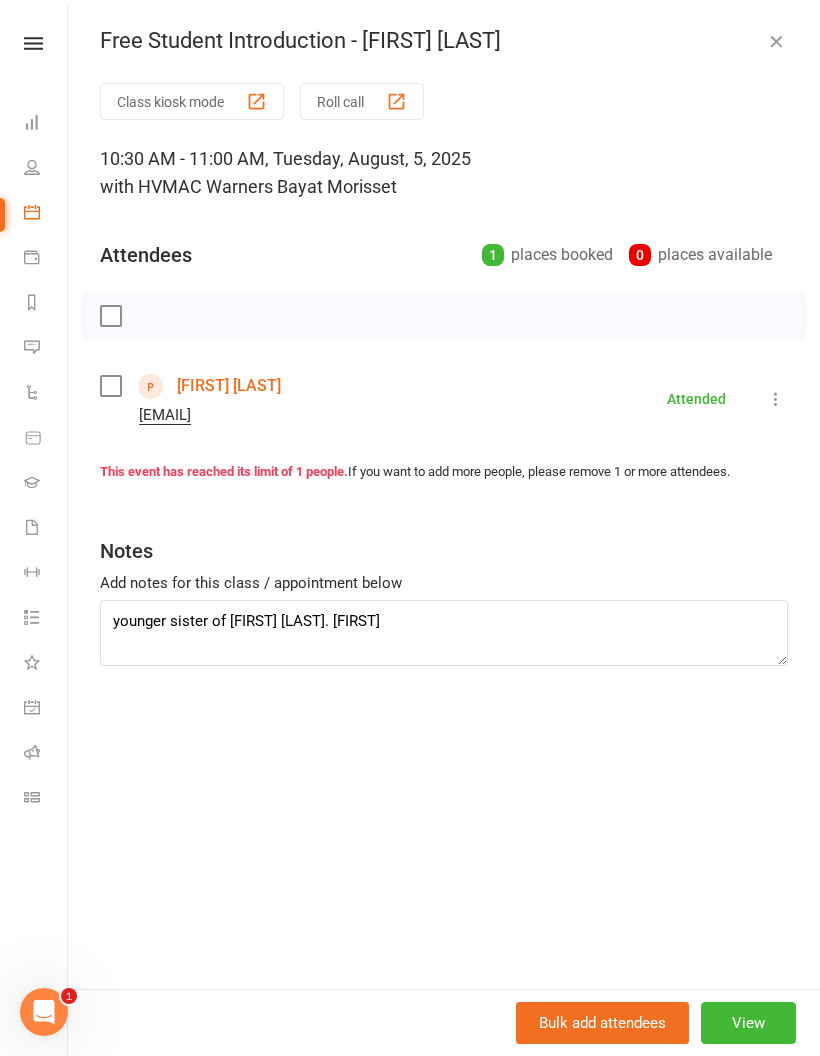click at bounding box center (776, 41) 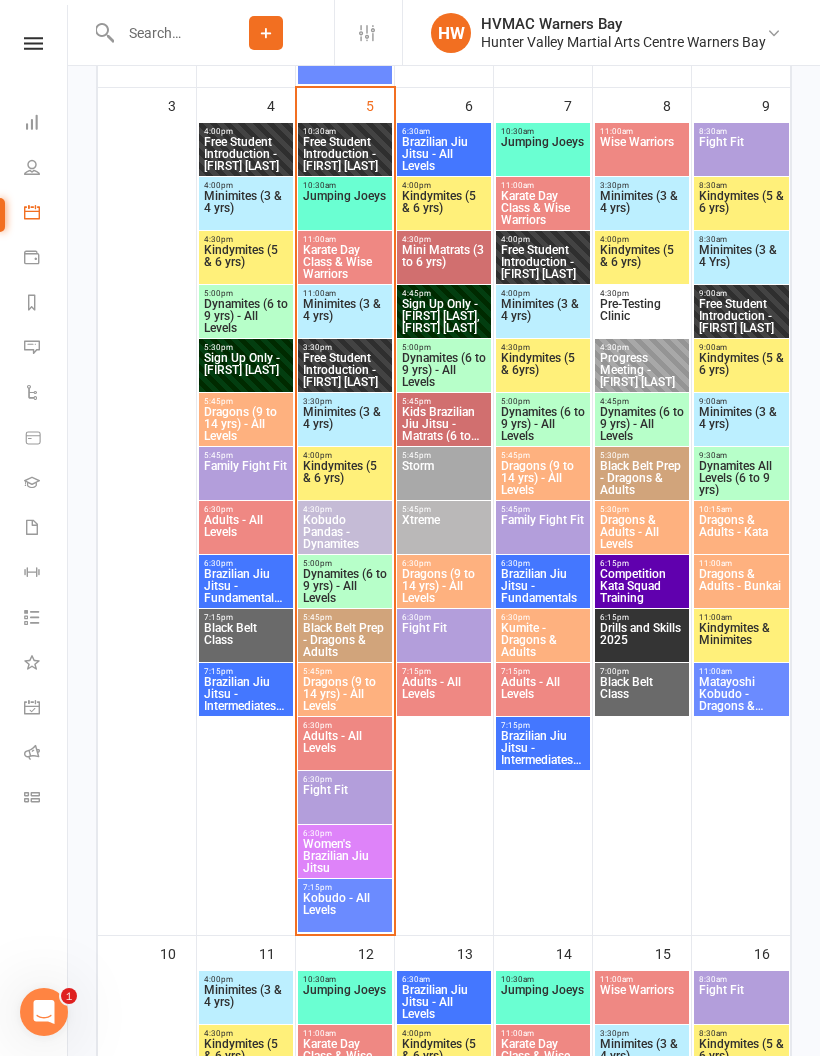click on "Jumping Joeys" at bounding box center [345, 208] 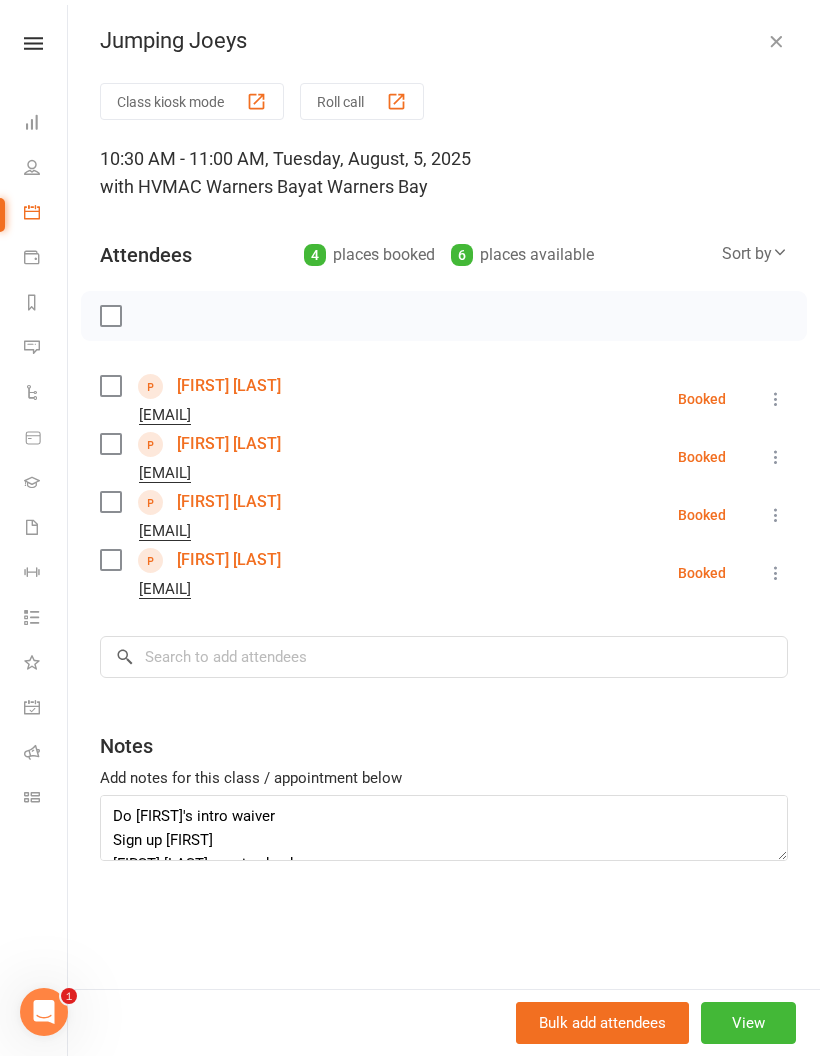 click at bounding box center [776, 457] 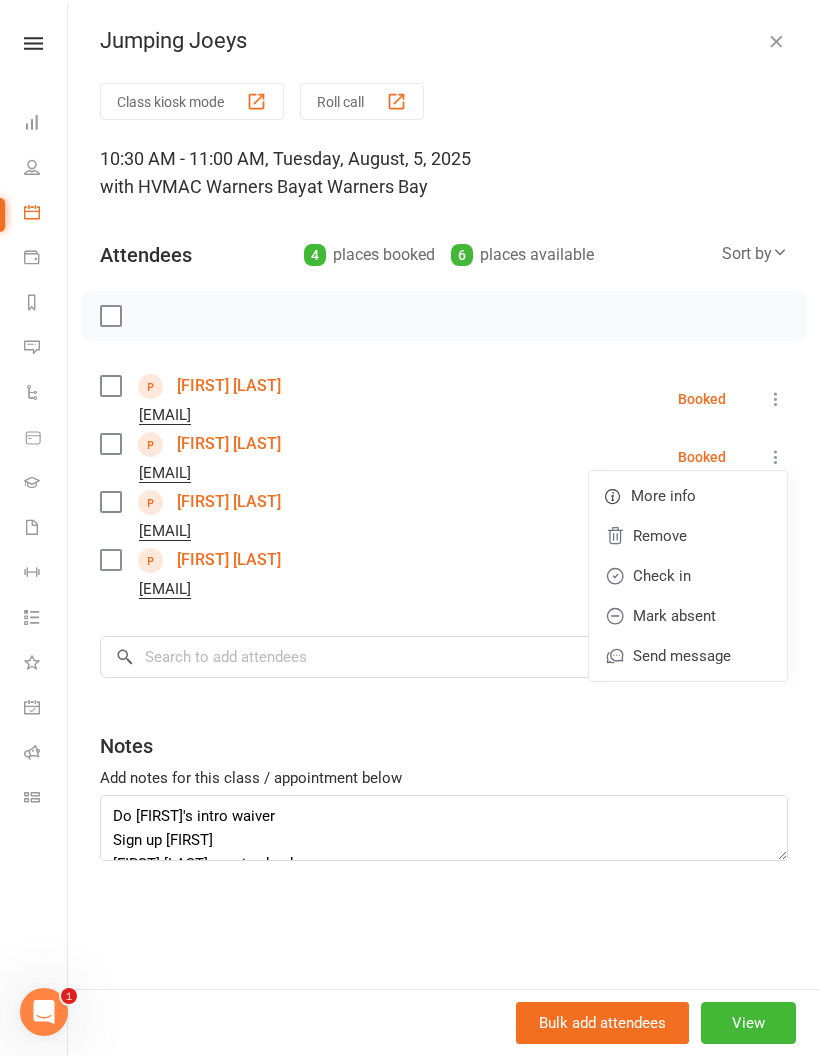 click on "Check in" at bounding box center [688, 576] 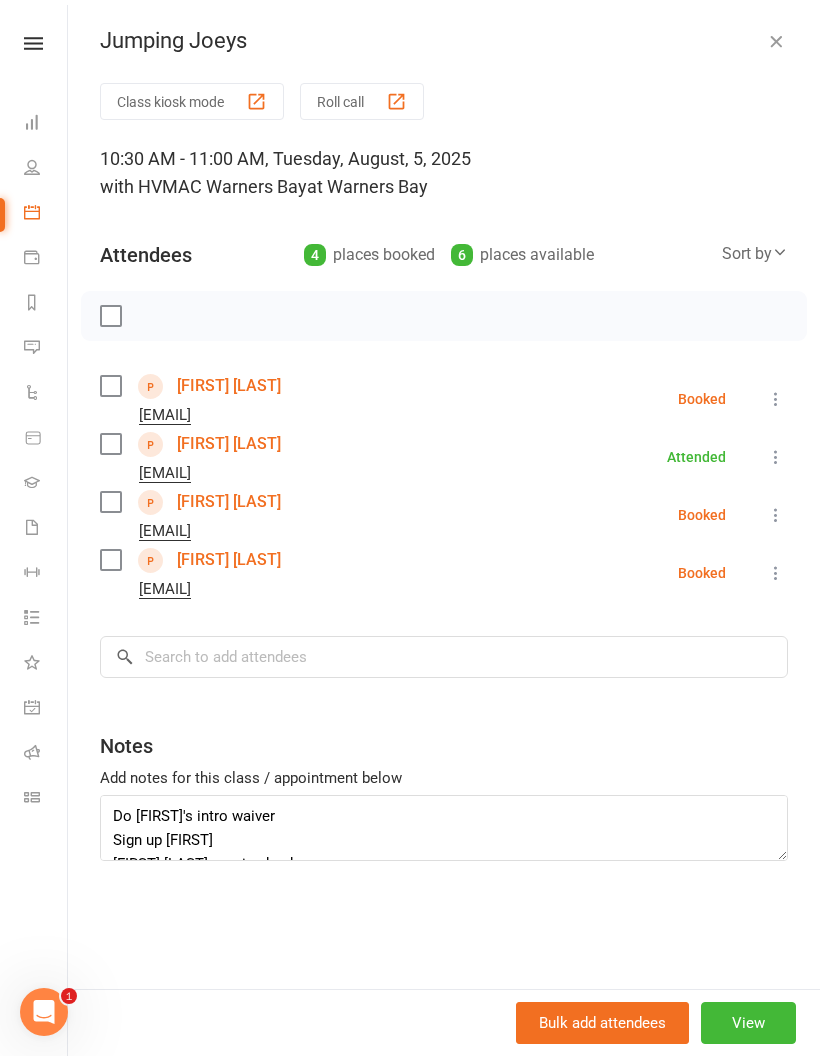 click at bounding box center [776, 41] 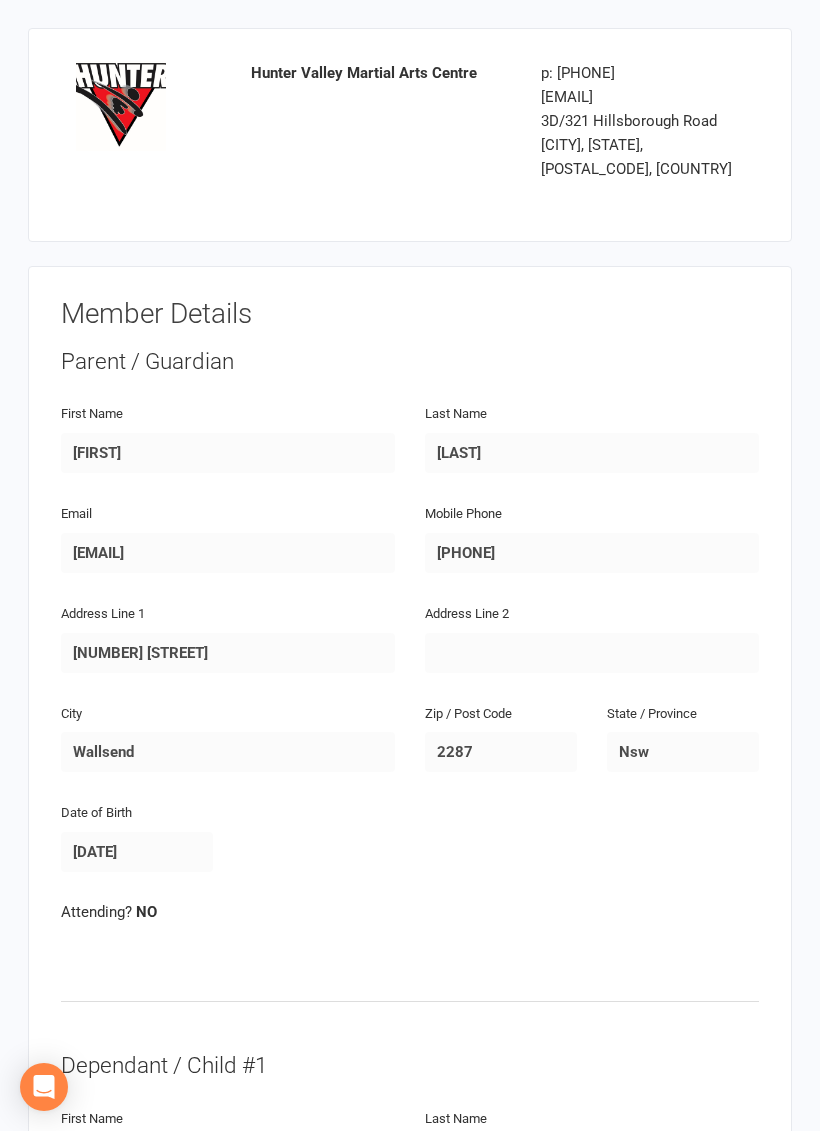 scroll, scrollTop: 0, scrollLeft: 0, axis: both 